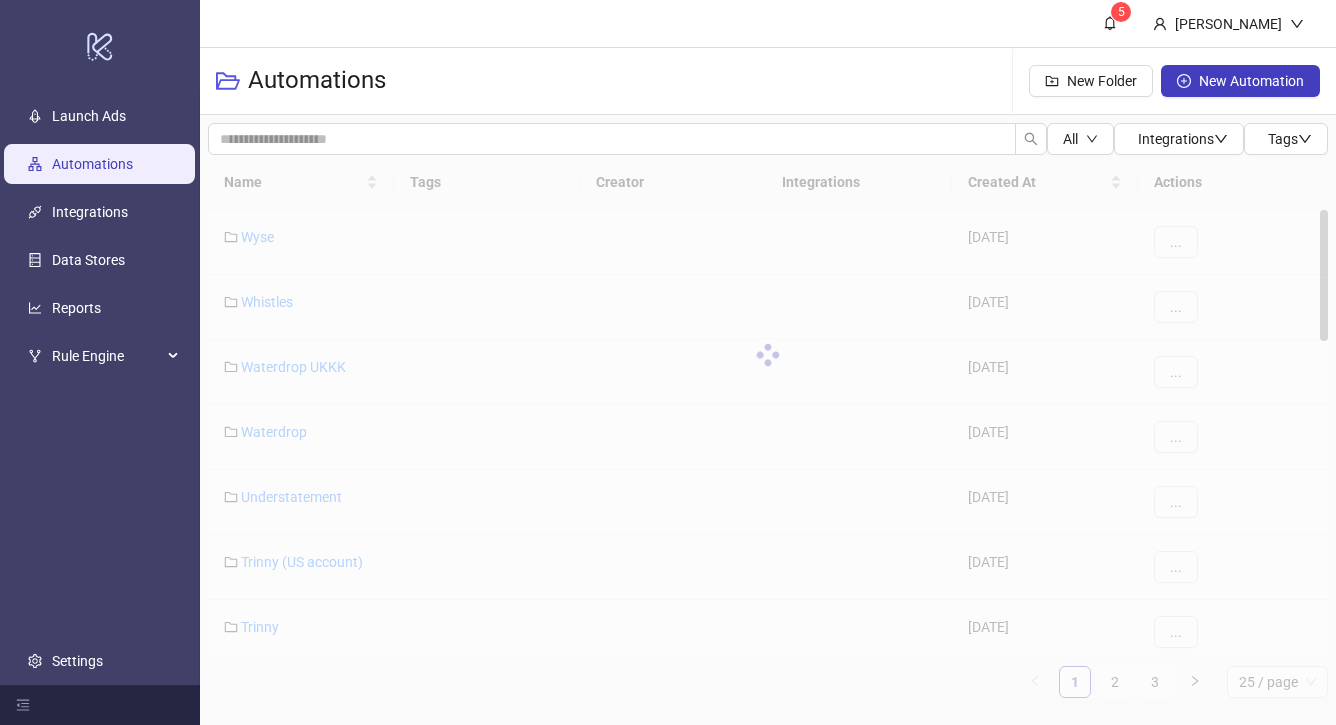 scroll, scrollTop: 0, scrollLeft: 0, axis: both 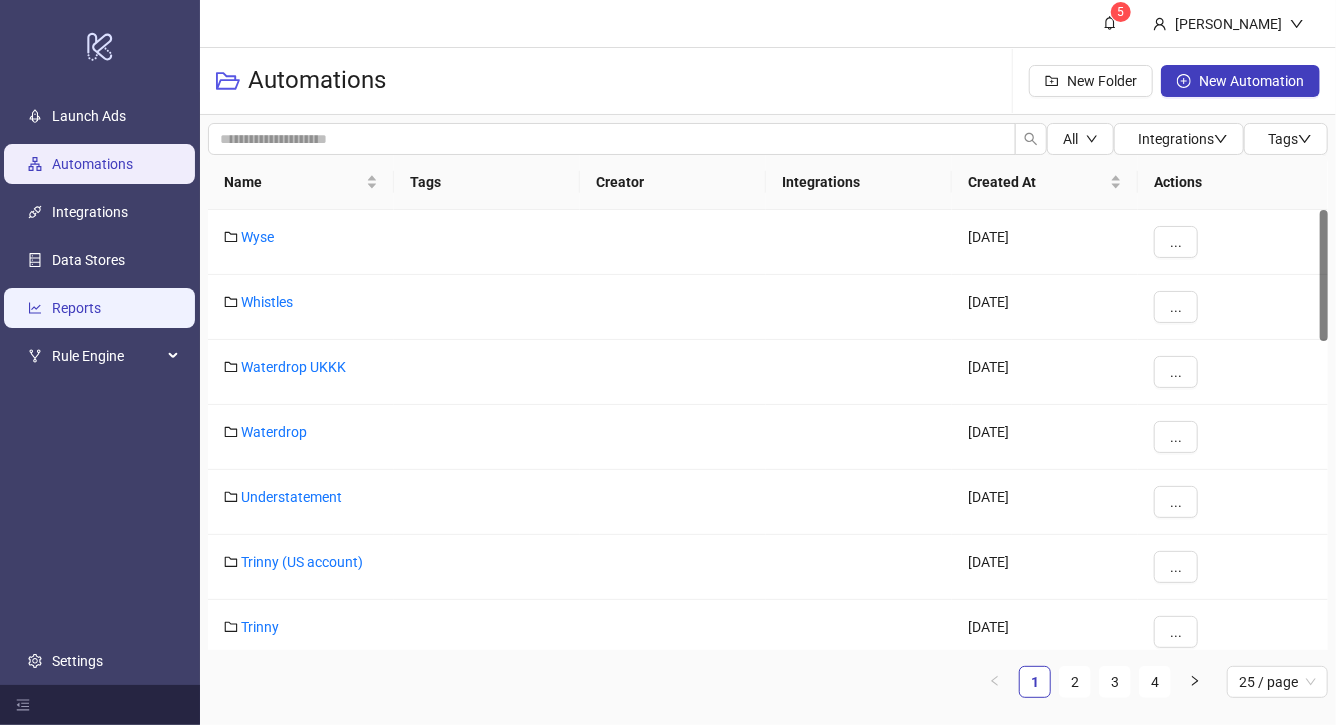 click on "Reports" at bounding box center [76, 308] 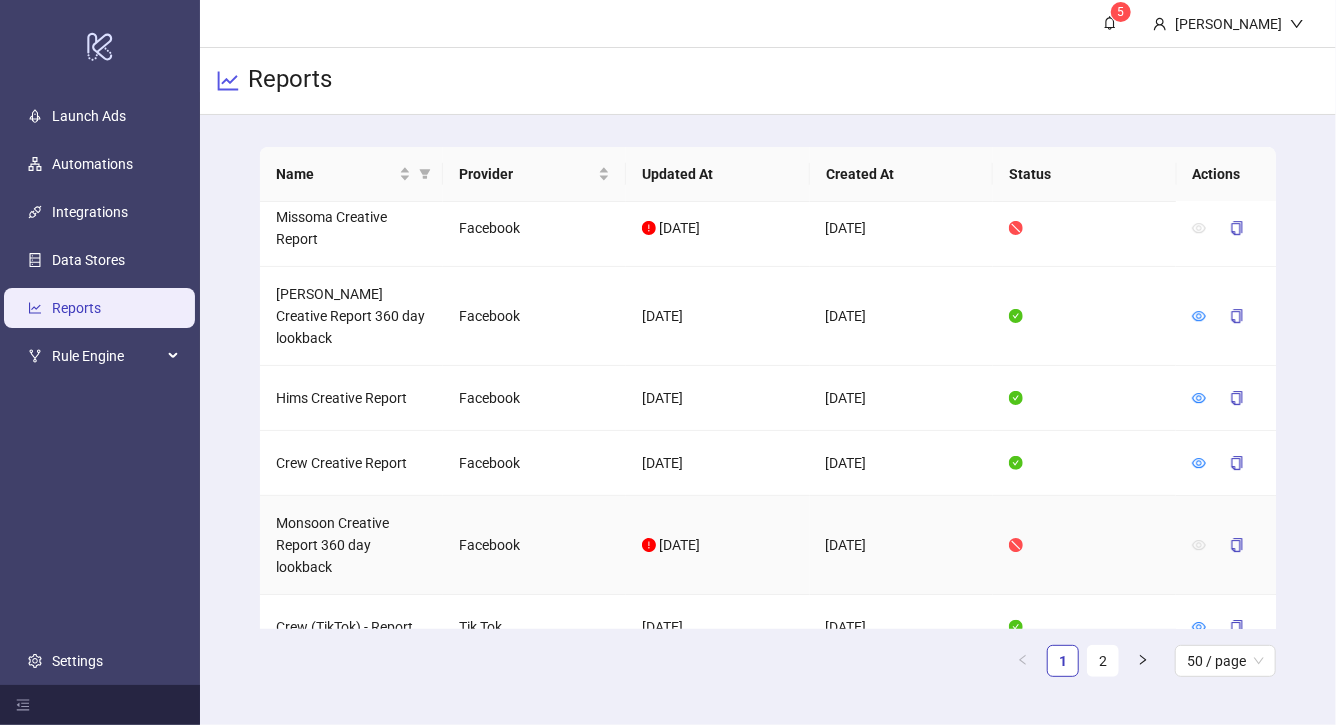 scroll, scrollTop: 3227, scrollLeft: 0, axis: vertical 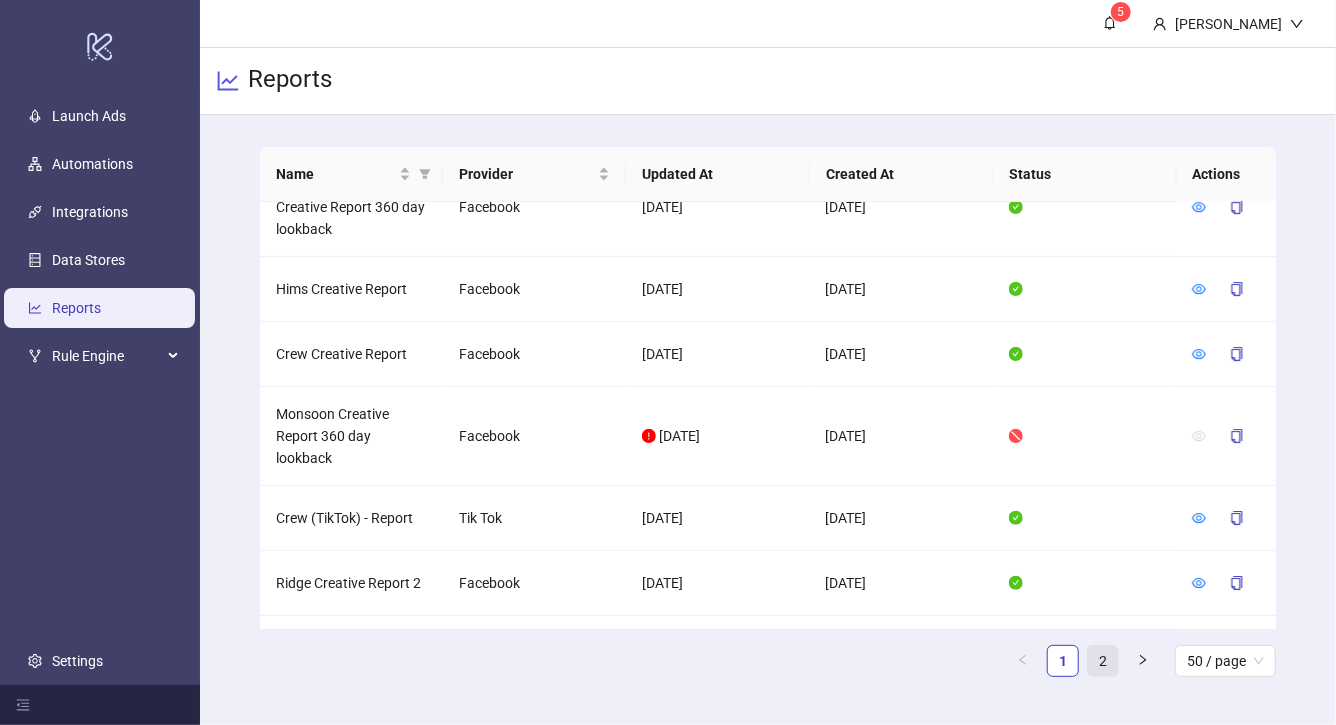 click on "2" at bounding box center [1103, 661] 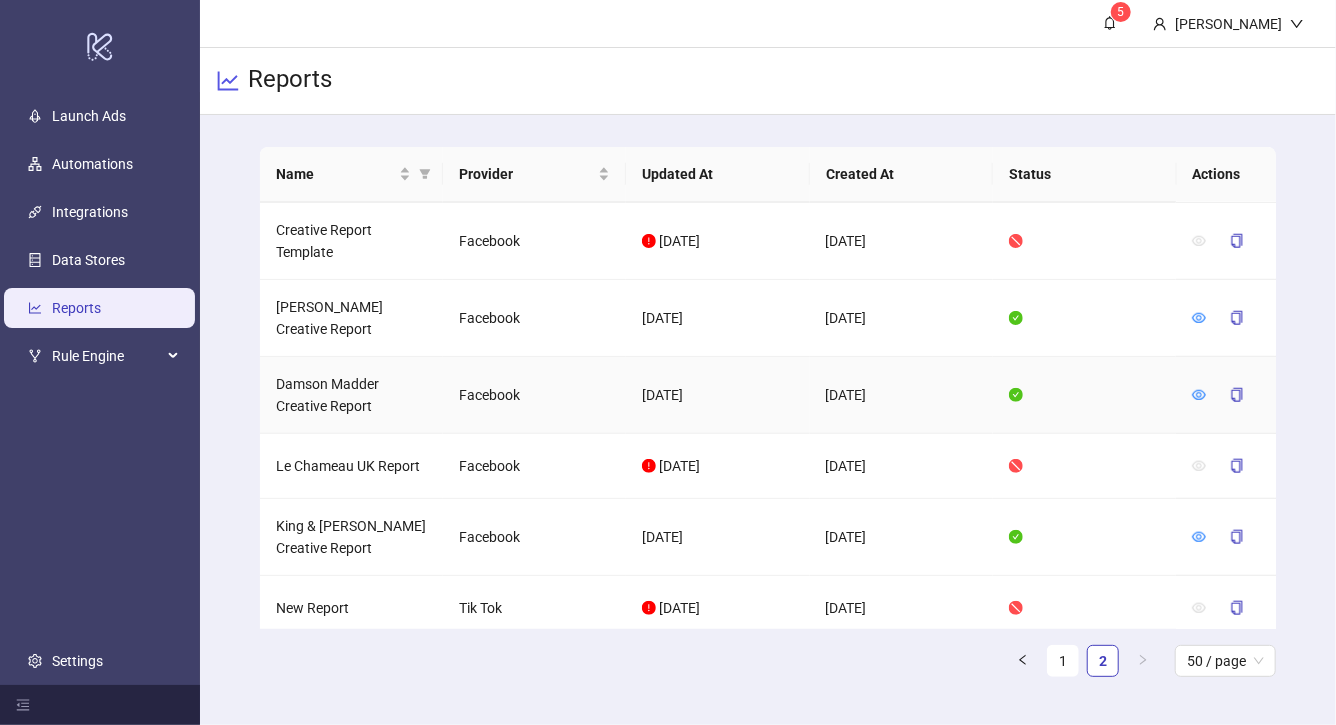 scroll, scrollTop: 931, scrollLeft: 0, axis: vertical 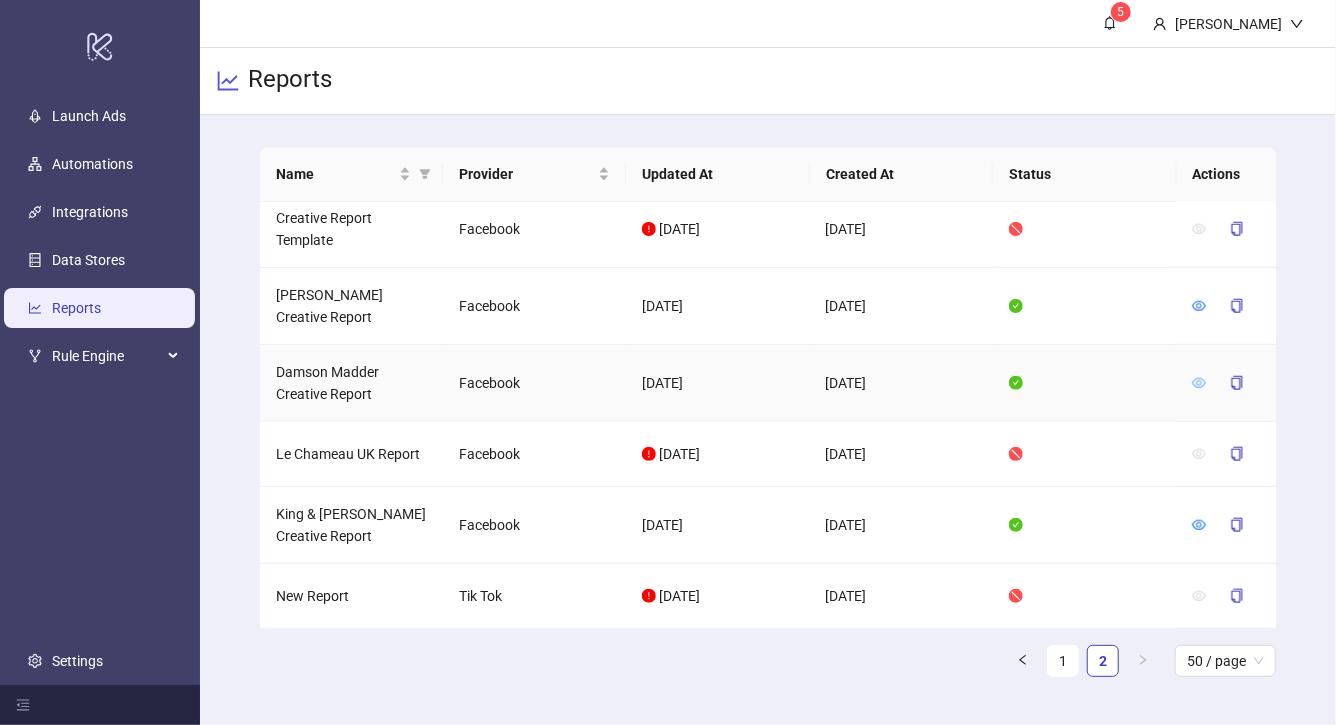 click 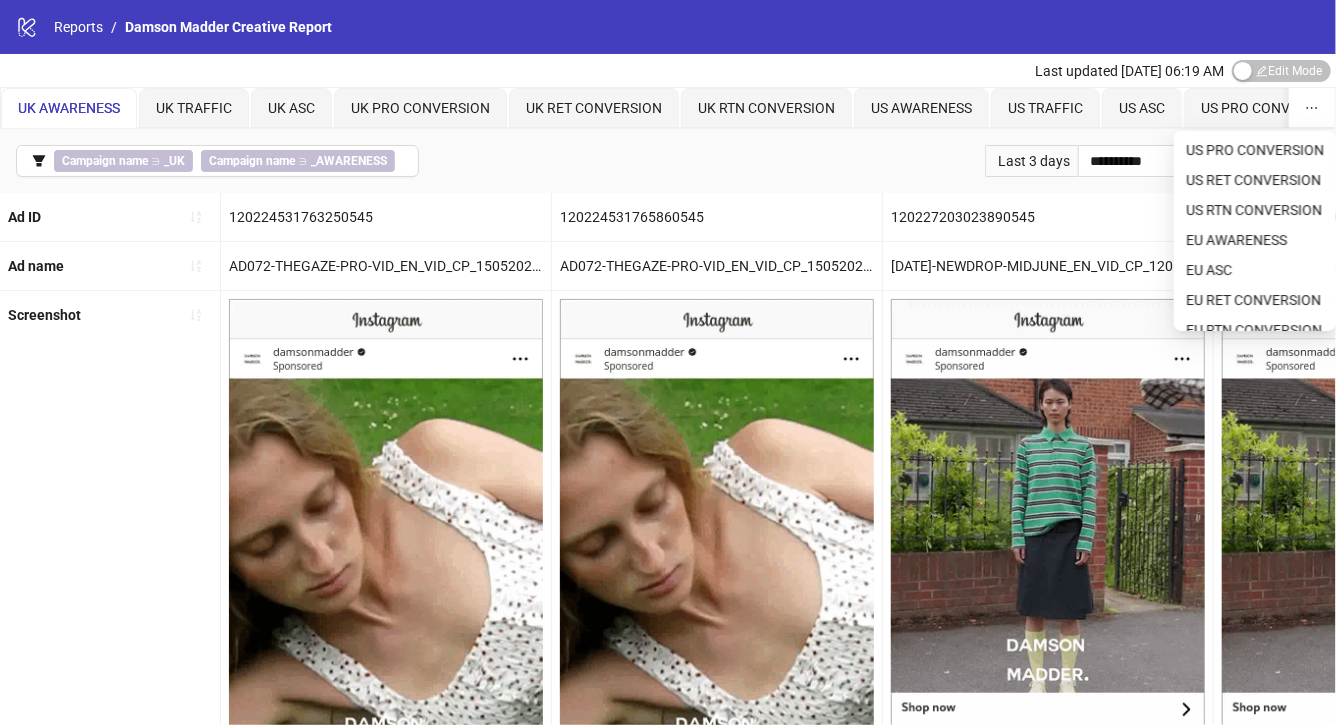 click 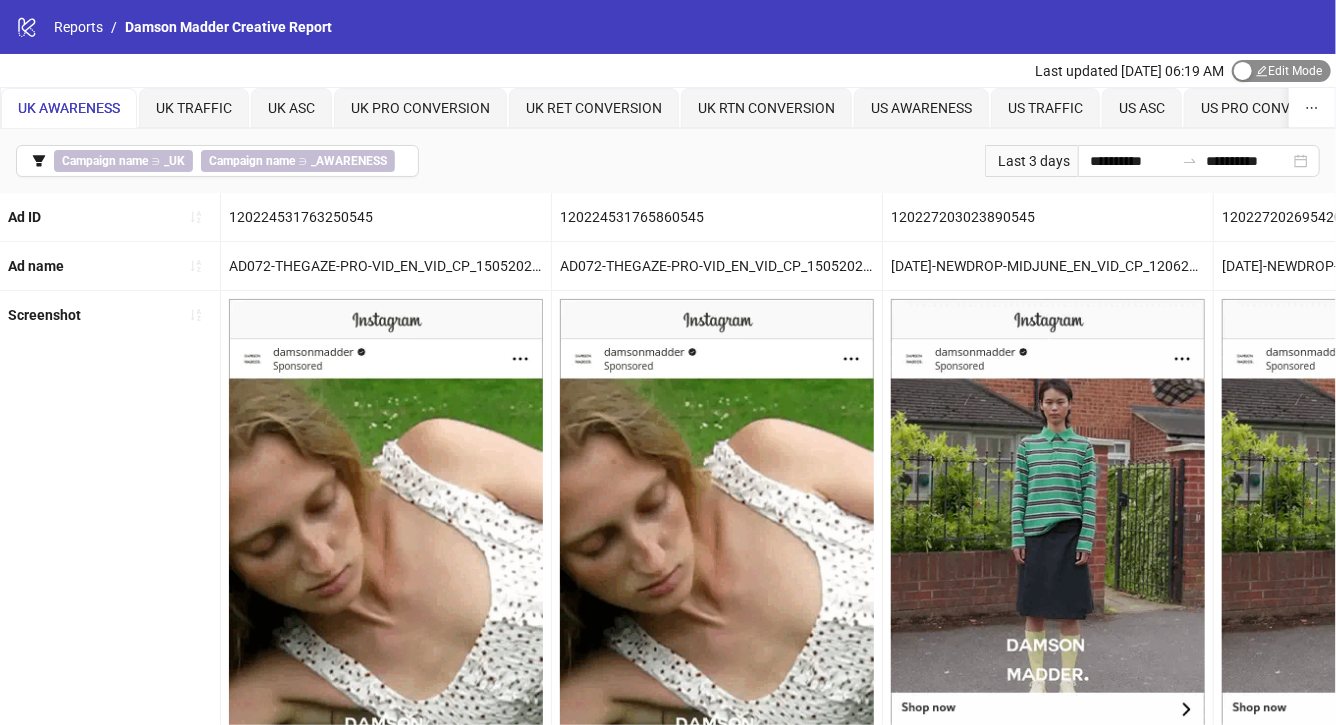 click on "Edit Mode  Edit Mode" at bounding box center [1281, 71] 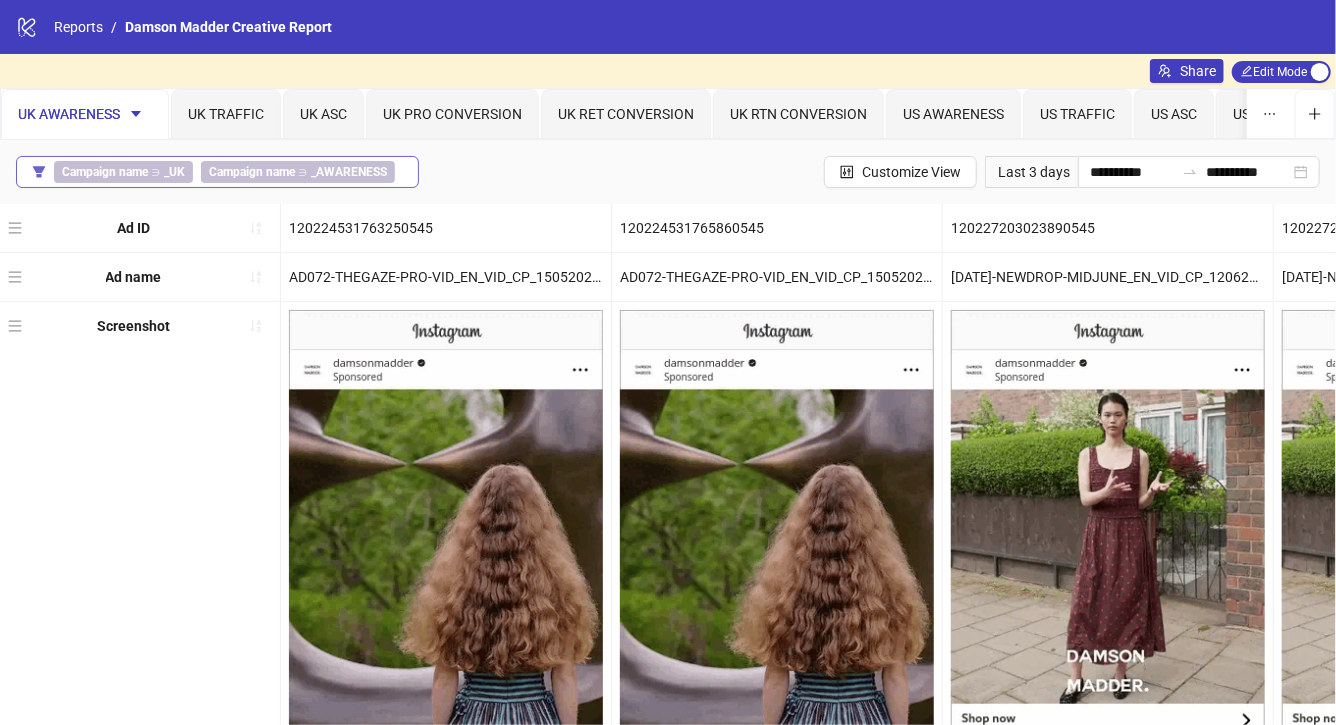 click on "_UK" at bounding box center (174, 172) 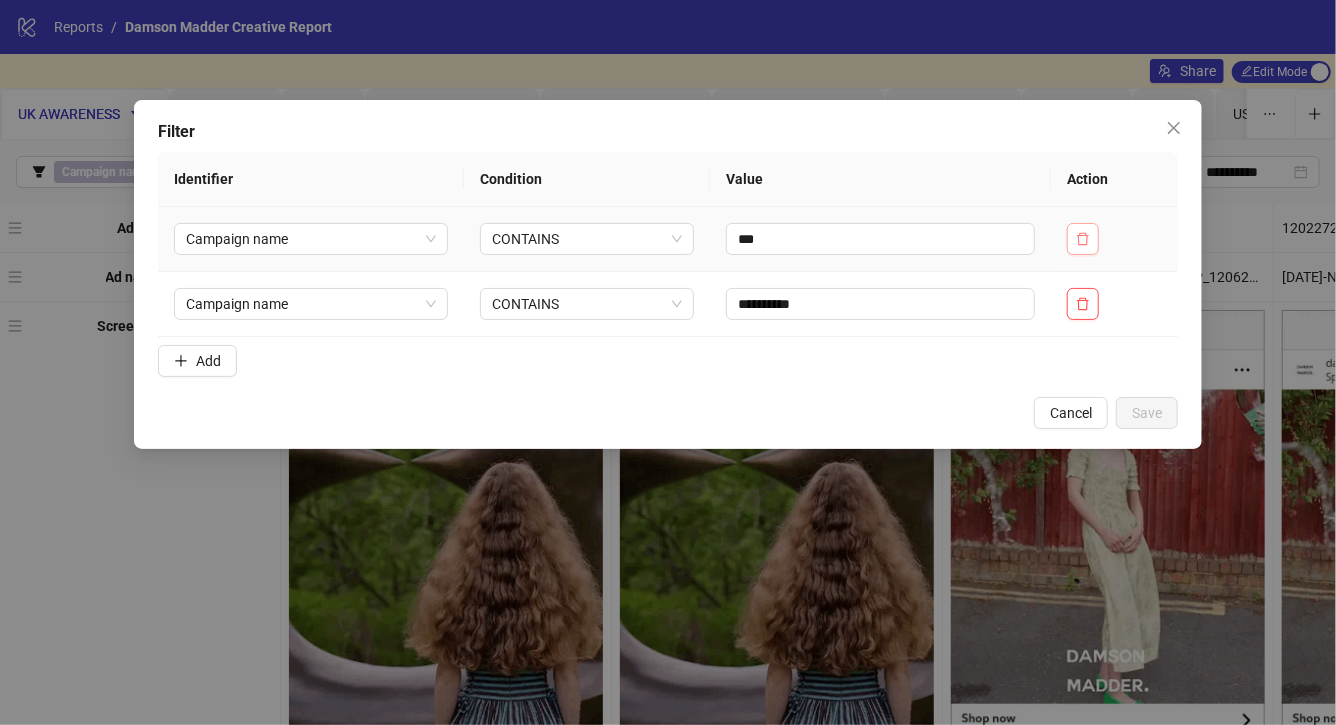 click 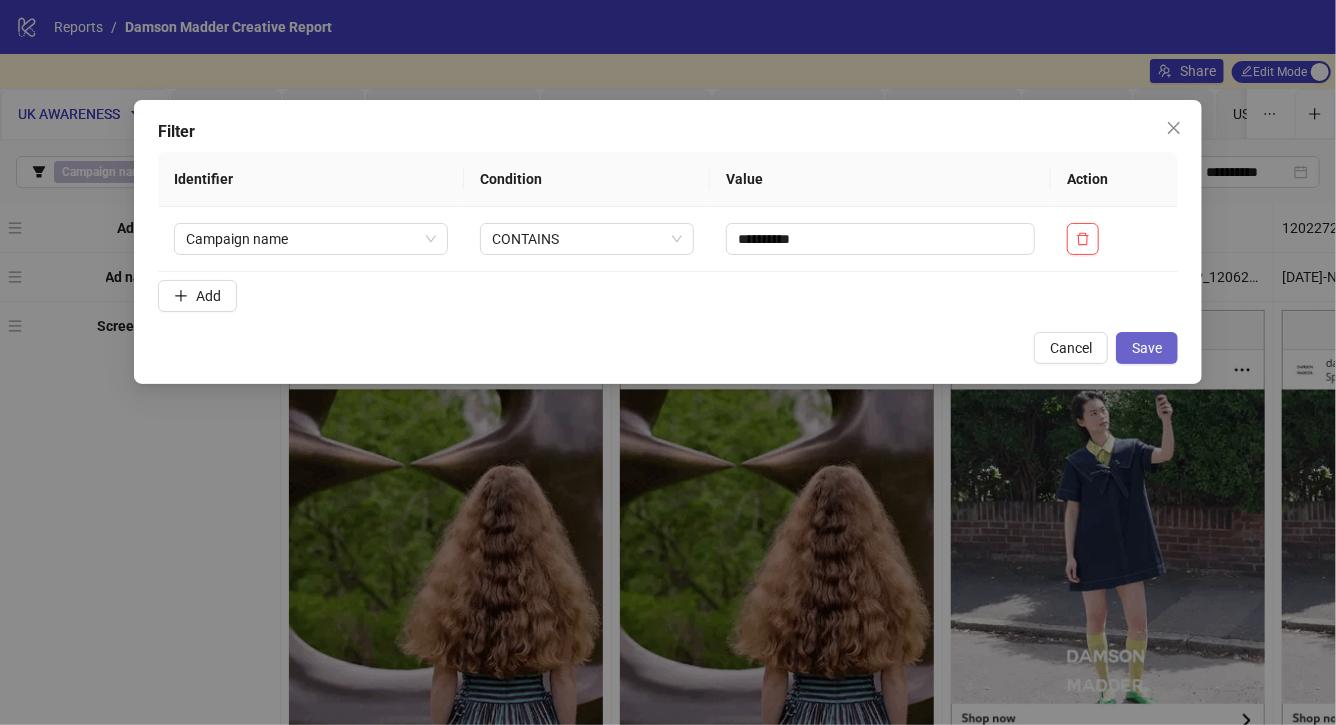 click on "Save" at bounding box center (1147, 348) 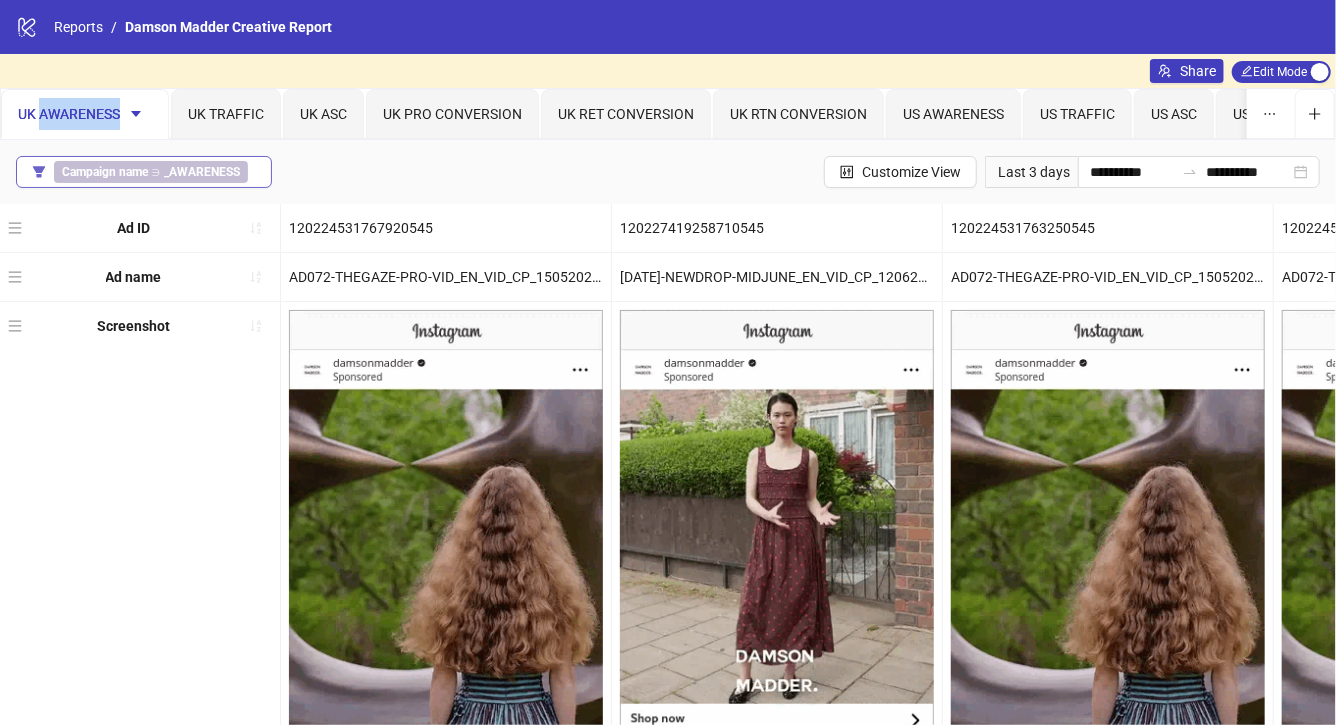 click on "Campaign name   ∋   _AWARENESS" at bounding box center [151, 172] 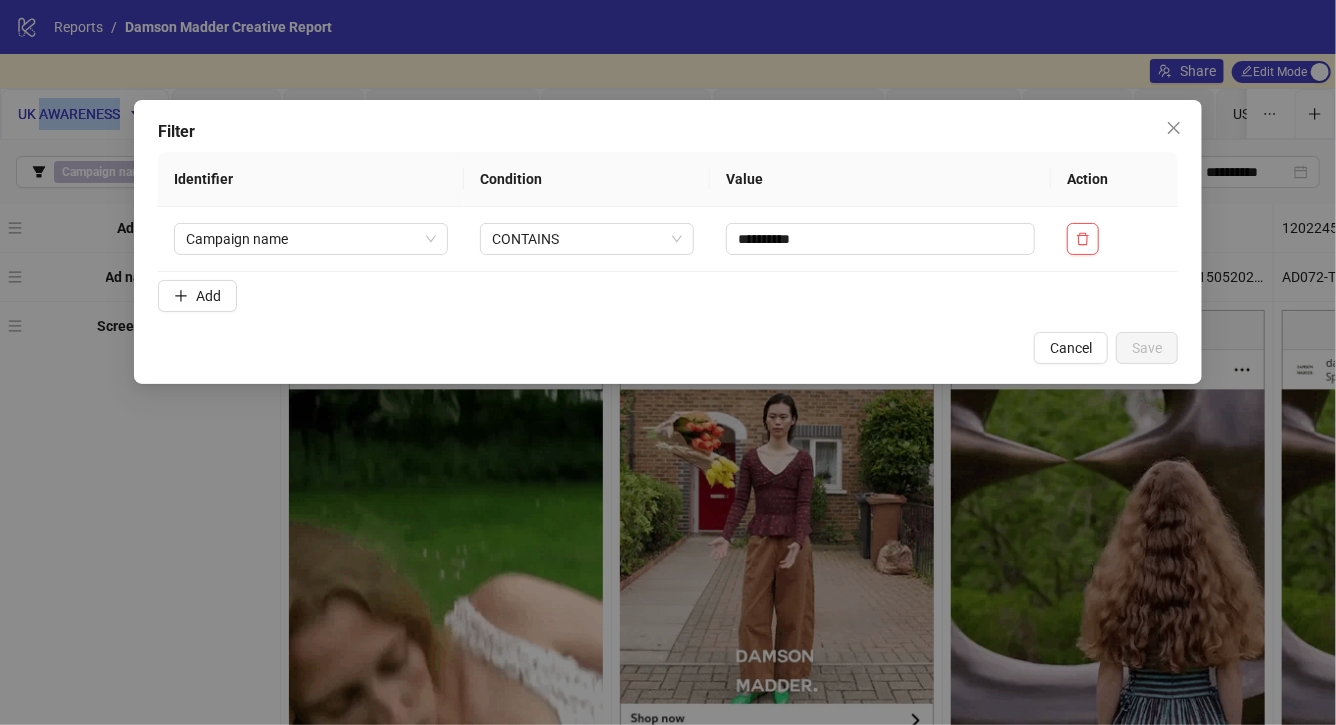 click 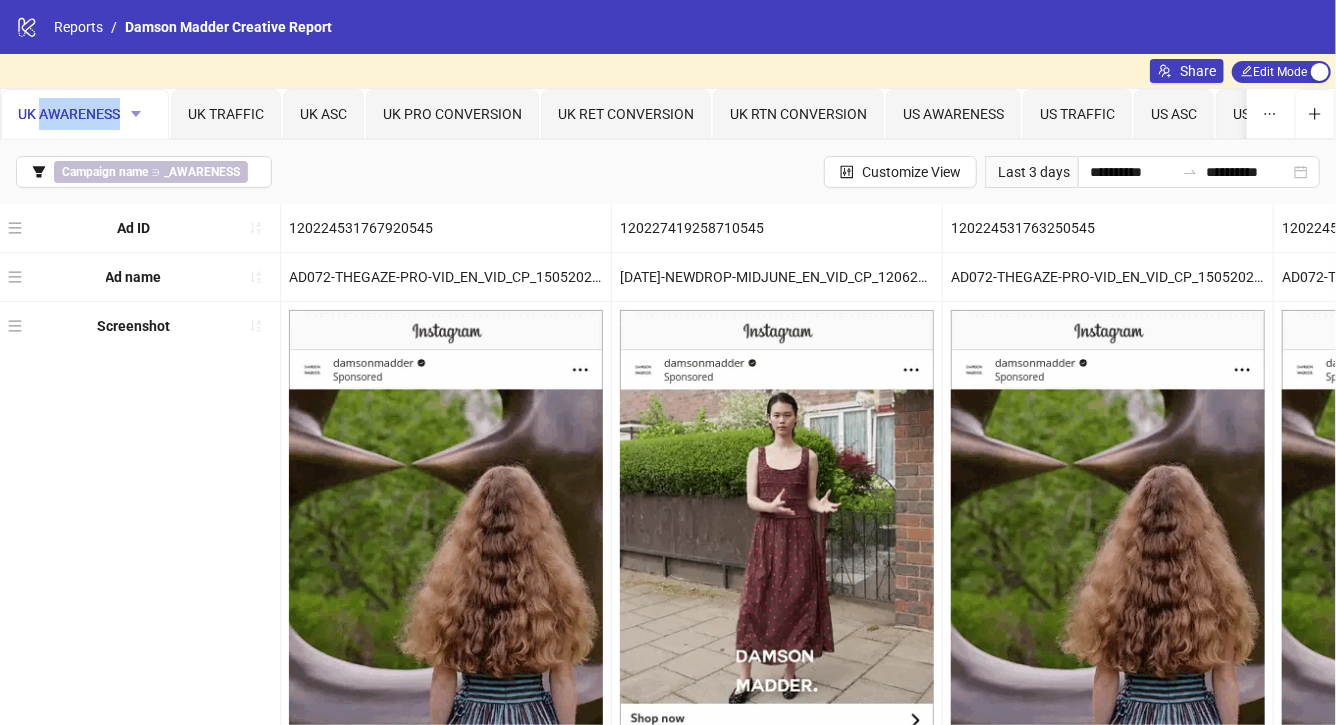 click 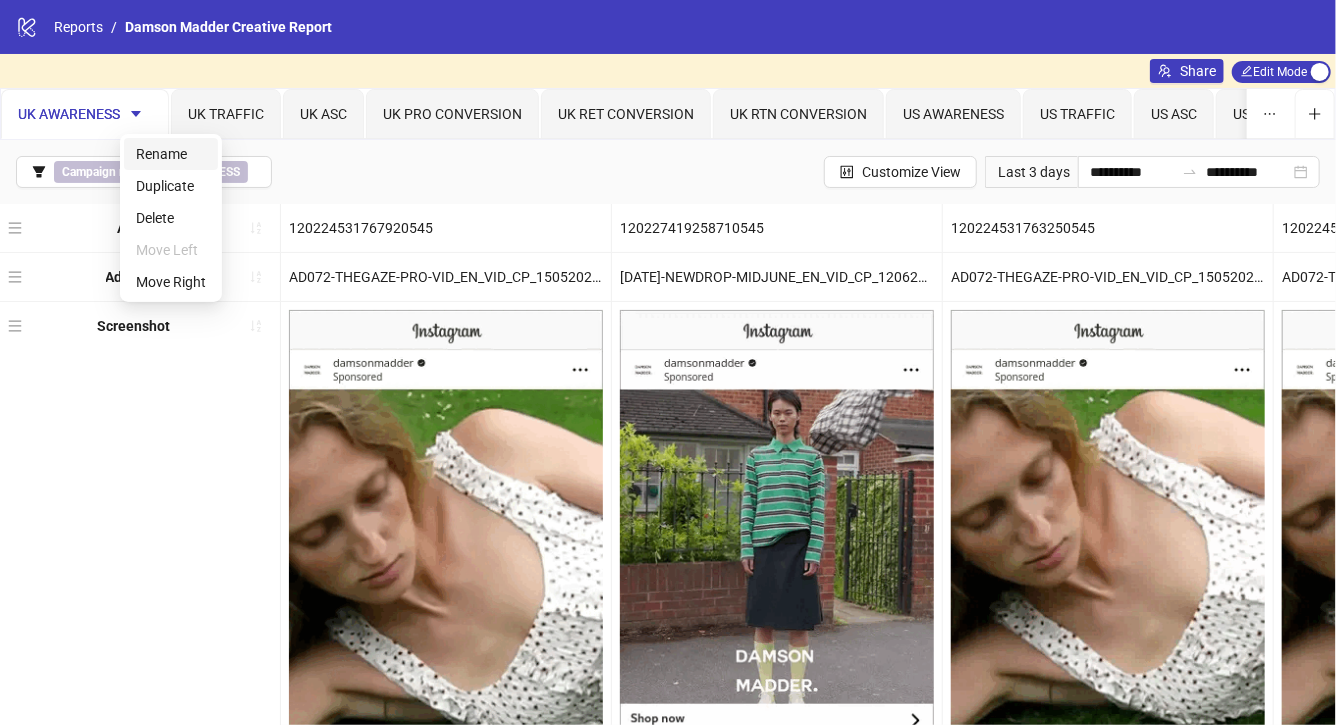 click on "Rename" at bounding box center (171, 154) 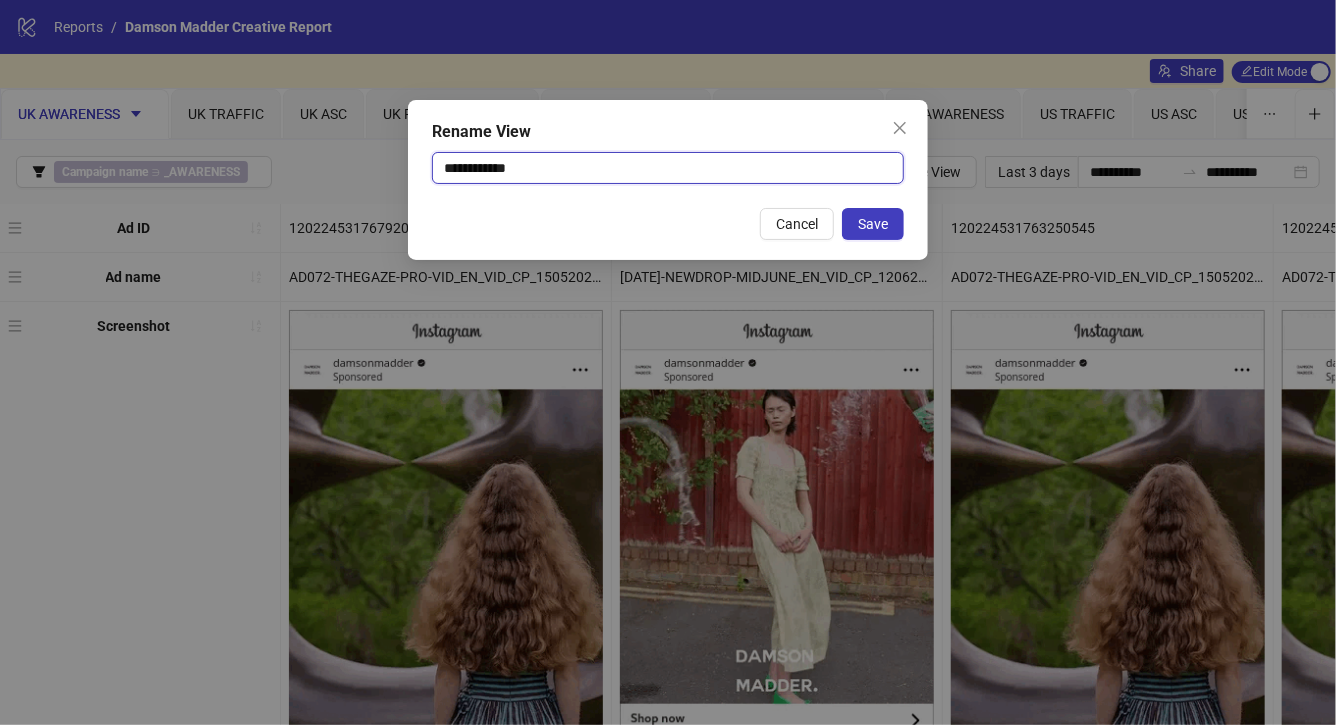 drag, startPoint x: 467, startPoint y: 167, endPoint x: 352, endPoint y: 166, distance: 115.00435 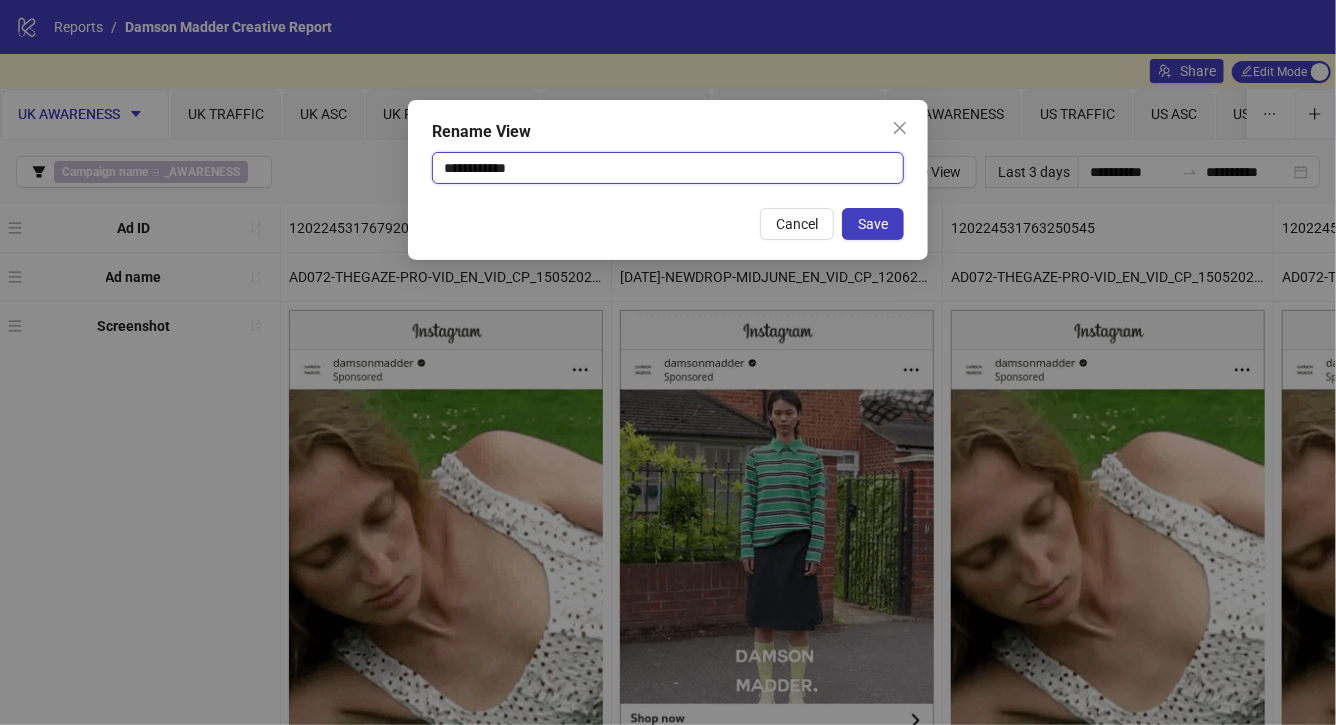 click on "**********" at bounding box center (668, 362) 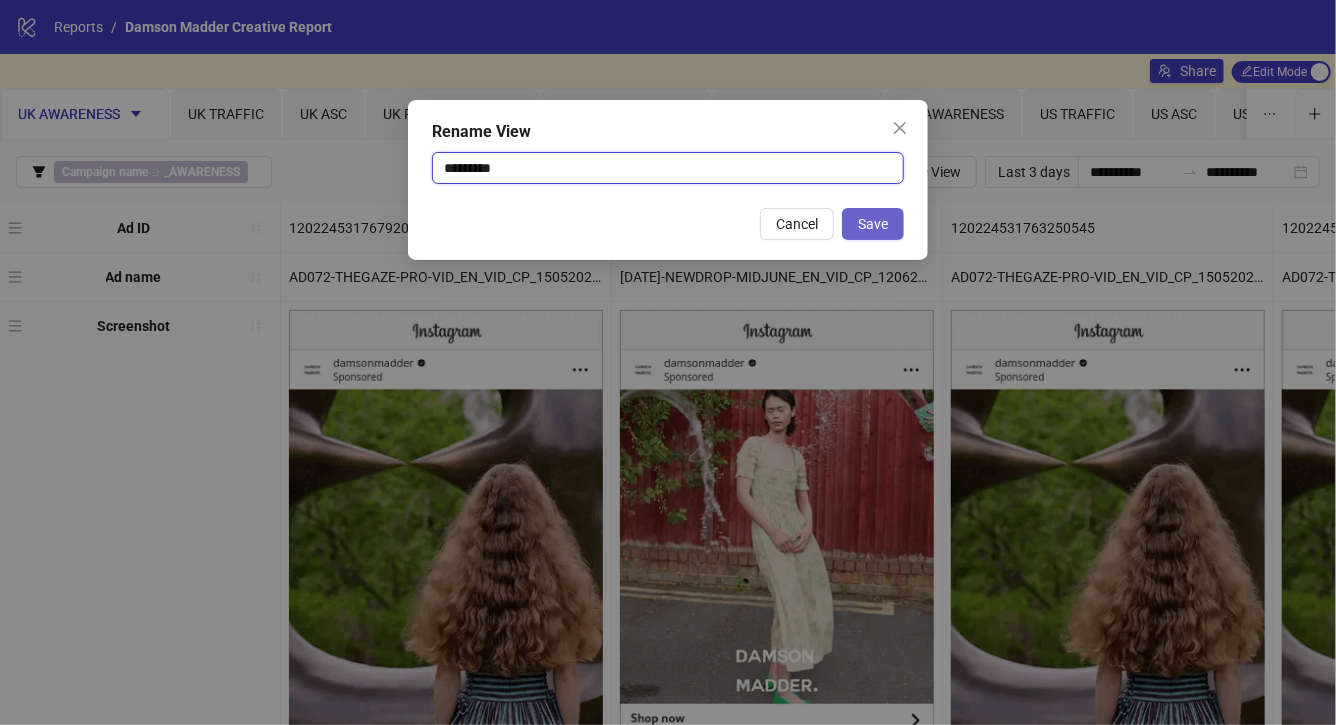 type on "*********" 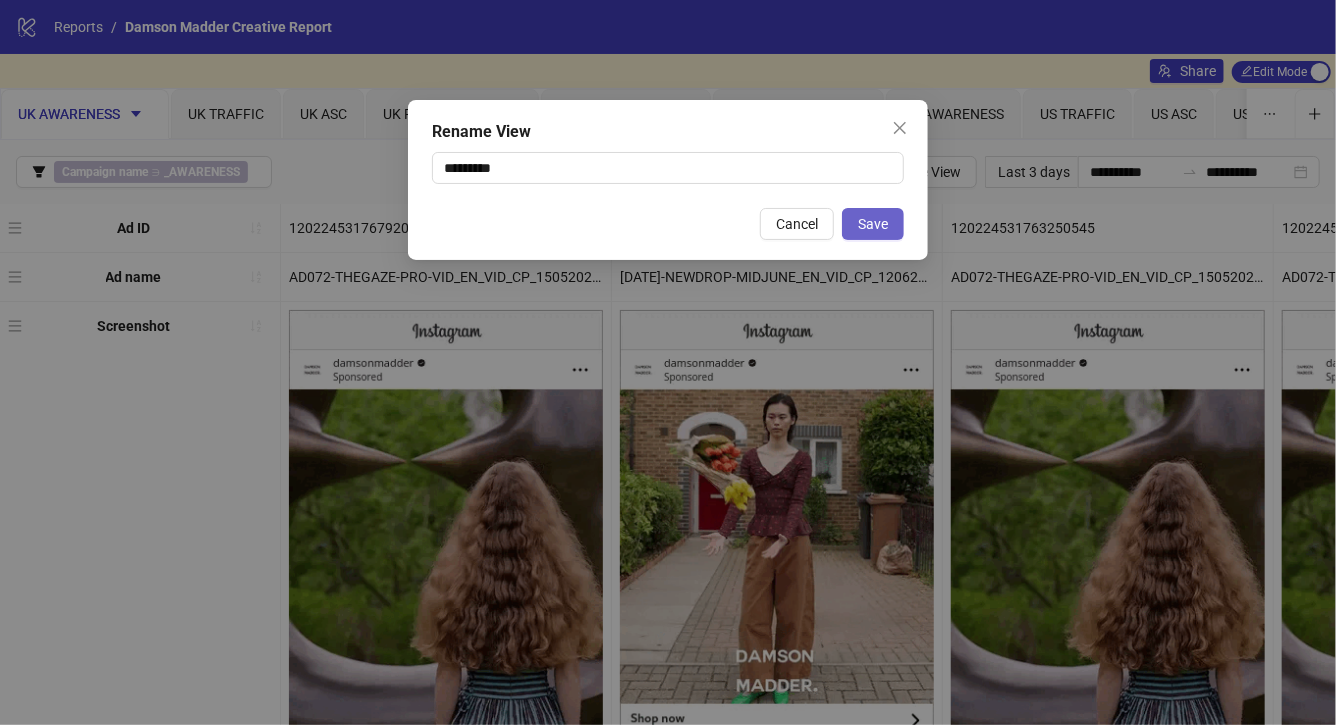 click on "Save" at bounding box center [873, 224] 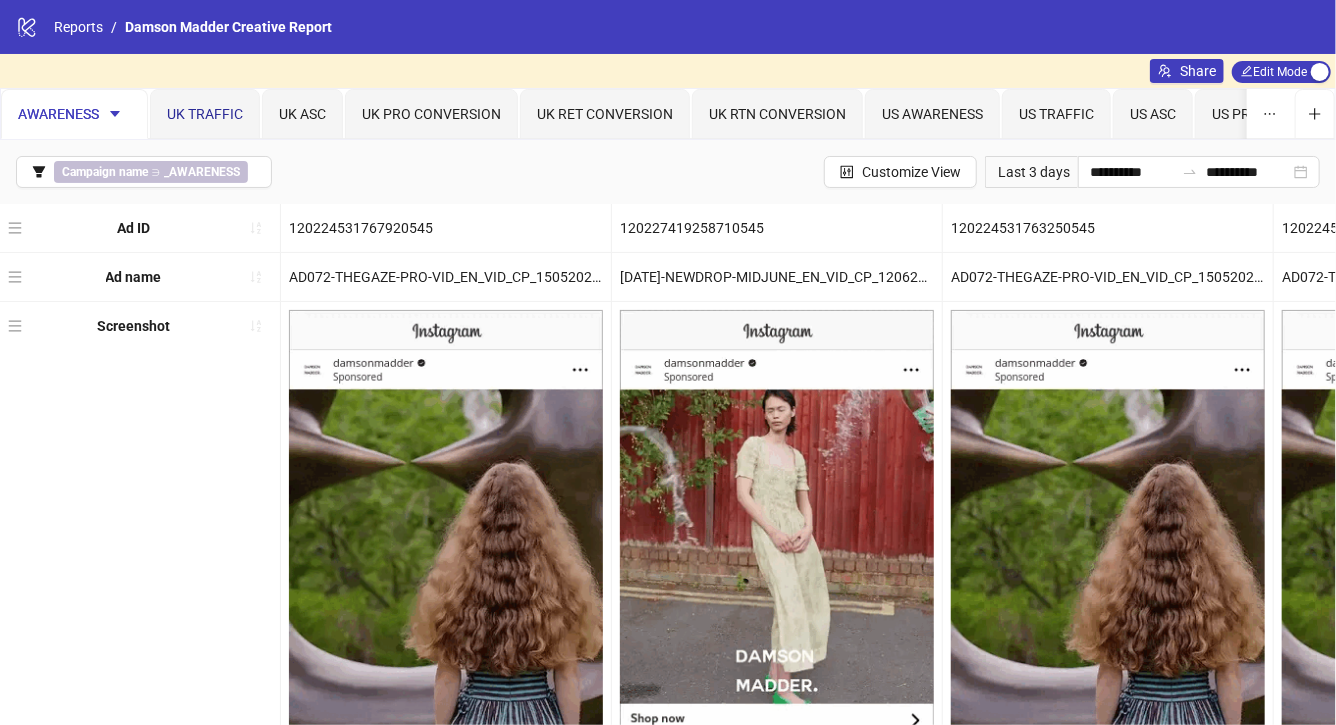 click on "UK TRAFFIC" at bounding box center (205, 114) 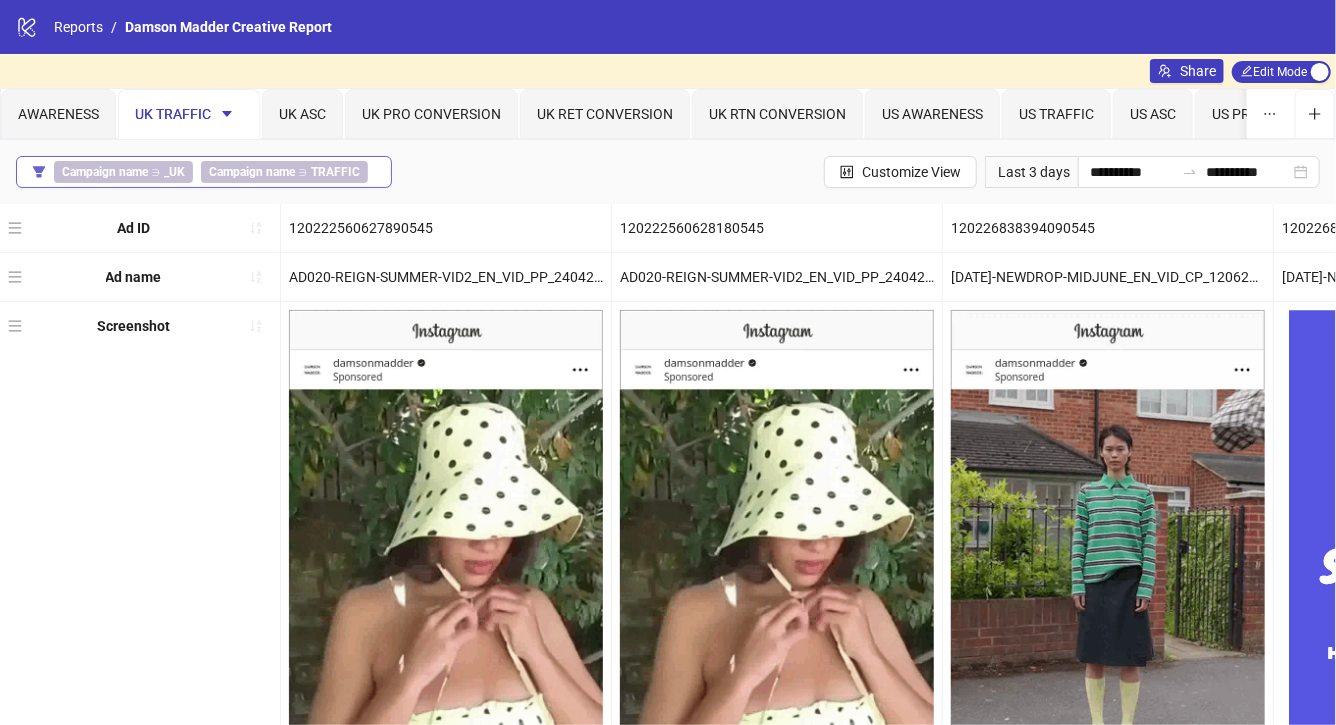 click on "Campaign name   ∋   _UK" at bounding box center (123, 172) 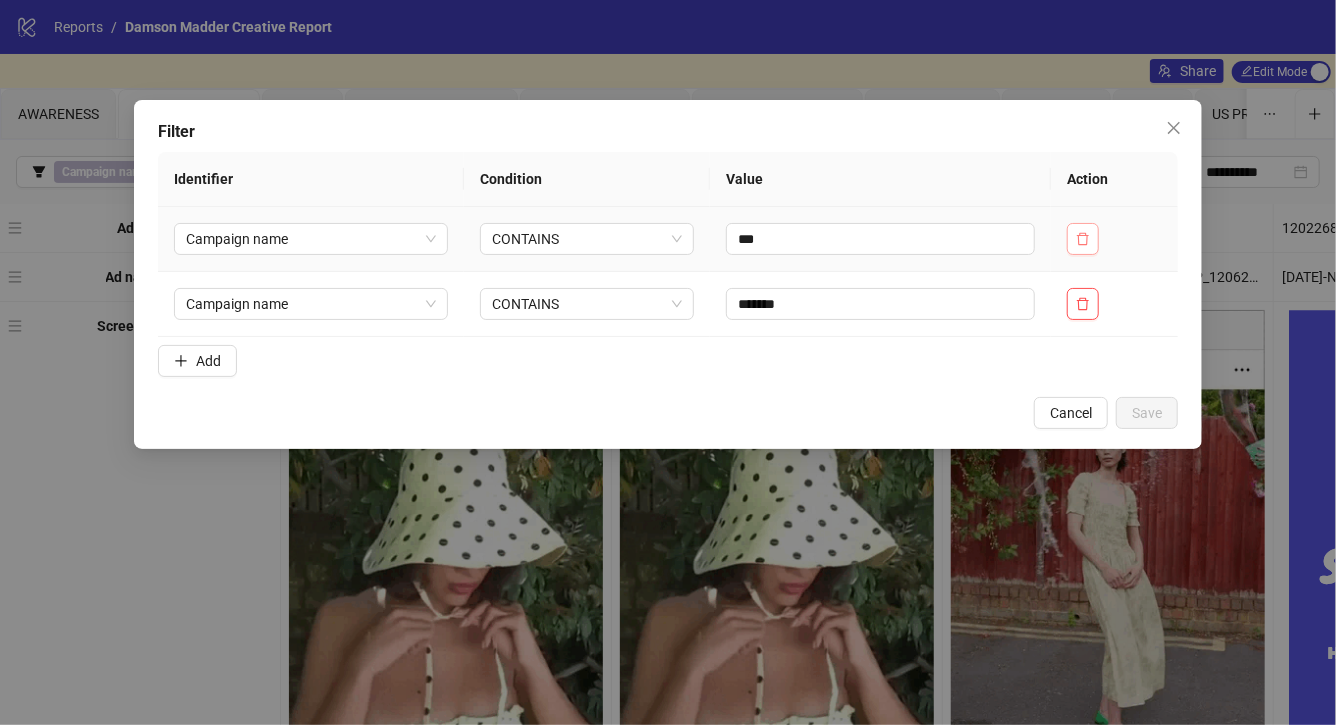 click 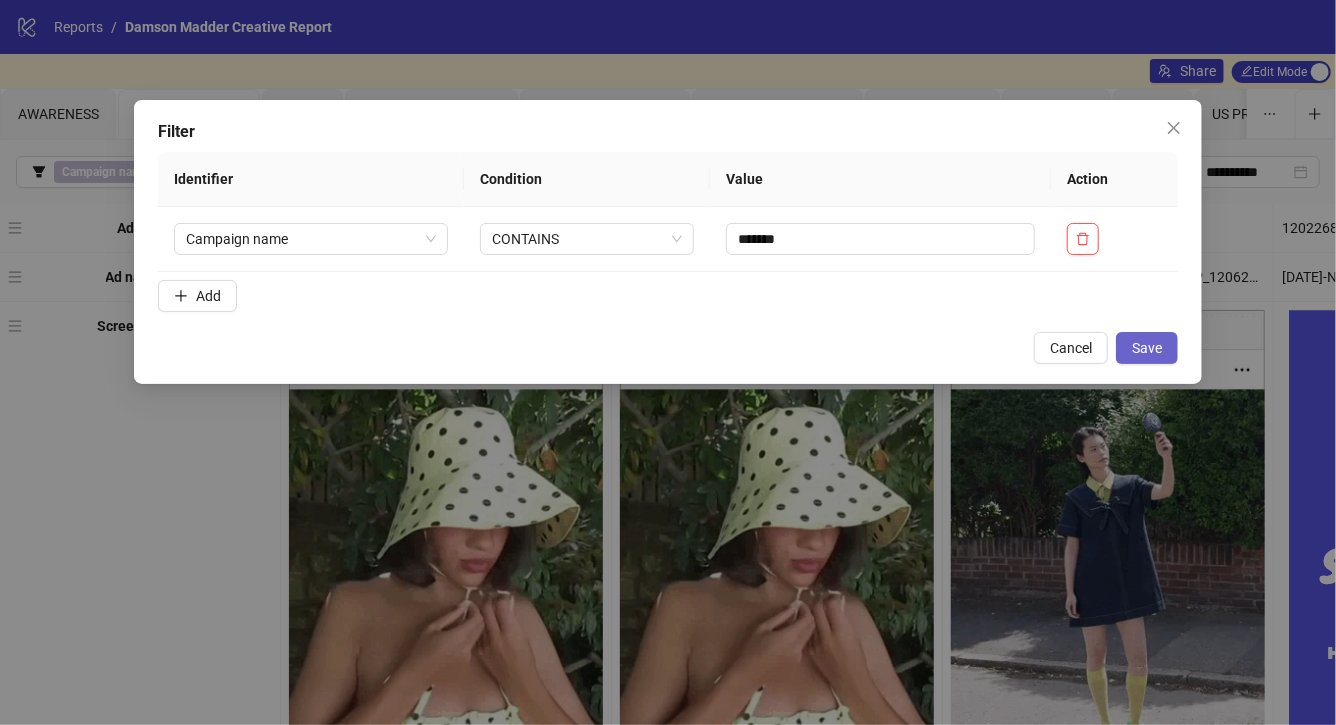 click on "Save" at bounding box center [1147, 348] 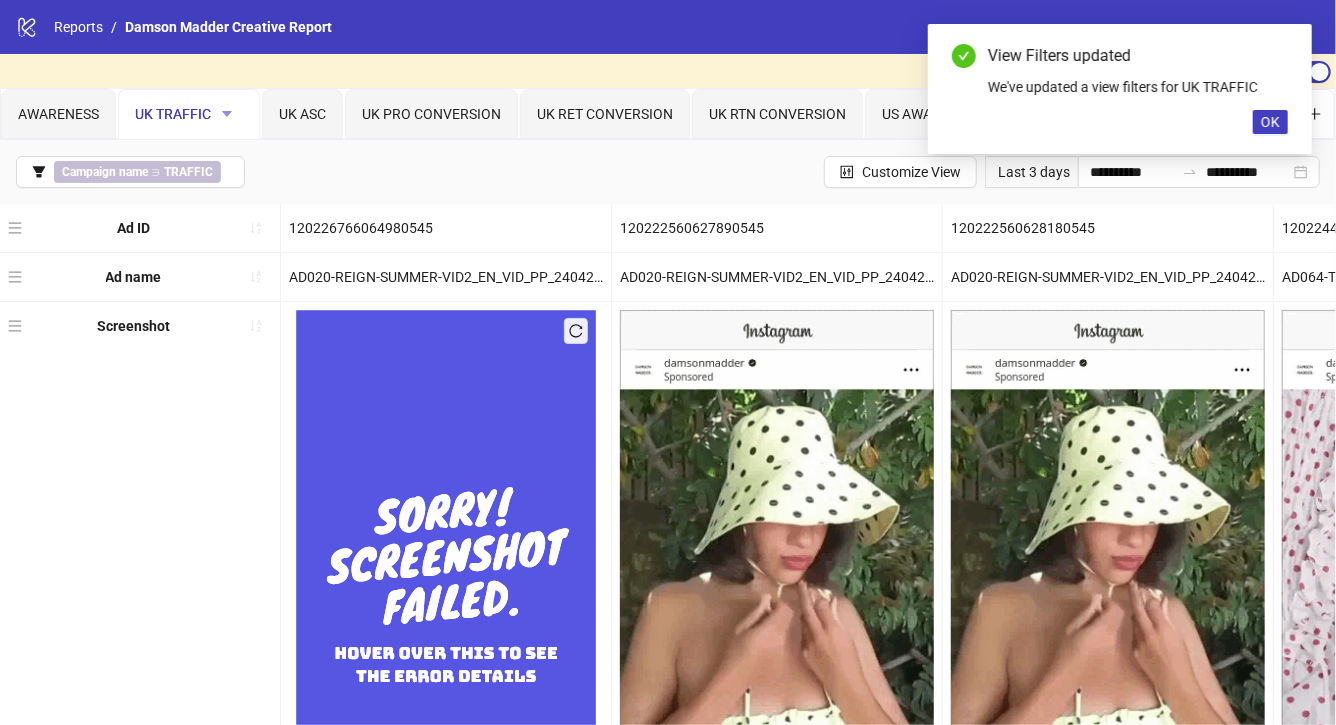 click 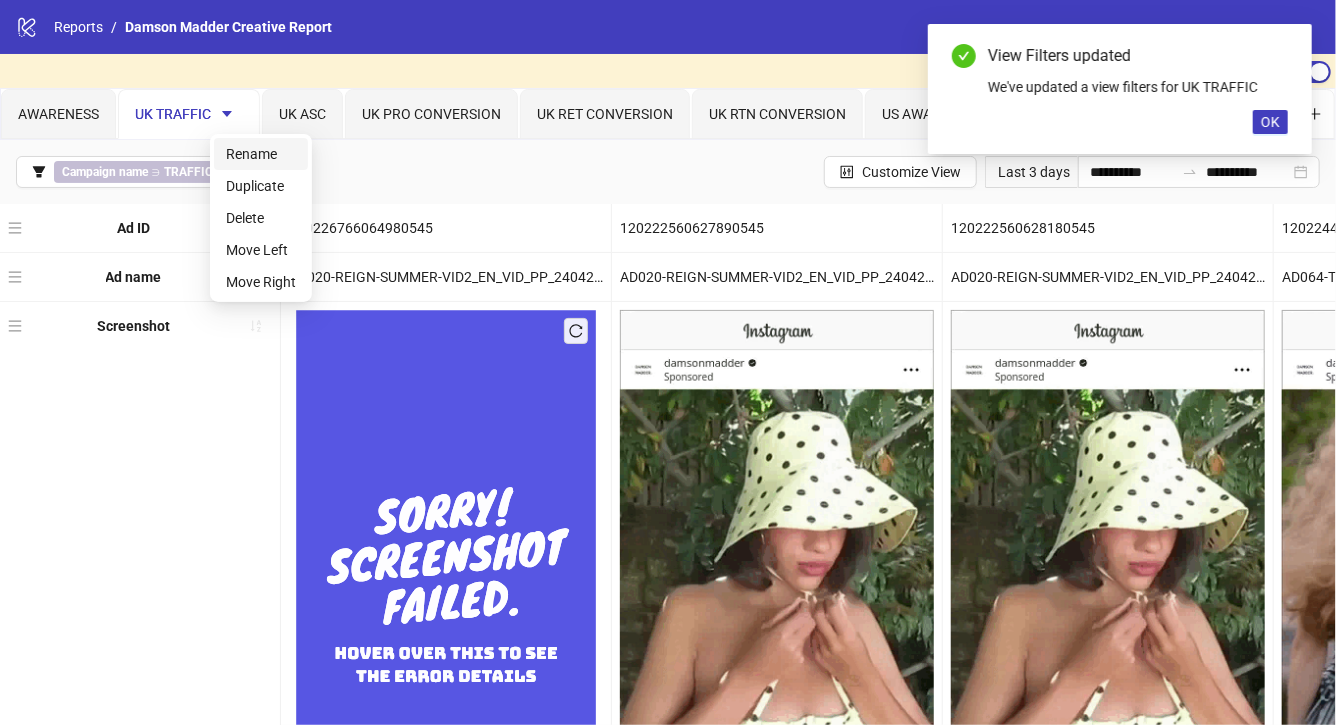 click on "Rename" at bounding box center [261, 154] 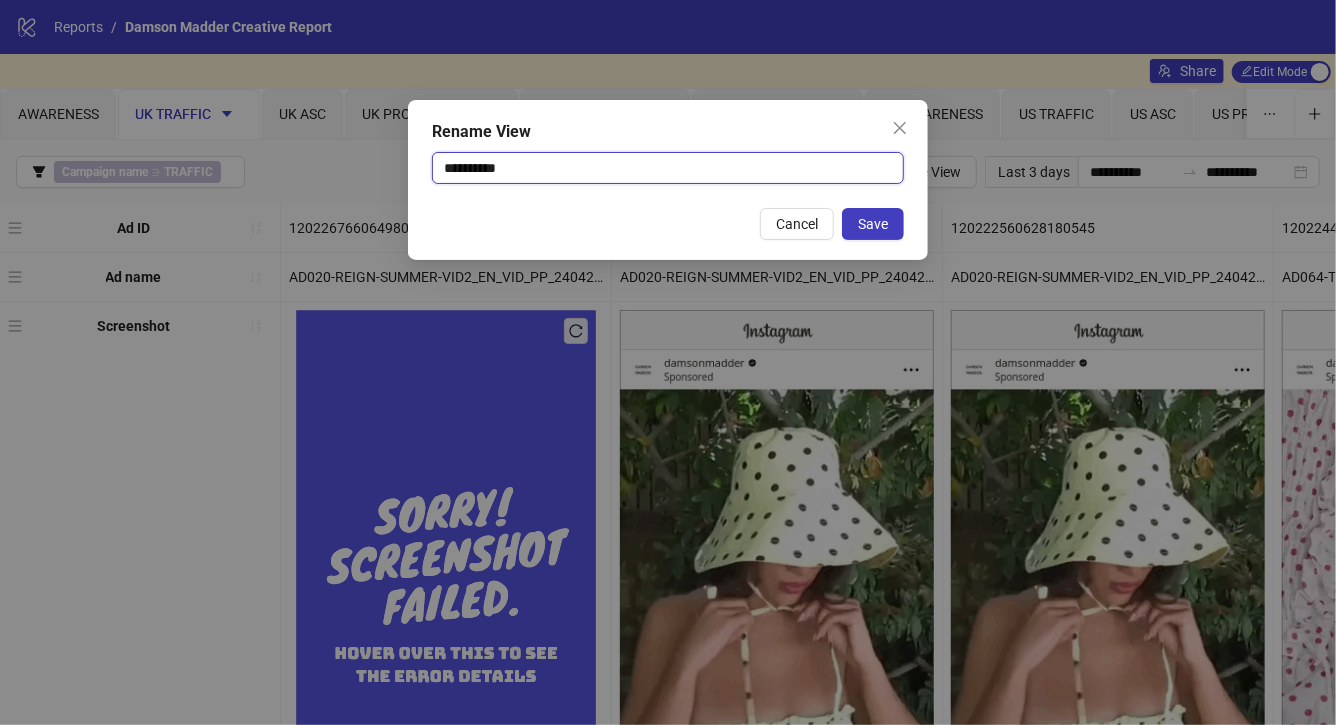 drag, startPoint x: 469, startPoint y: 171, endPoint x: 375, endPoint y: 170, distance: 94.00532 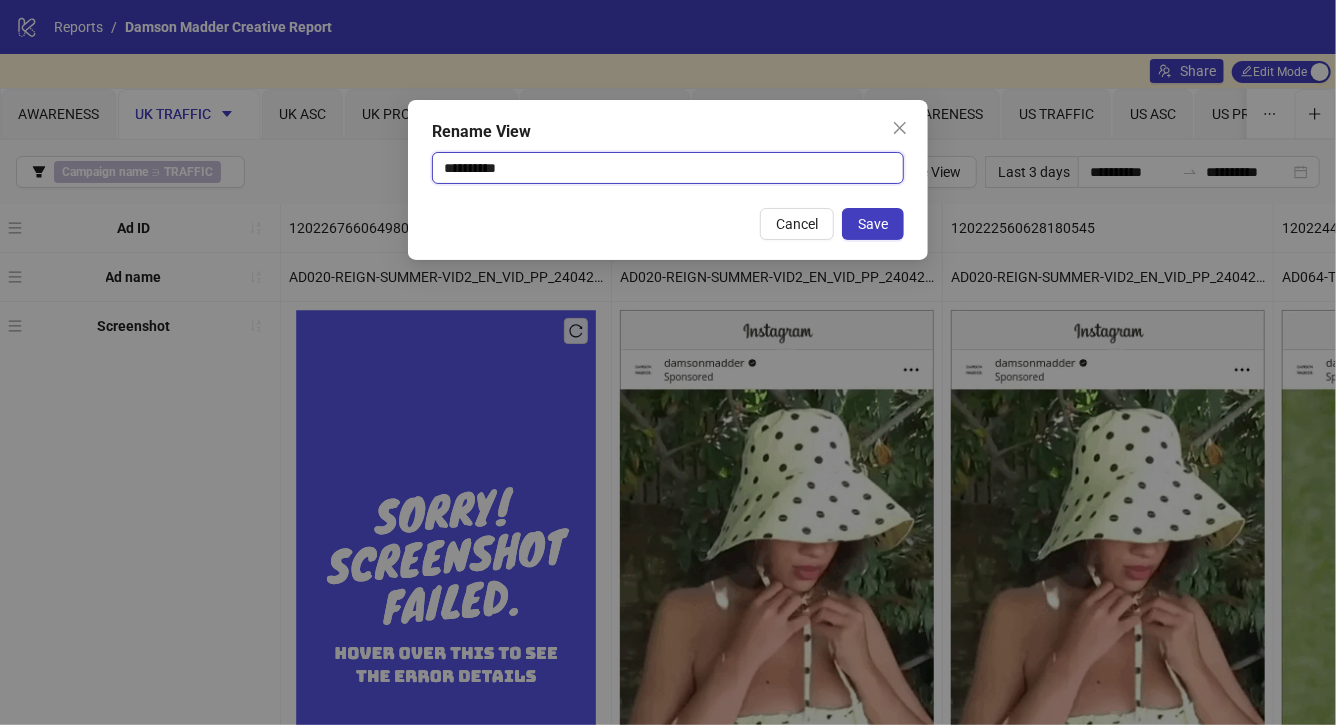 click on "**********" at bounding box center (668, 362) 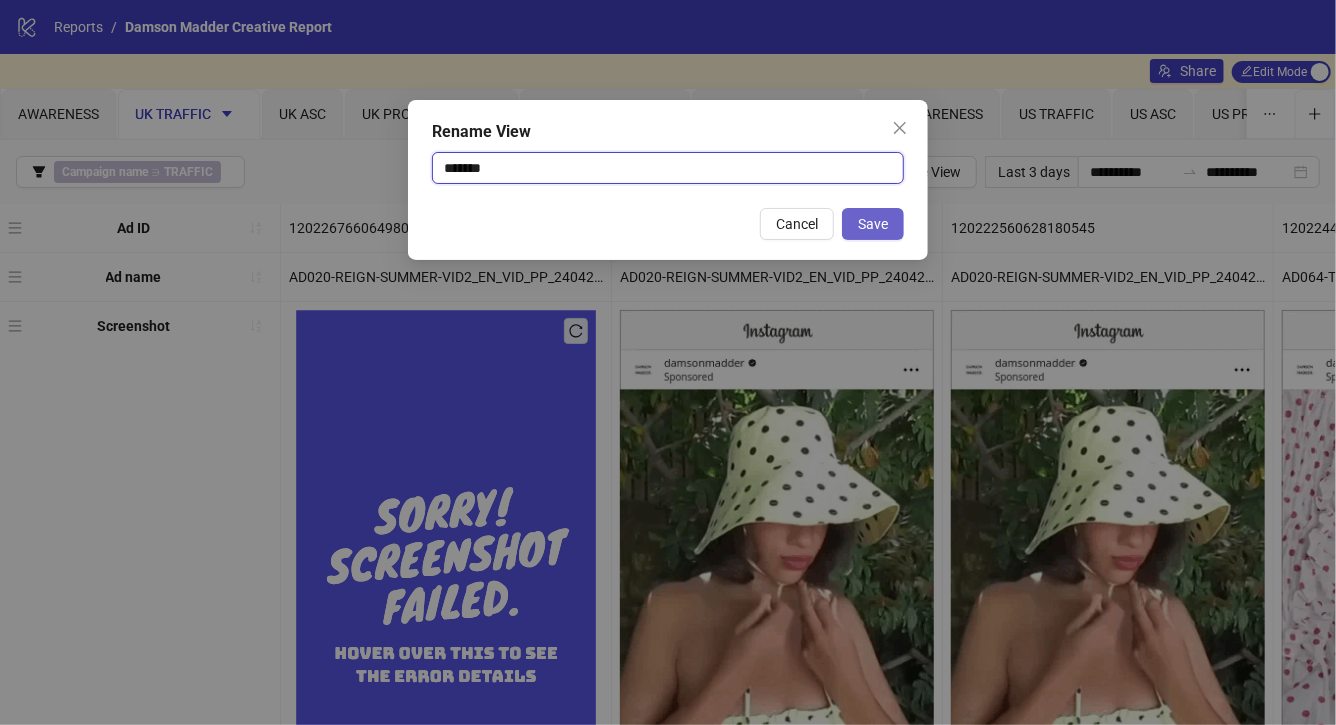 type on "*******" 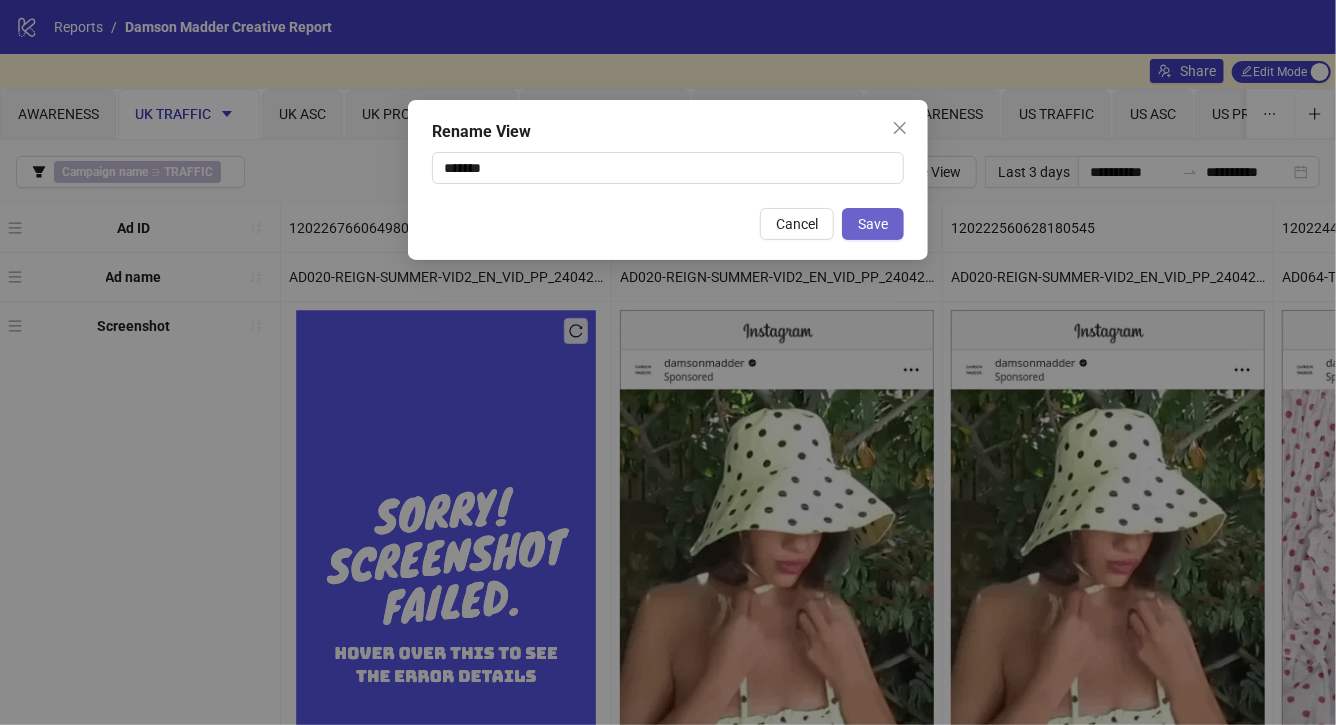 click on "Save" at bounding box center (873, 224) 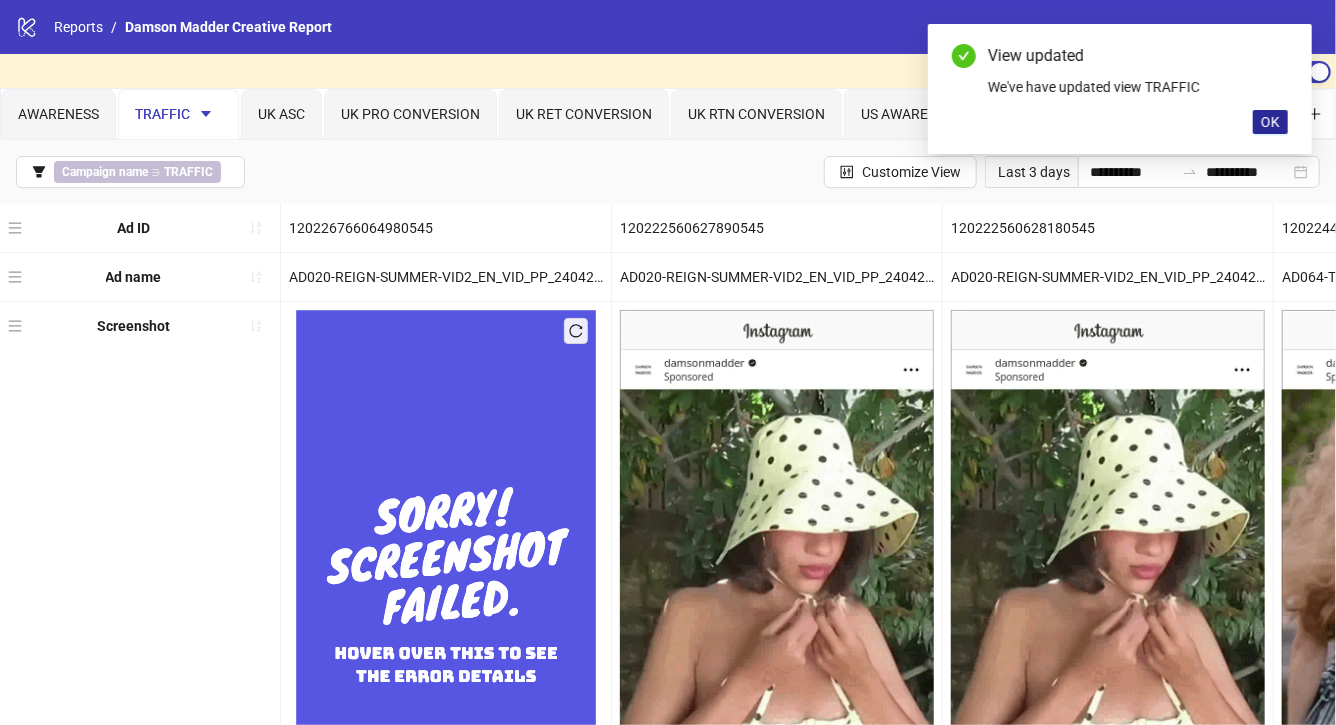 click on "OK" at bounding box center [1270, 122] 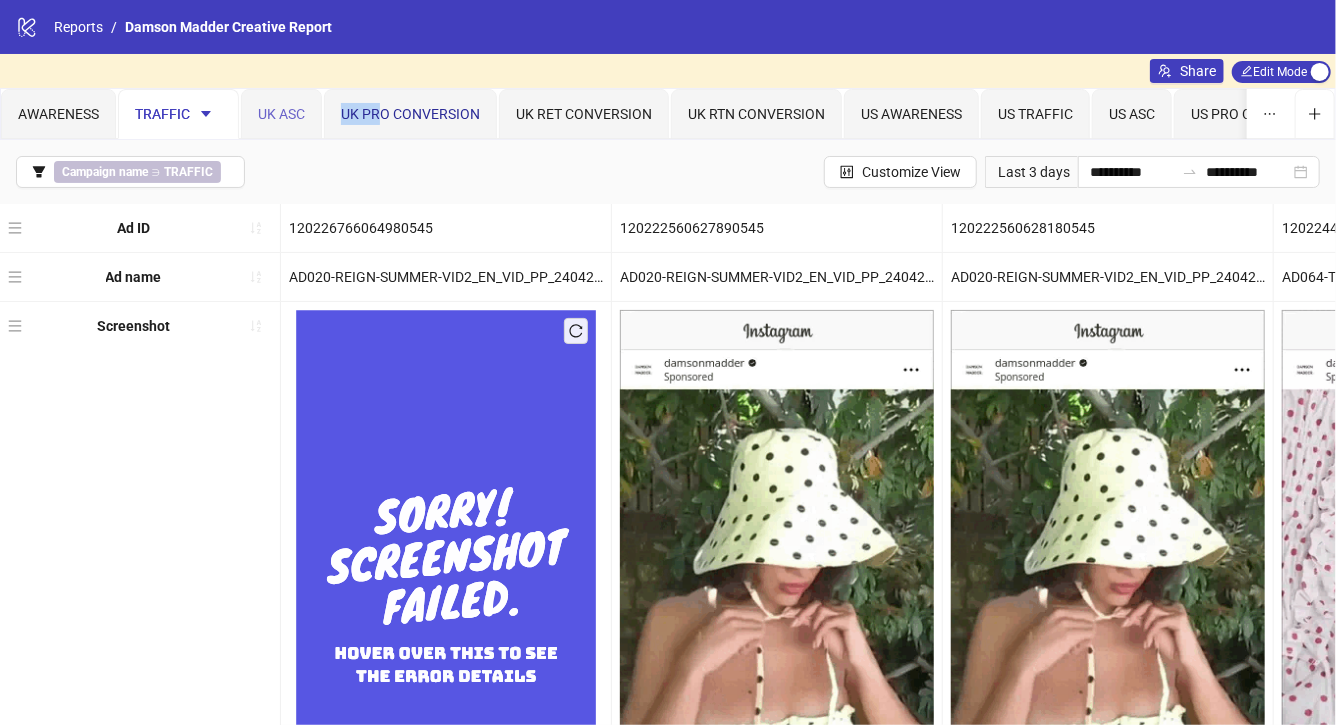 drag, startPoint x: 382, startPoint y: 120, endPoint x: 307, endPoint y: 118, distance: 75.026665 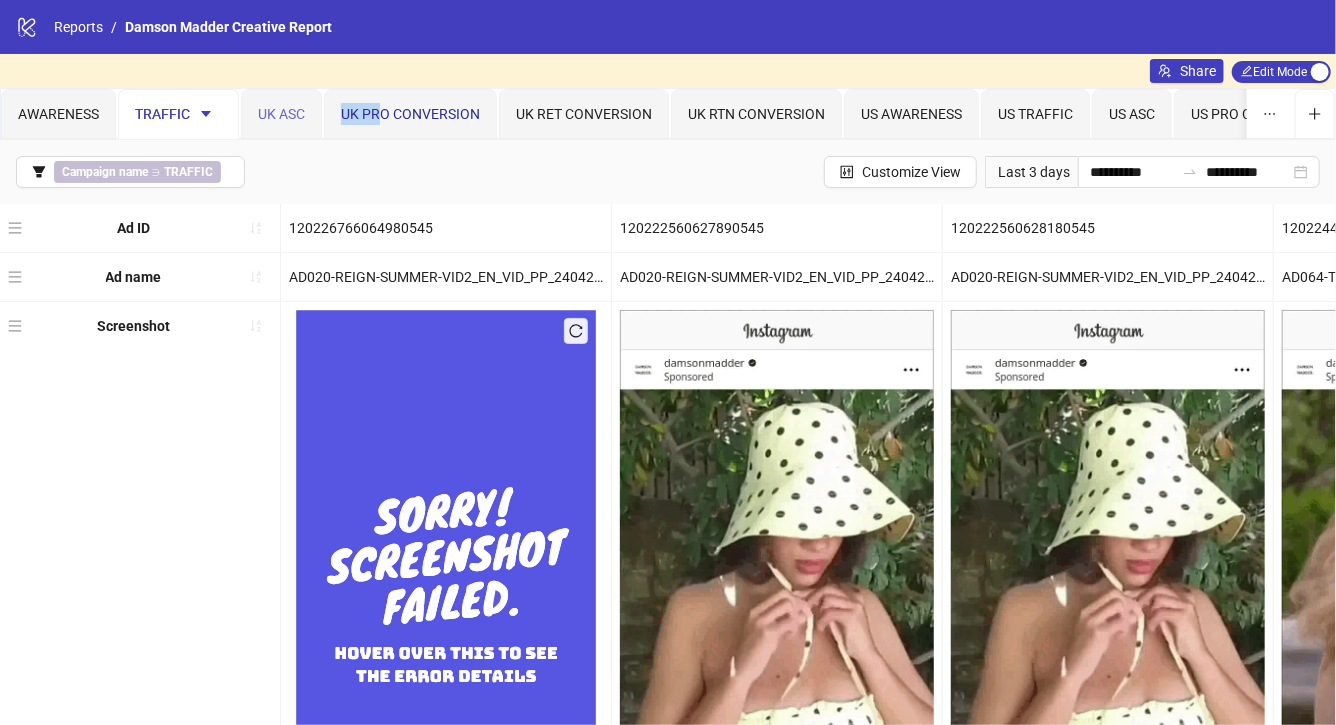 click on "AWARENESS TRAFFIC [GEOGRAPHIC_DATA] ASC [GEOGRAPHIC_DATA] PRO CONVERSION UK RET CONVERSION UK RTN CONVERSION US AWARENESS US TRAFFIC US ASC [GEOGRAPHIC_DATA] PRO CONVERSION US RET CONVERSION US RTN CONVERSION EU AWARENESS EU ASC EU RET CONVERSION EU RTN CONVERSION Explorer" at bounding box center (1190, 114) 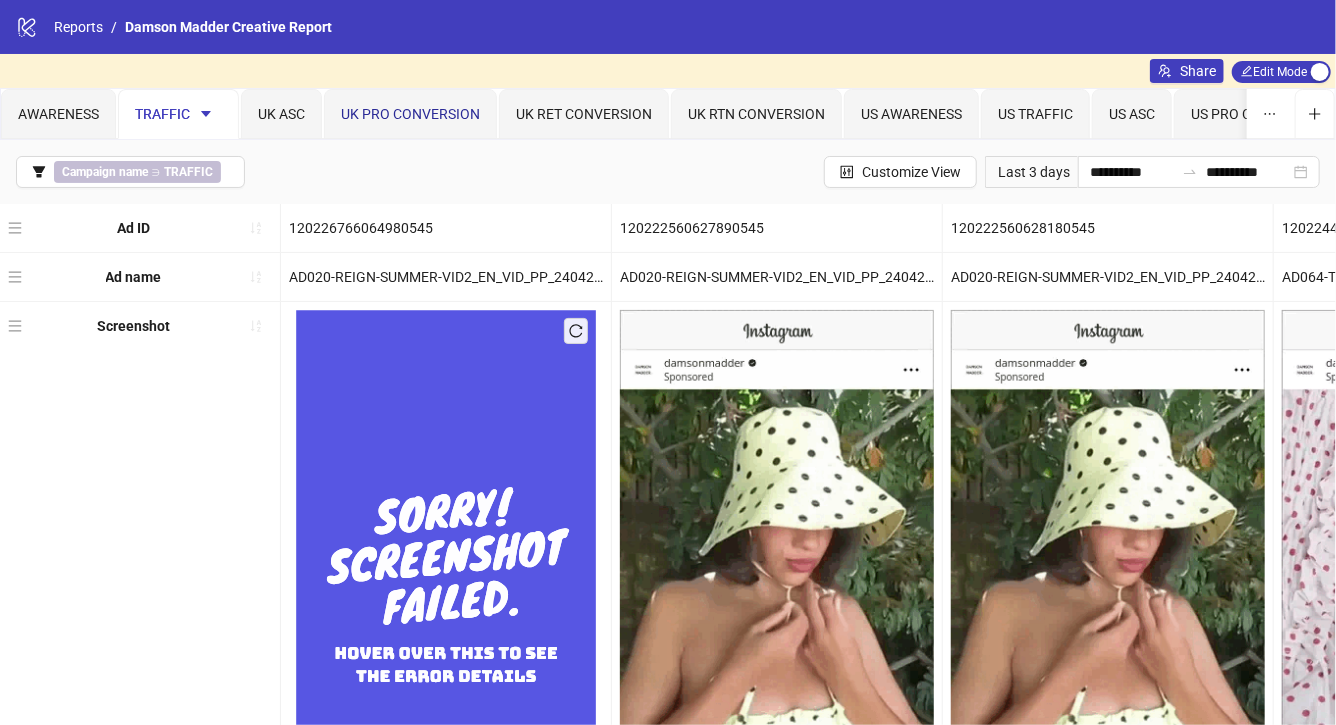 click on "UK PRO CONVERSION" at bounding box center [410, 114] 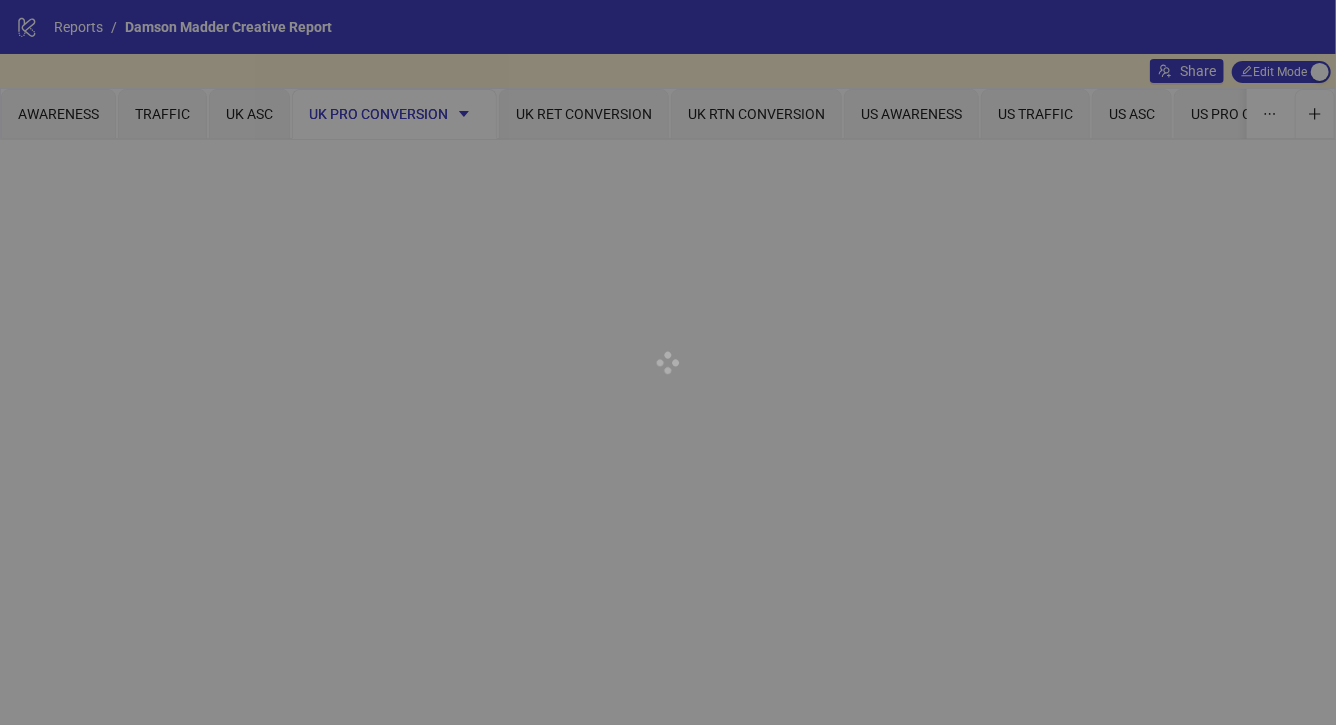 click at bounding box center [668, 362] 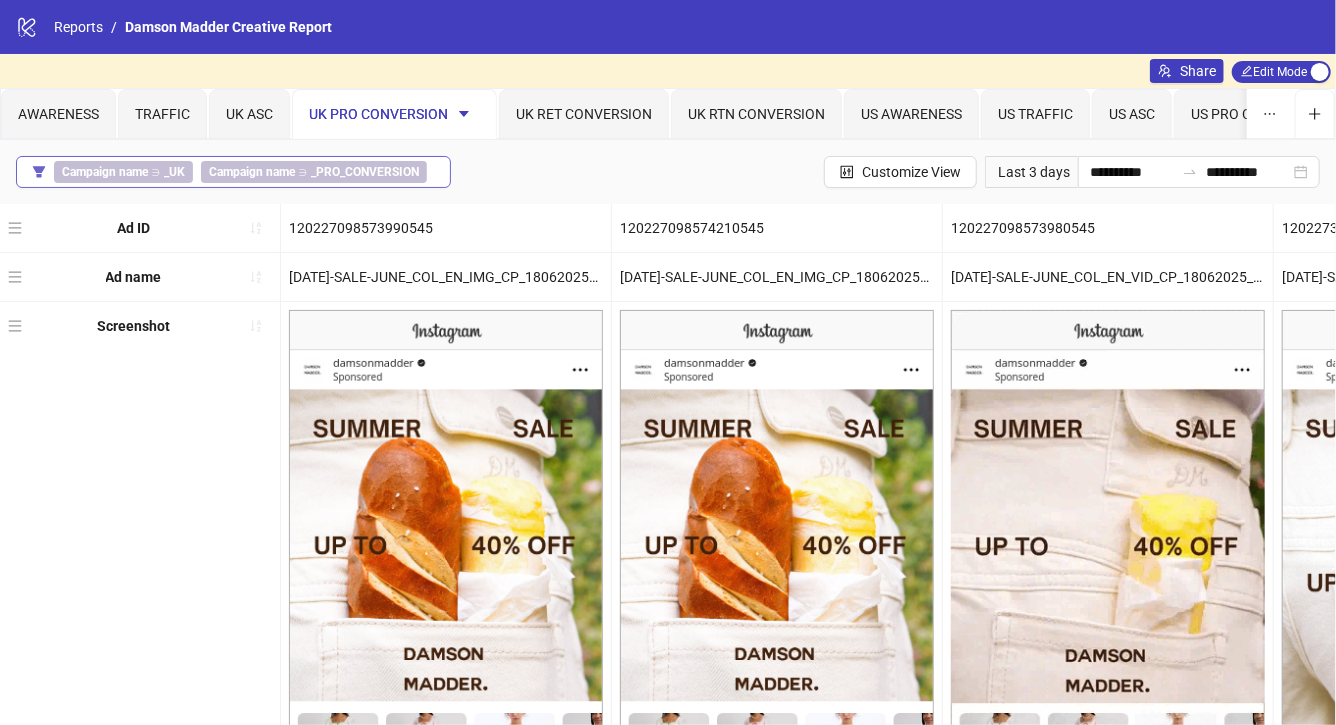 click on "_PRO_CONVERSION" at bounding box center [365, 172] 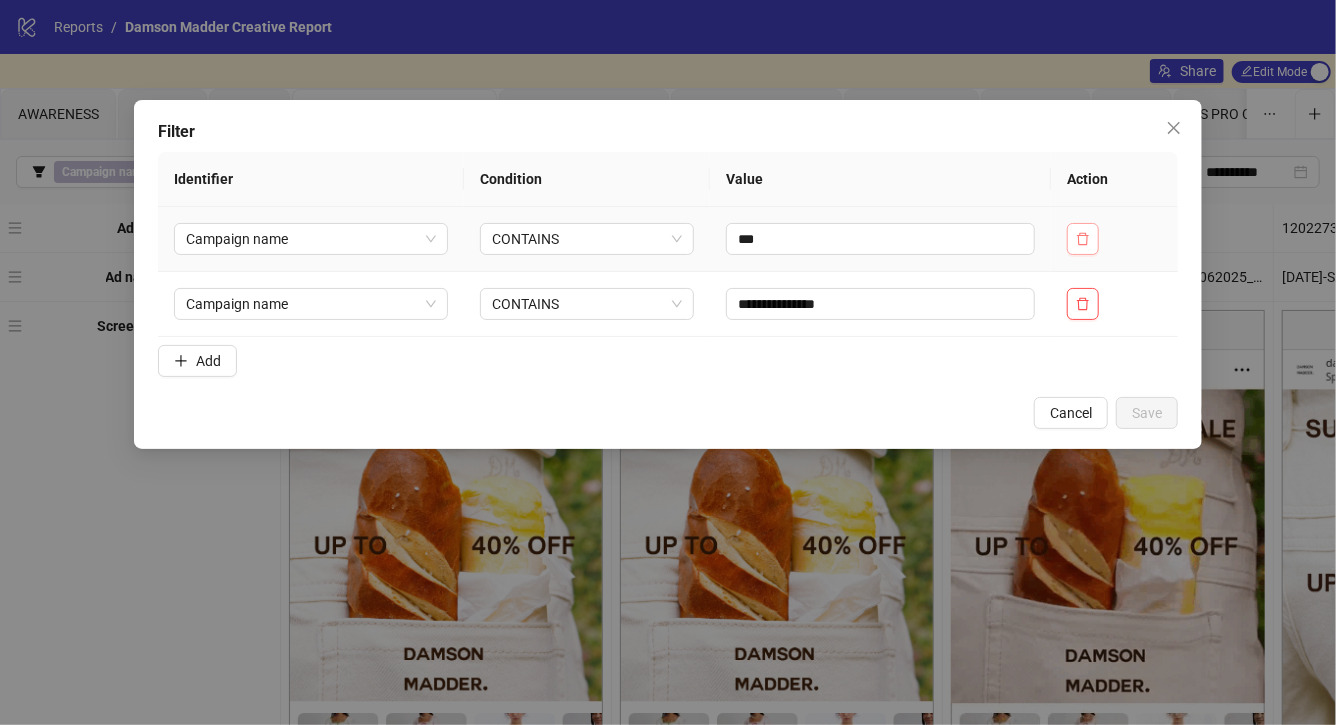 click 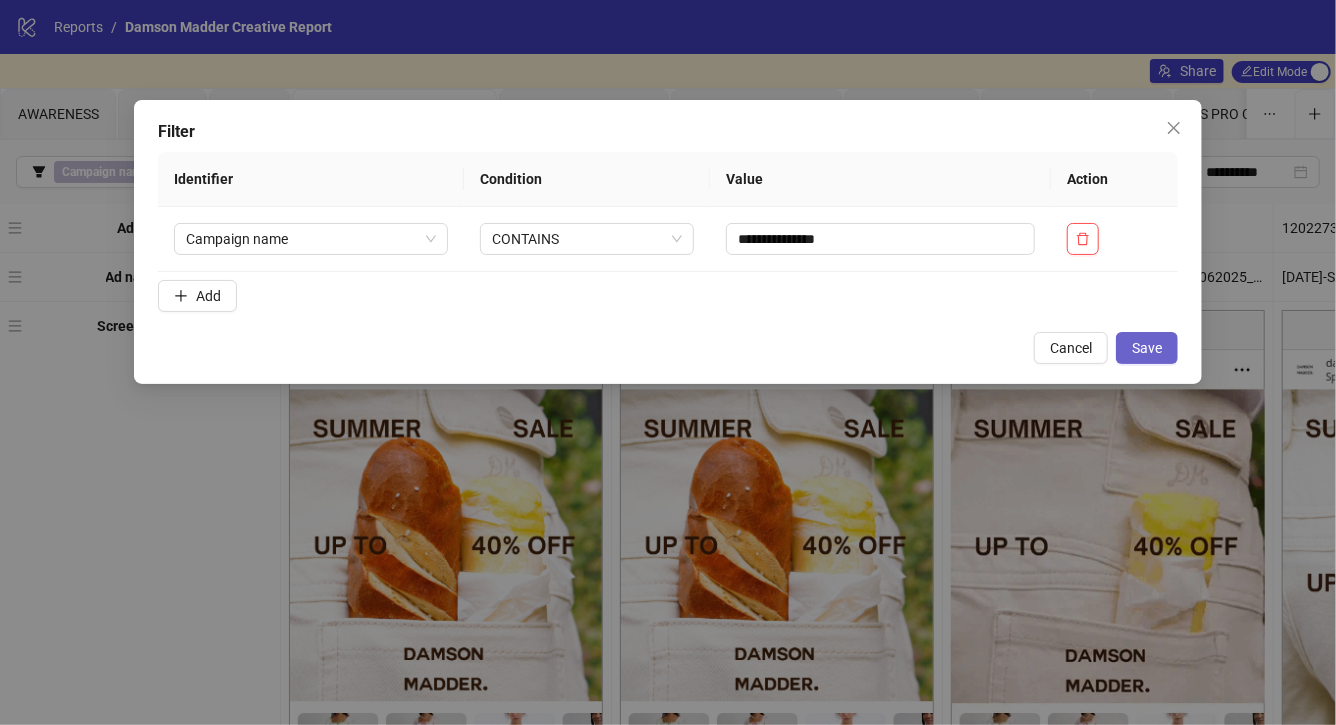 click on "Save" at bounding box center [1147, 348] 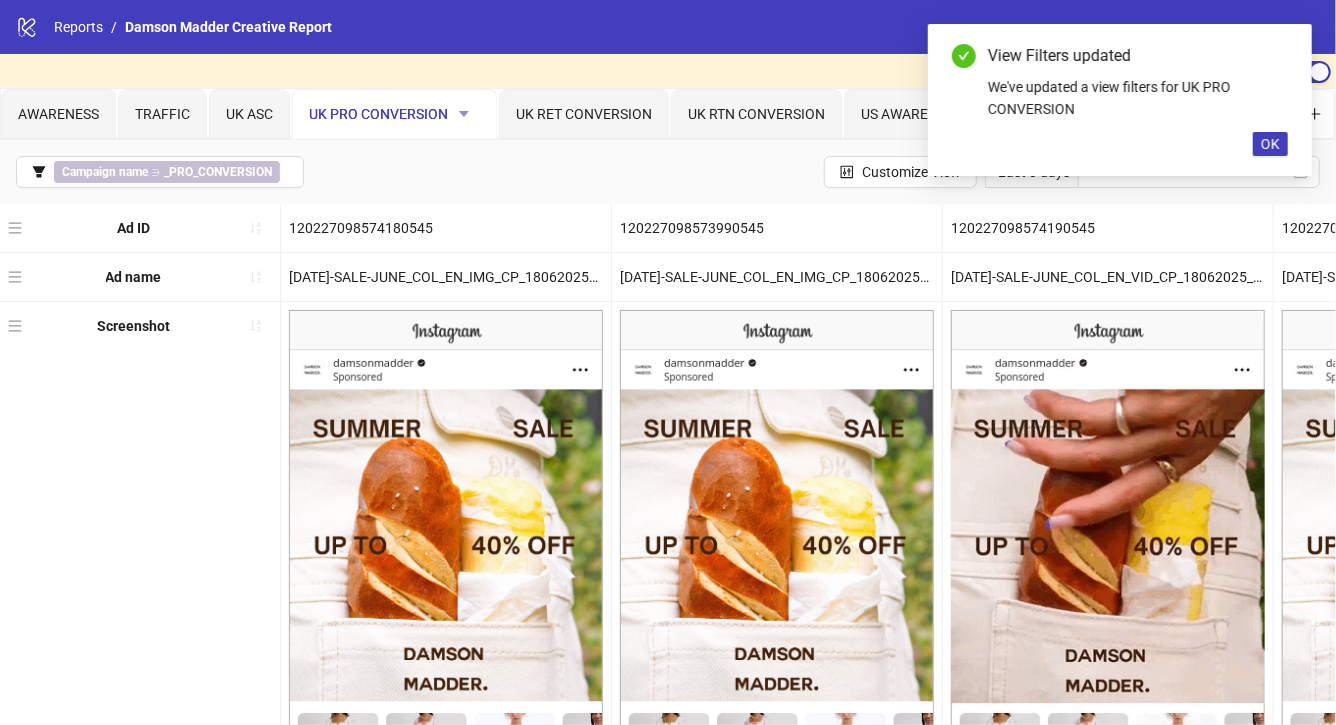 click 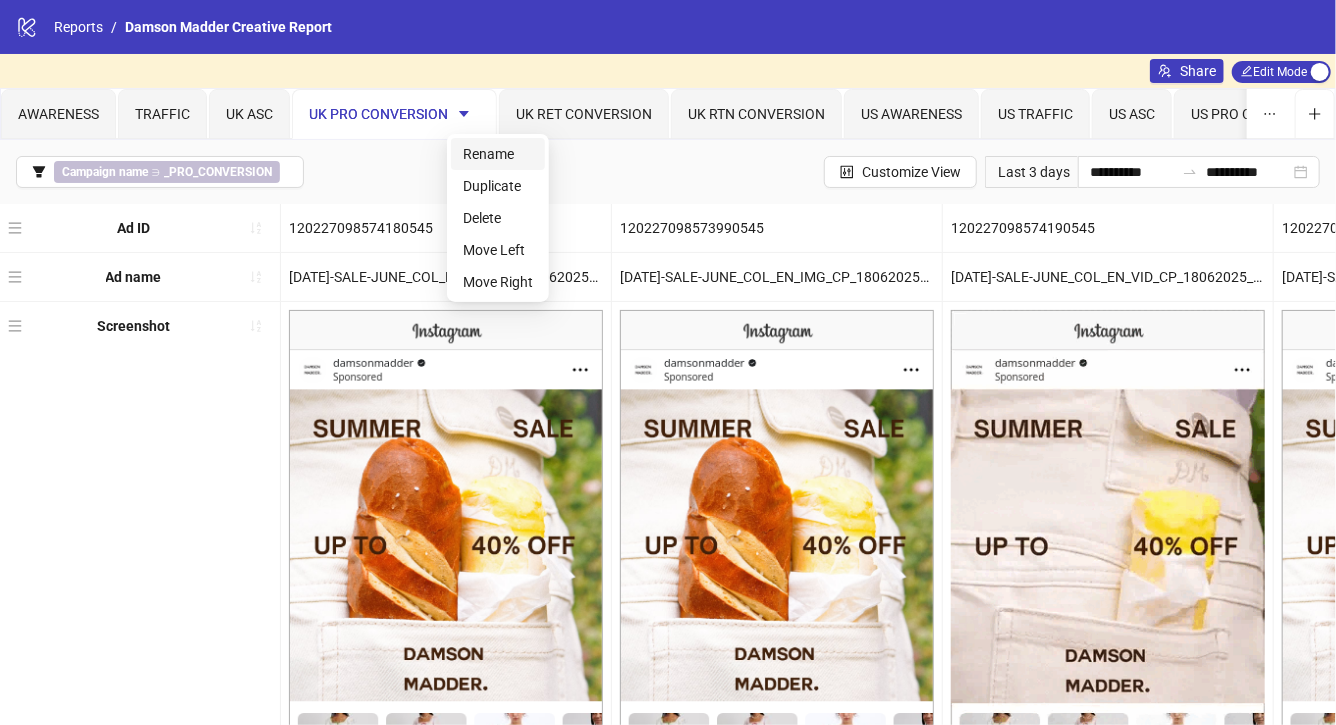 click on "Rename" at bounding box center [498, 154] 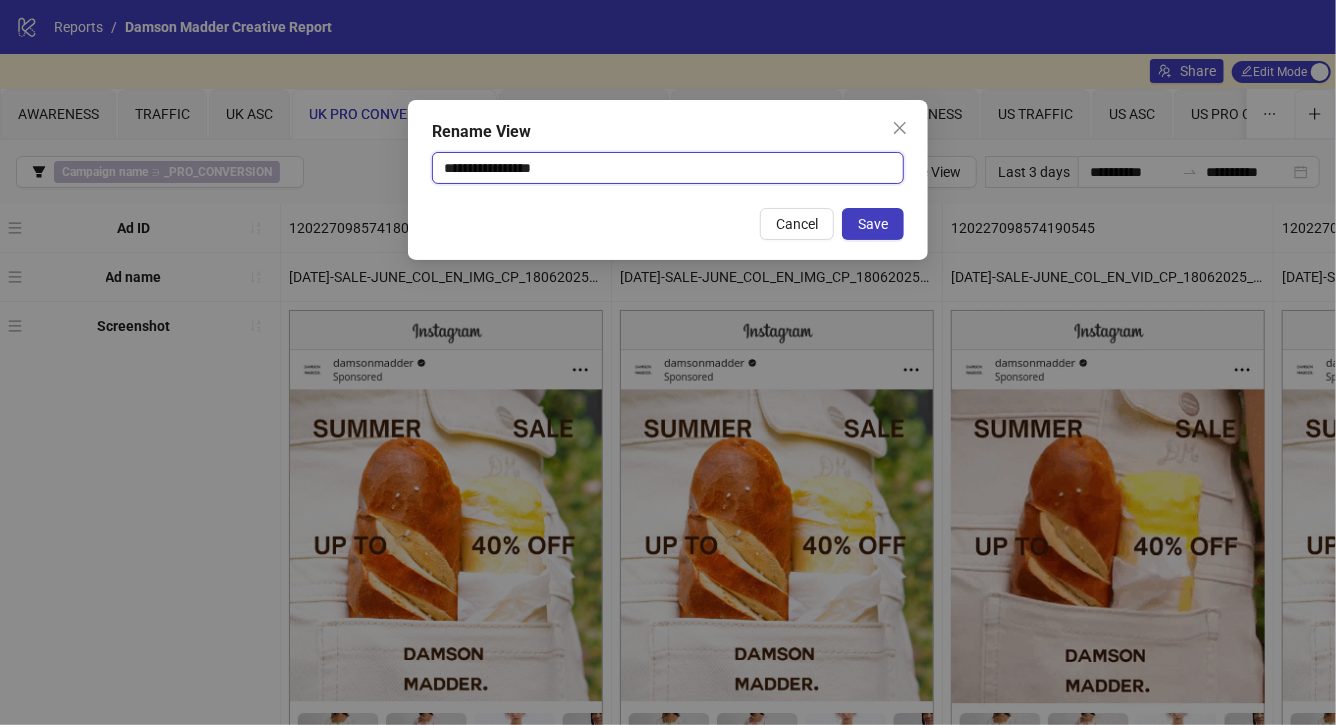 drag, startPoint x: 465, startPoint y: 169, endPoint x: 392, endPoint y: 169, distance: 73 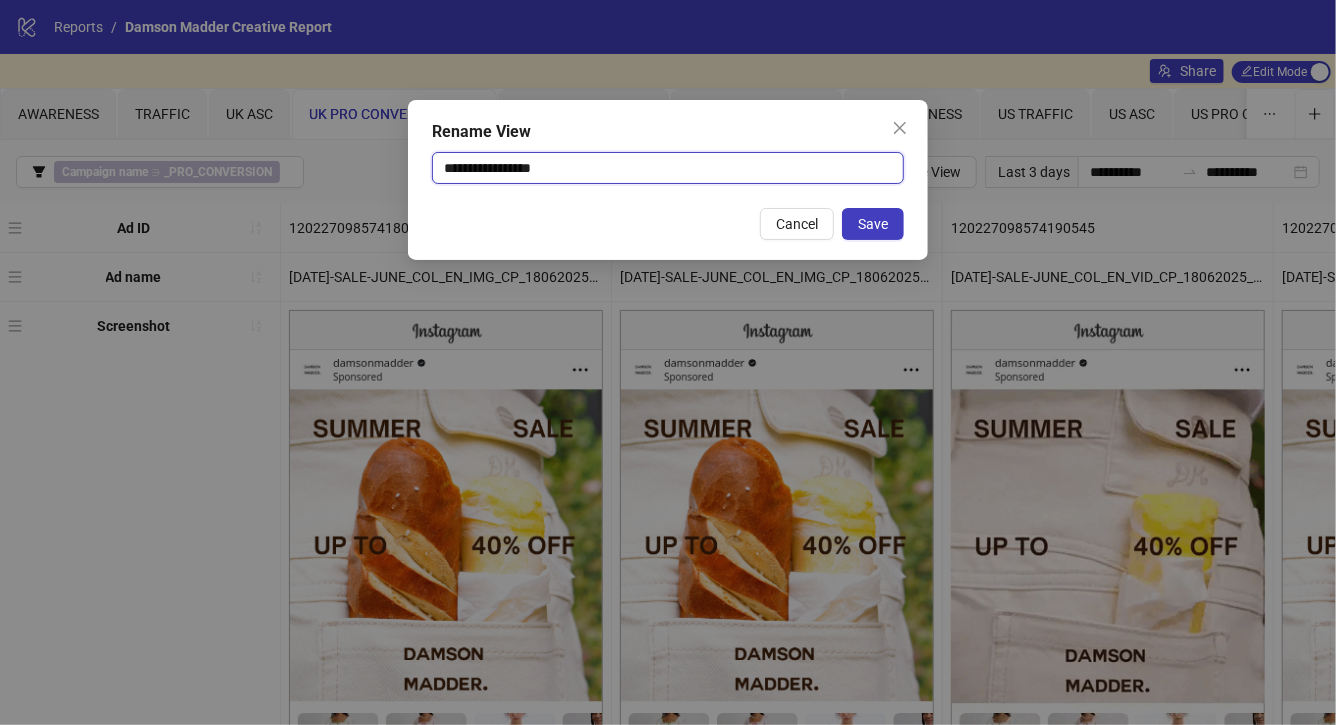 click on "**********" at bounding box center (668, 362) 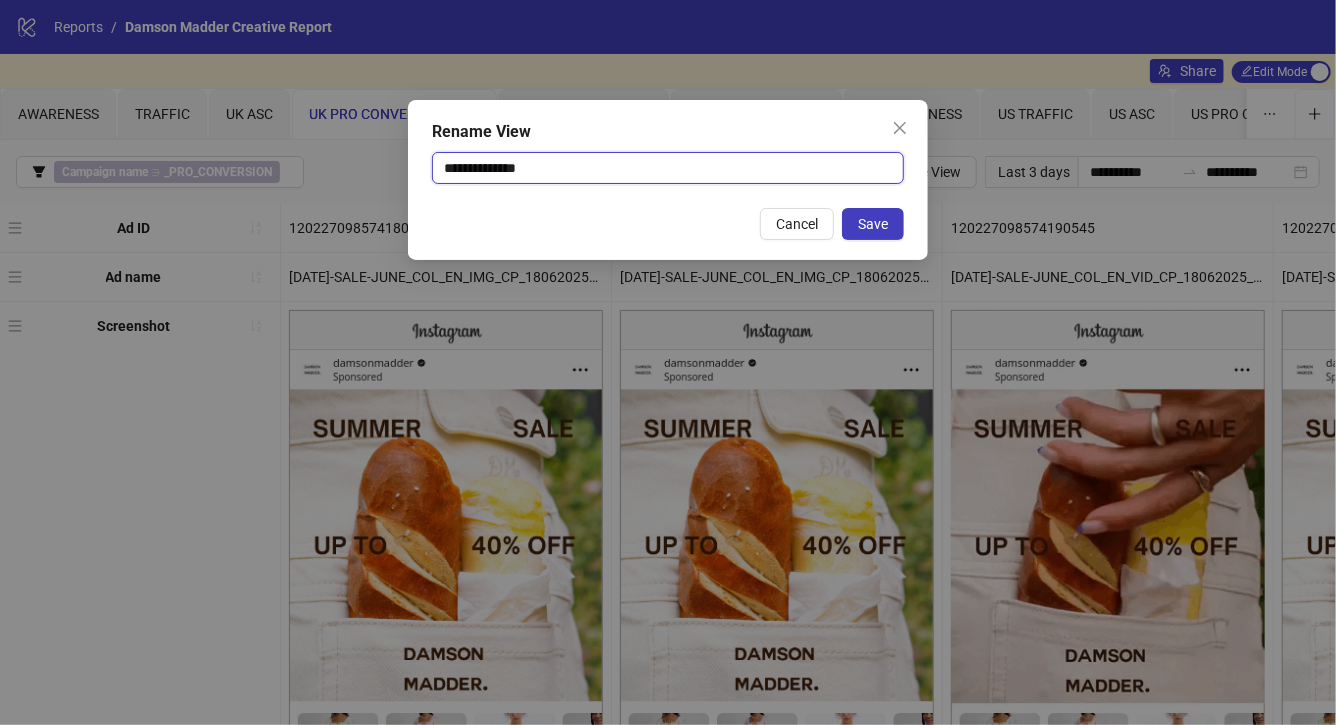 type on "**********" 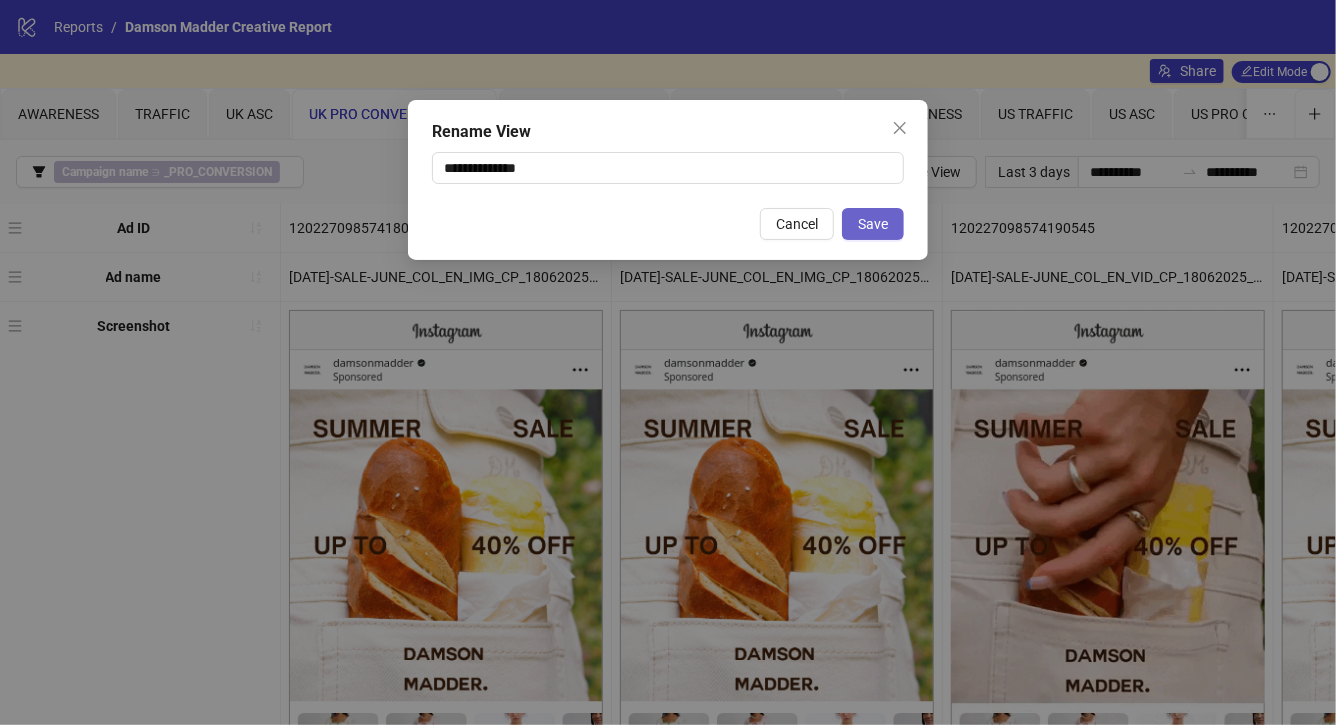 click on "Save" at bounding box center (873, 224) 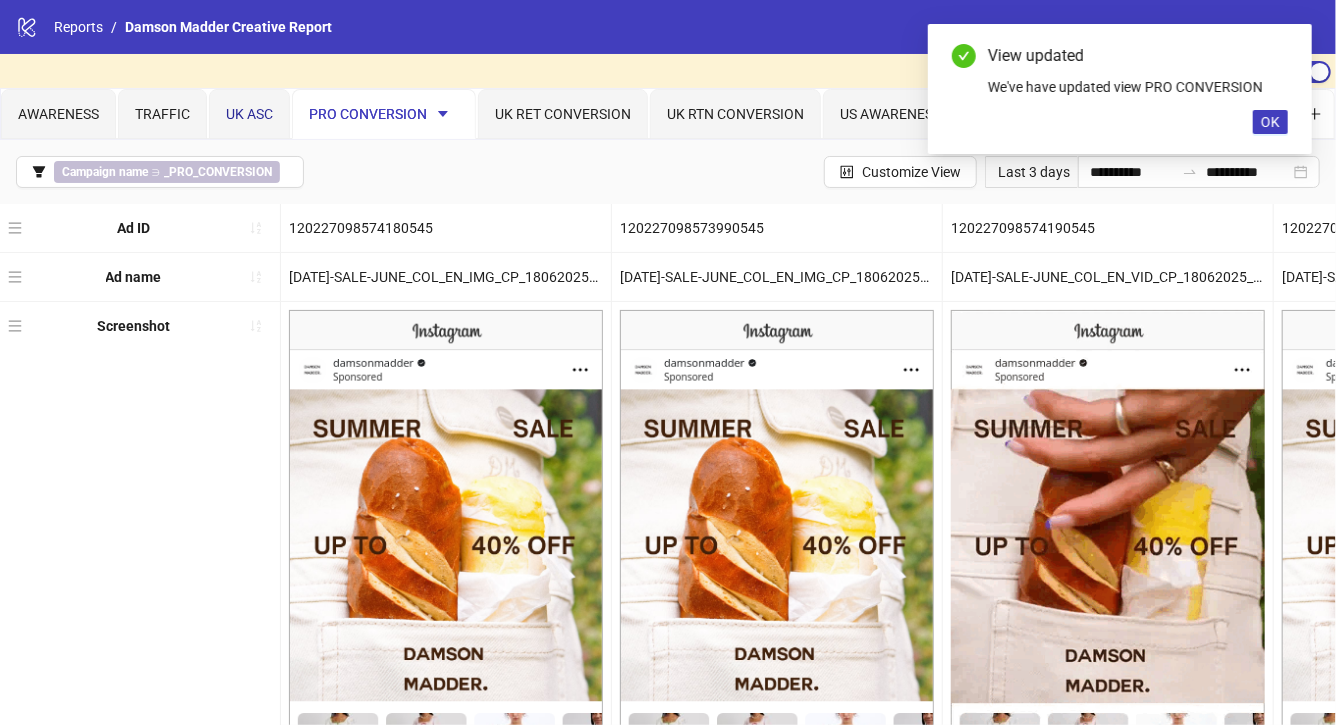 click on "UK ASC" at bounding box center (249, 114) 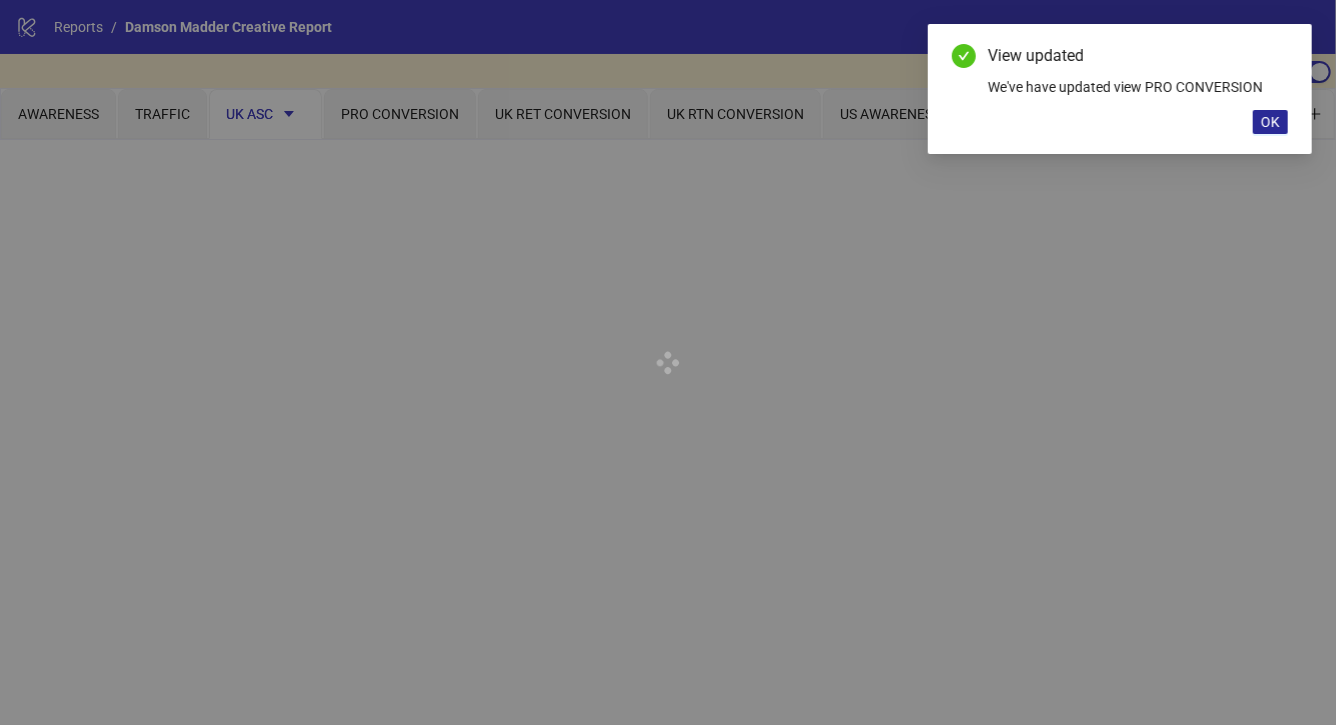 click on "OK" at bounding box center [1270, 122] 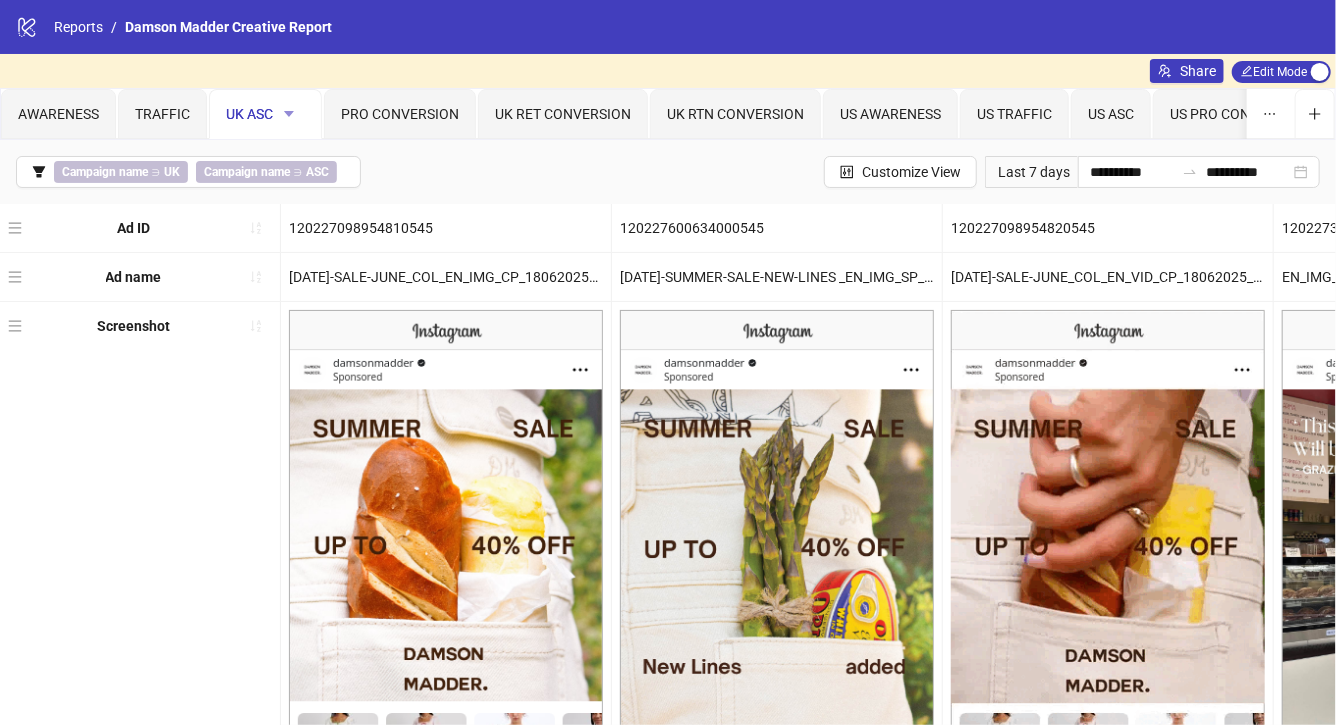 click 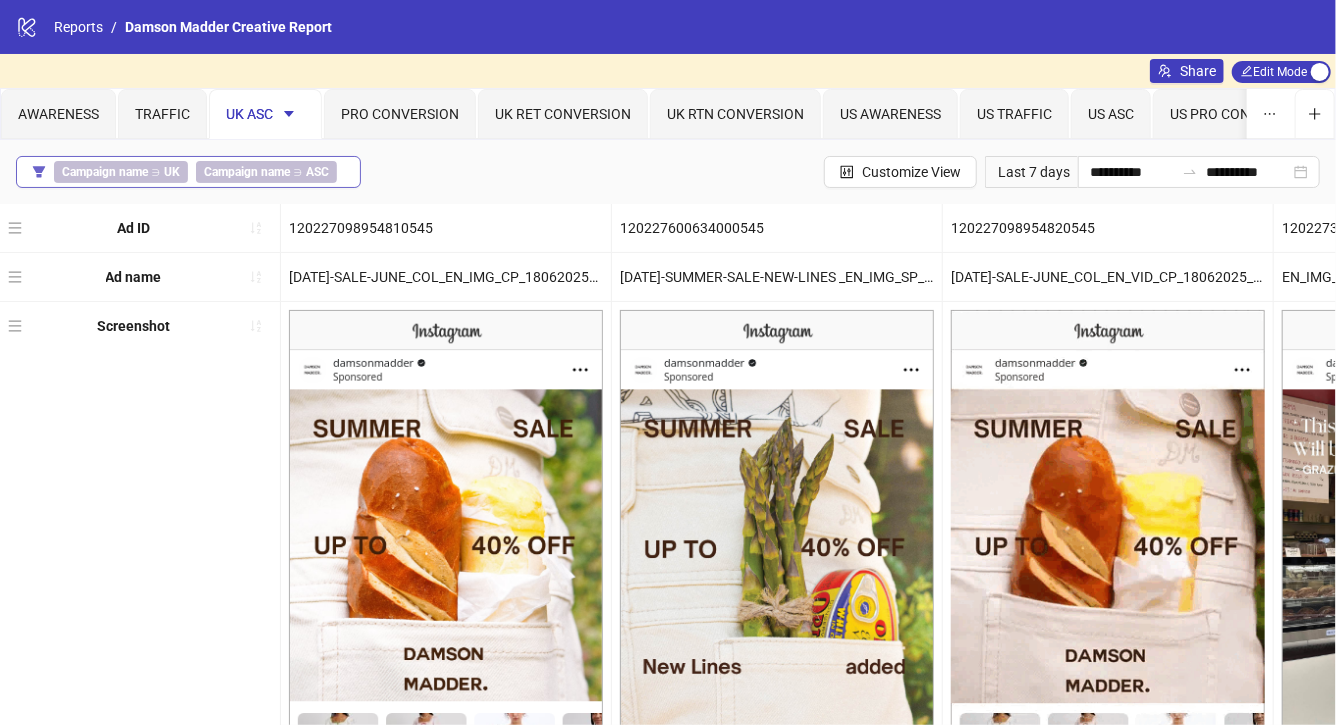 click on "Campaign name   ∋   UK Campaign name   ∋   ASC" at bounding box center [188, 172] 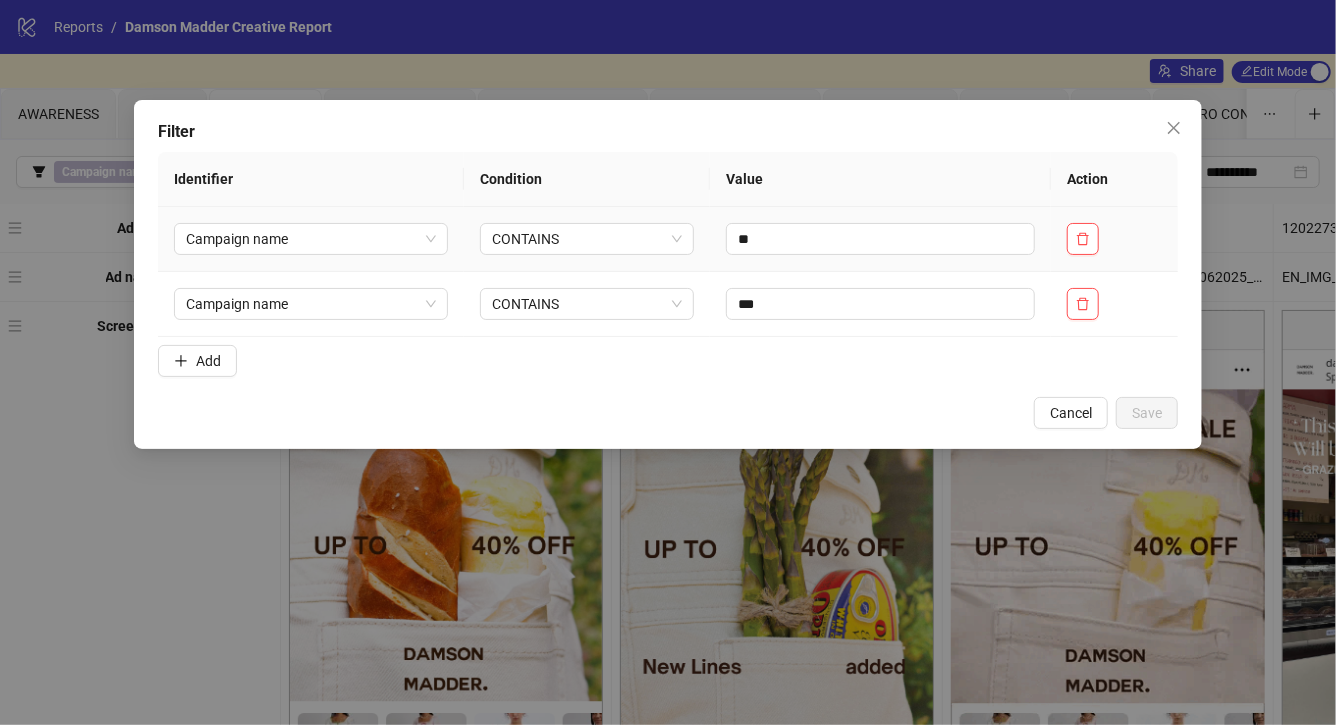 click at bounding box center [1114, 239] 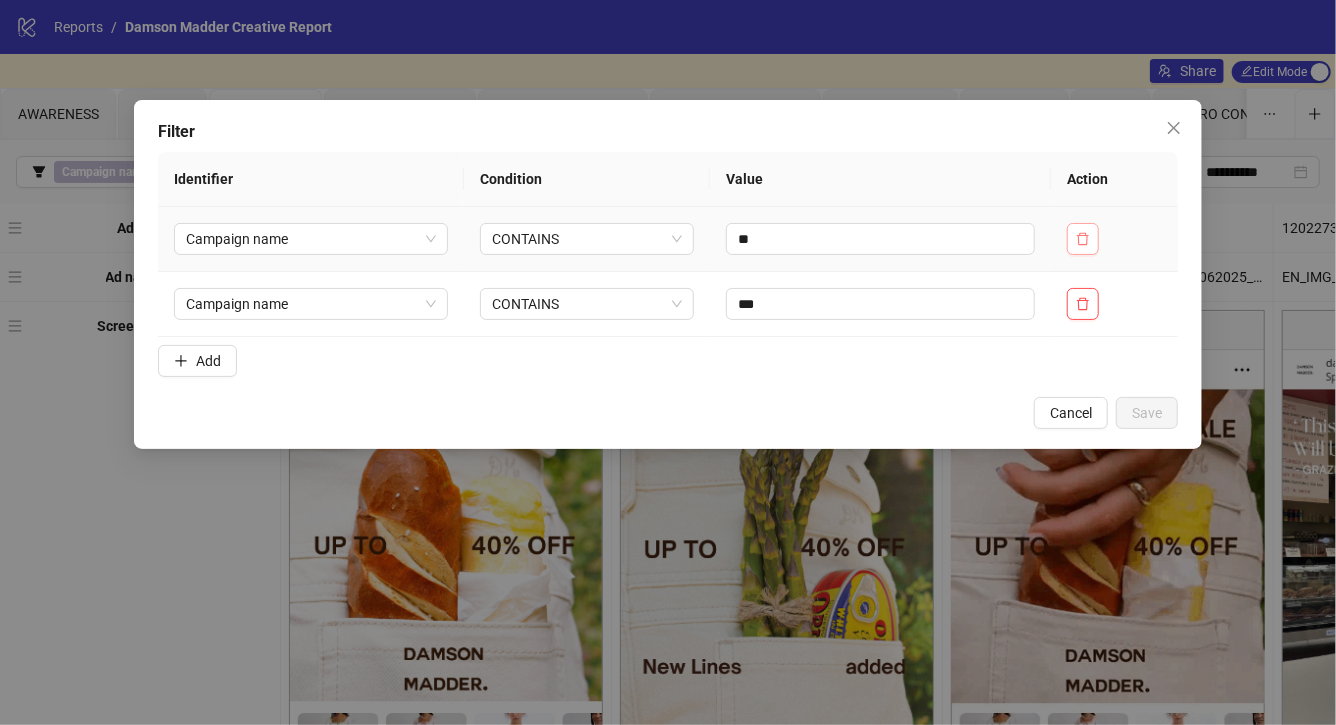 click 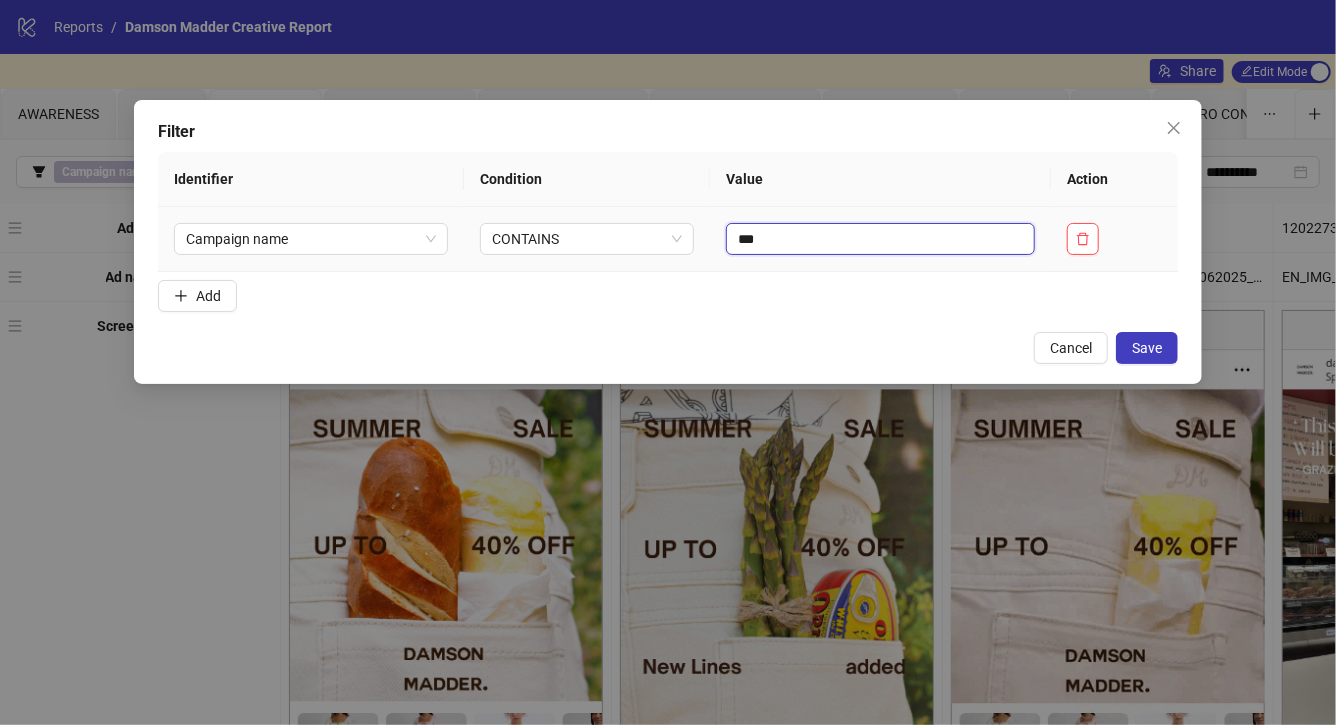 click on "***" at bounding box center (880, 239) 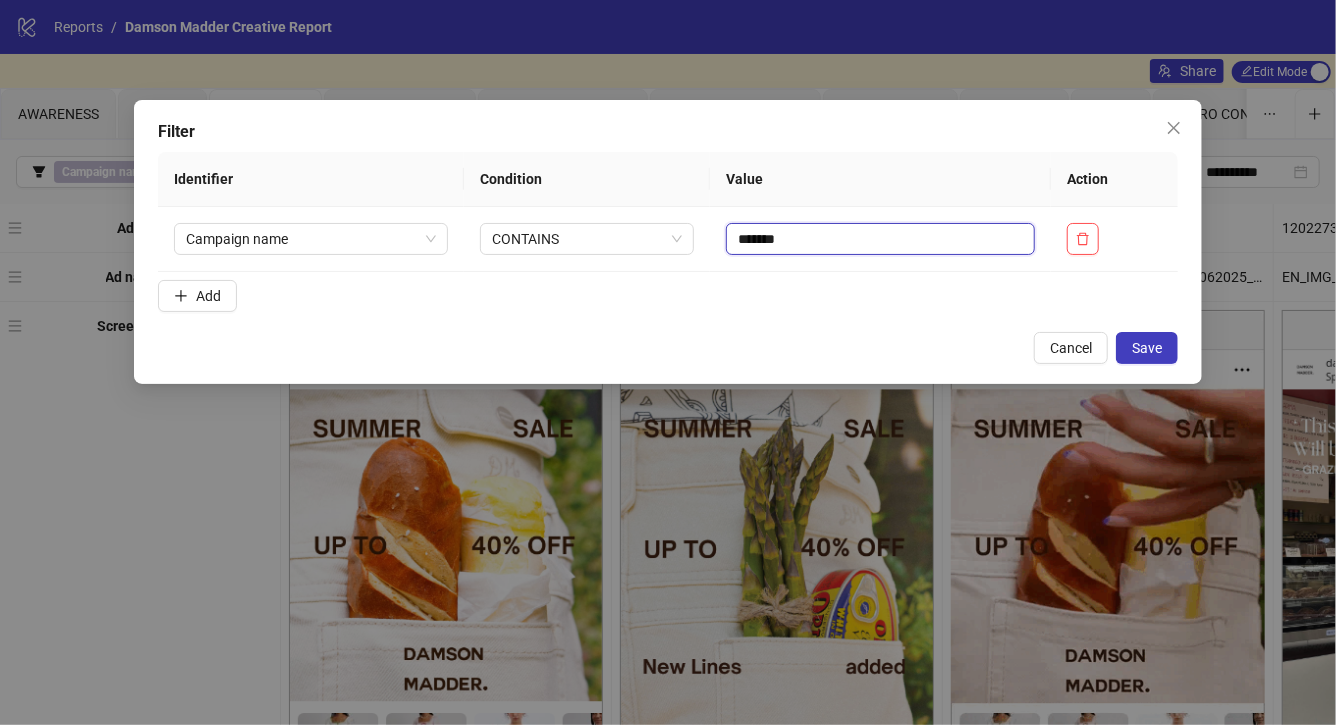 type on "*******" 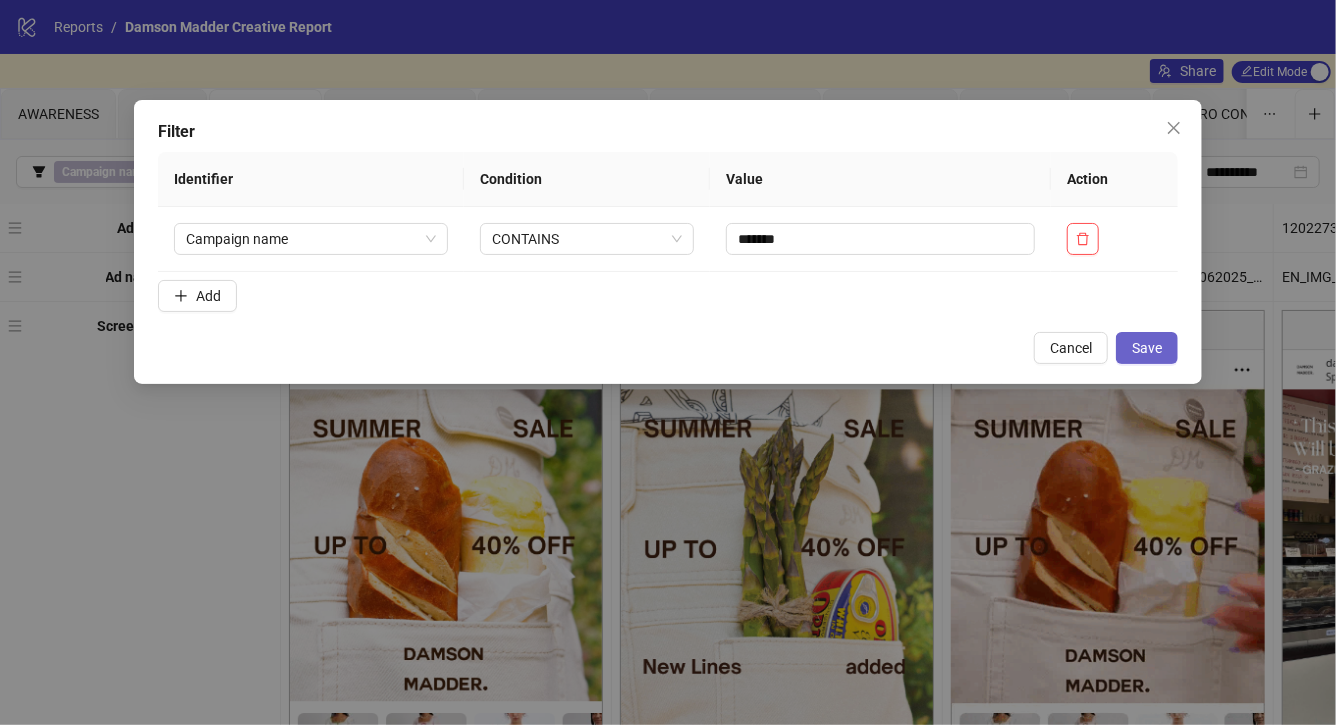 click on "Save" at bounding box center [1147, 348] 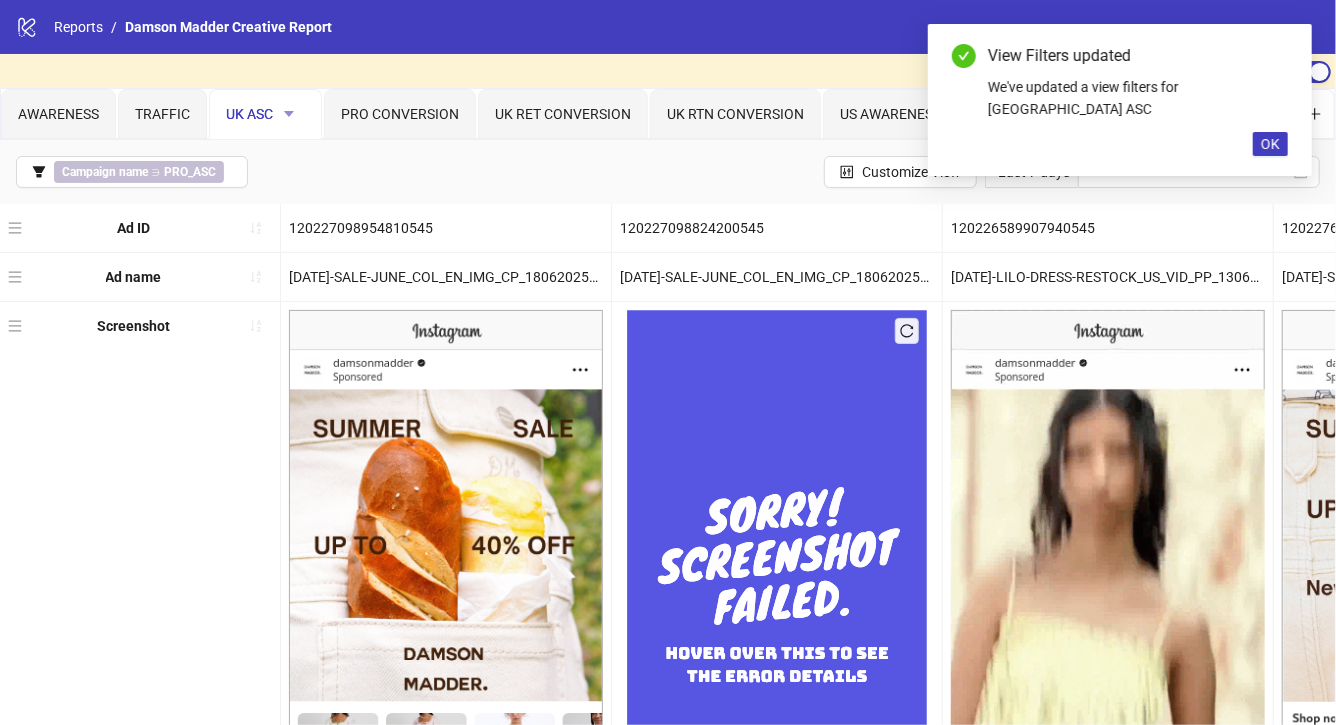 click at bounding box center [289, 114] 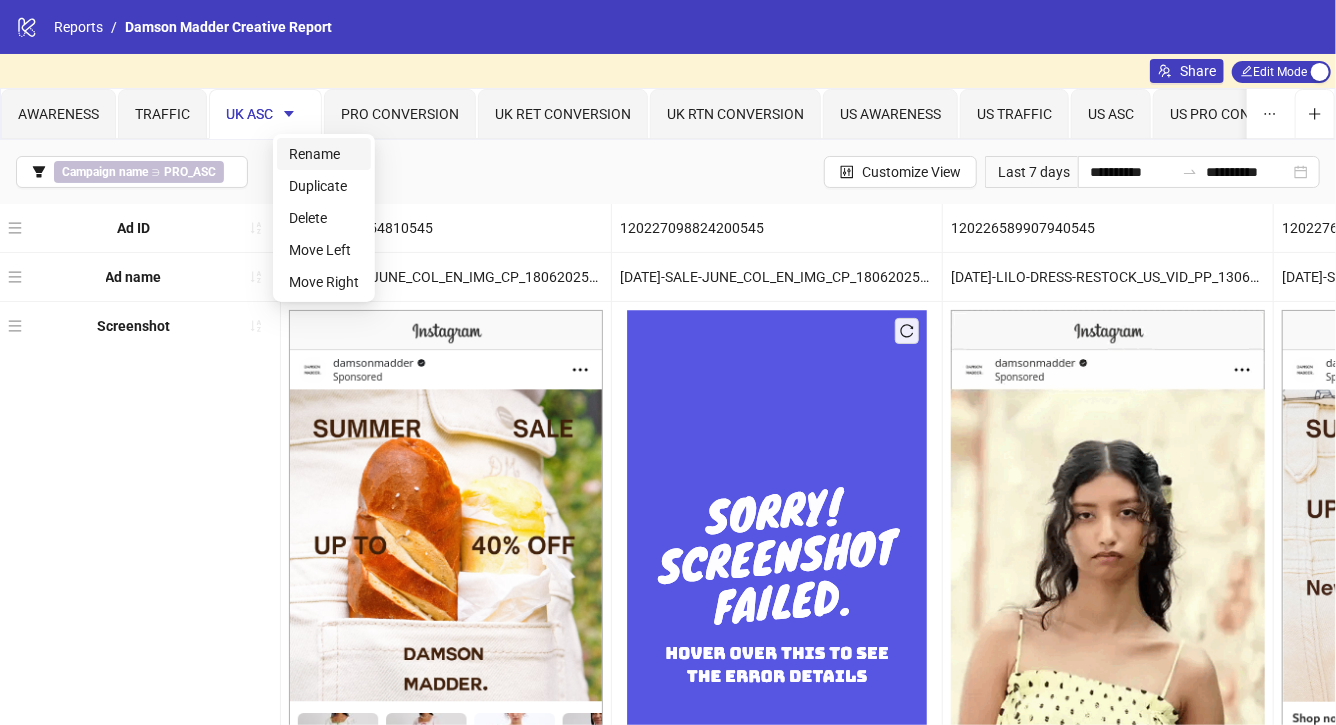 click on "Rename" at bounding box center [324, 154] 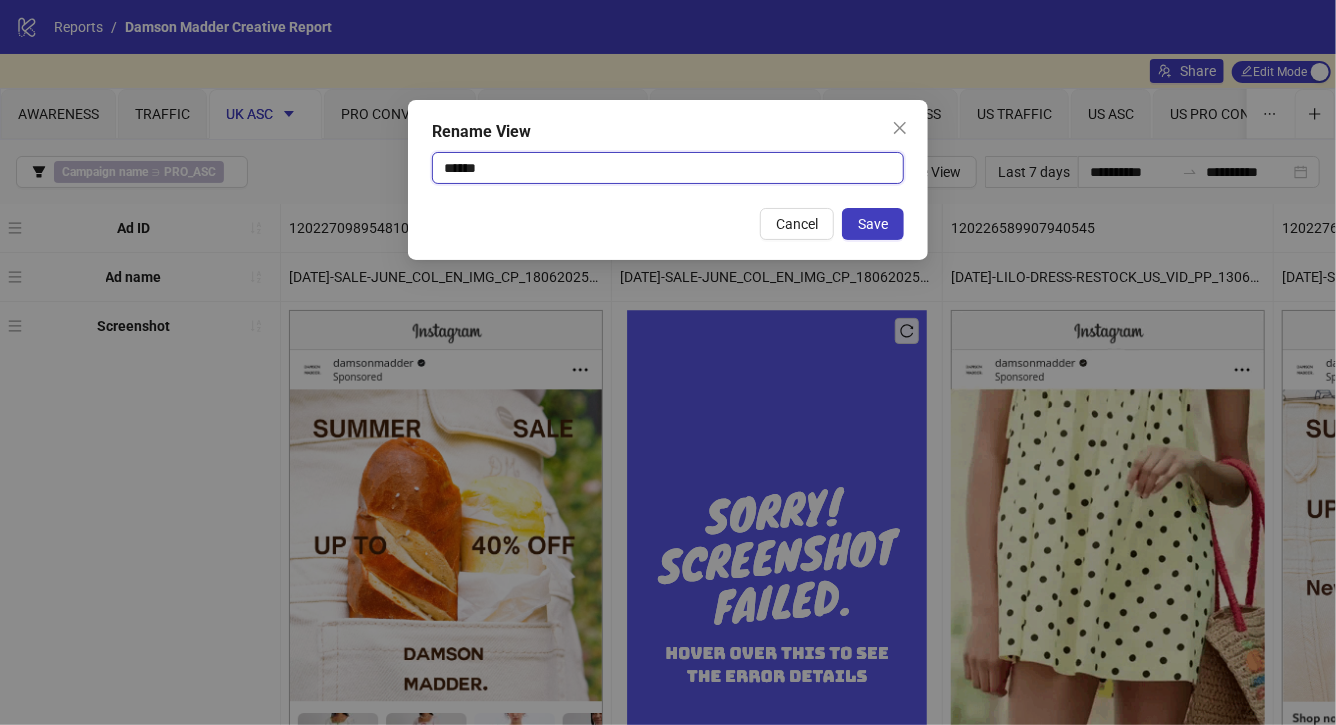 drag, startPoint x: 468, startPoint y: 169, endPoint x: 363, endPoint y: 169, distance: 105 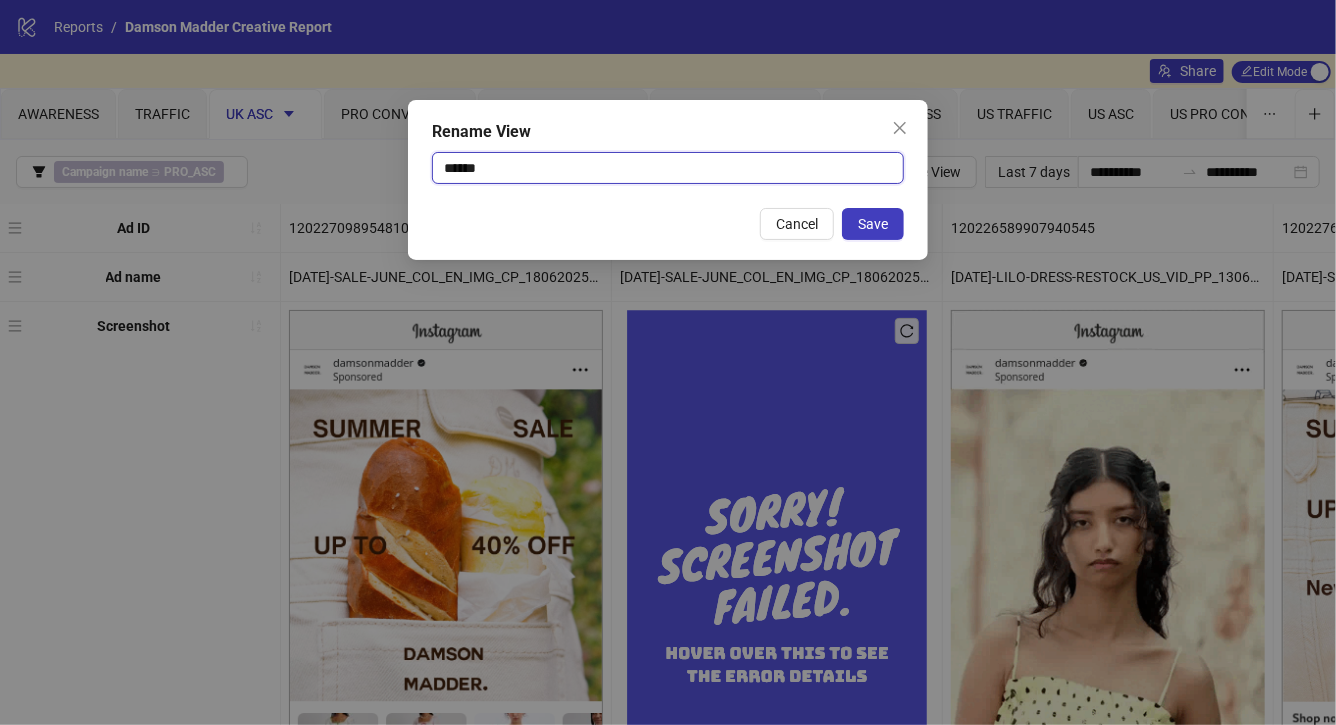 click on "Rename View ****** Cancel Save" at bounding box center (668, 362) 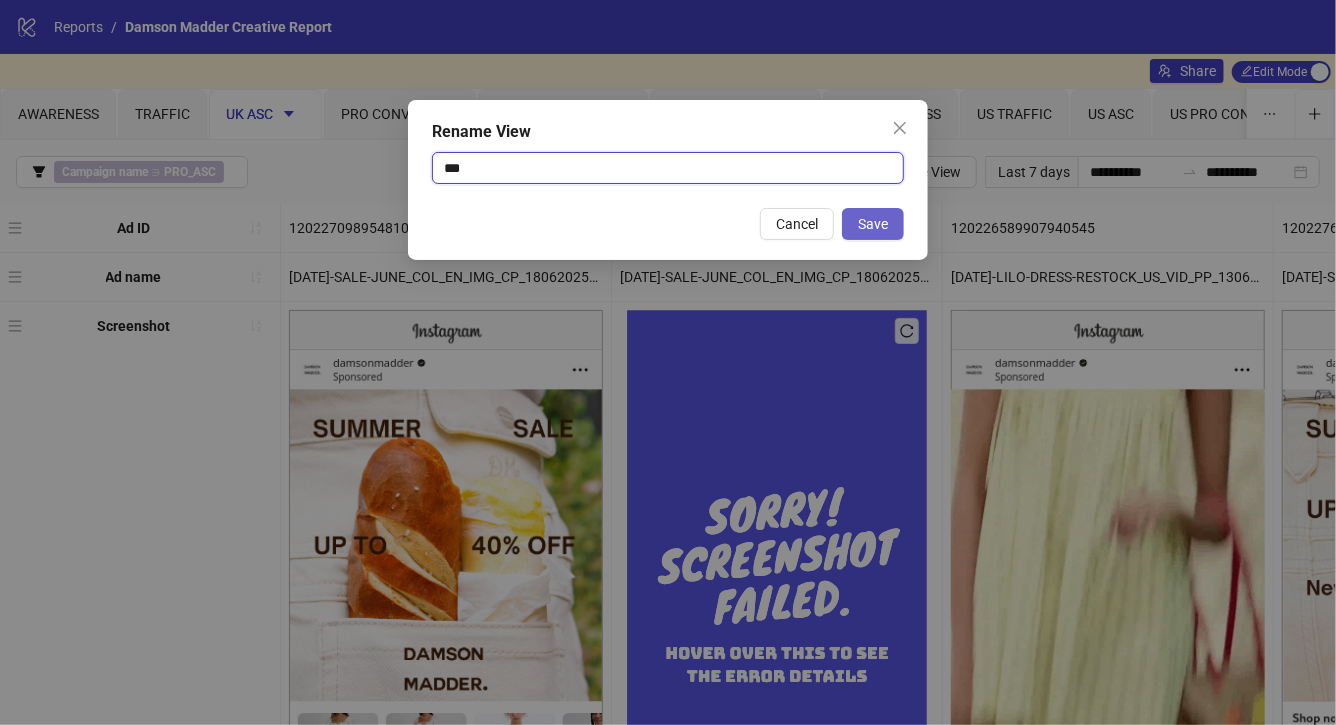 type on "***" 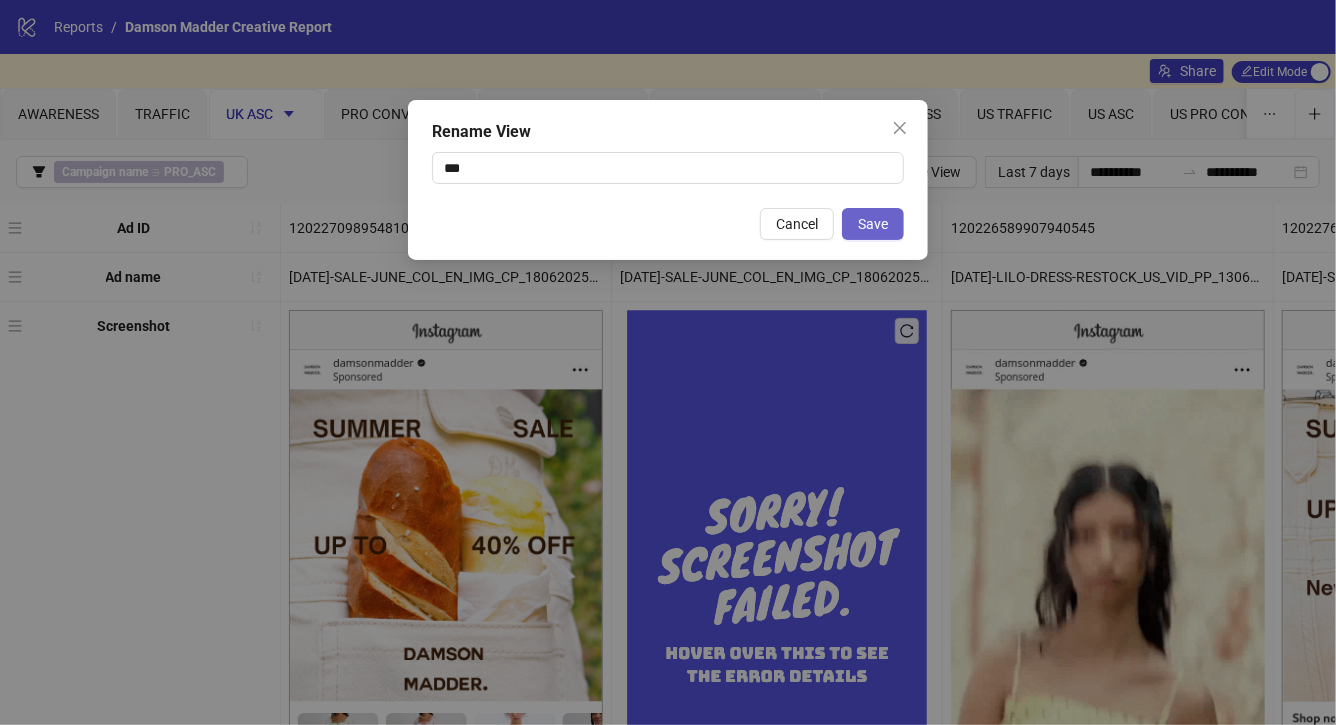 click on "Save" at bounding box center (873, 224) 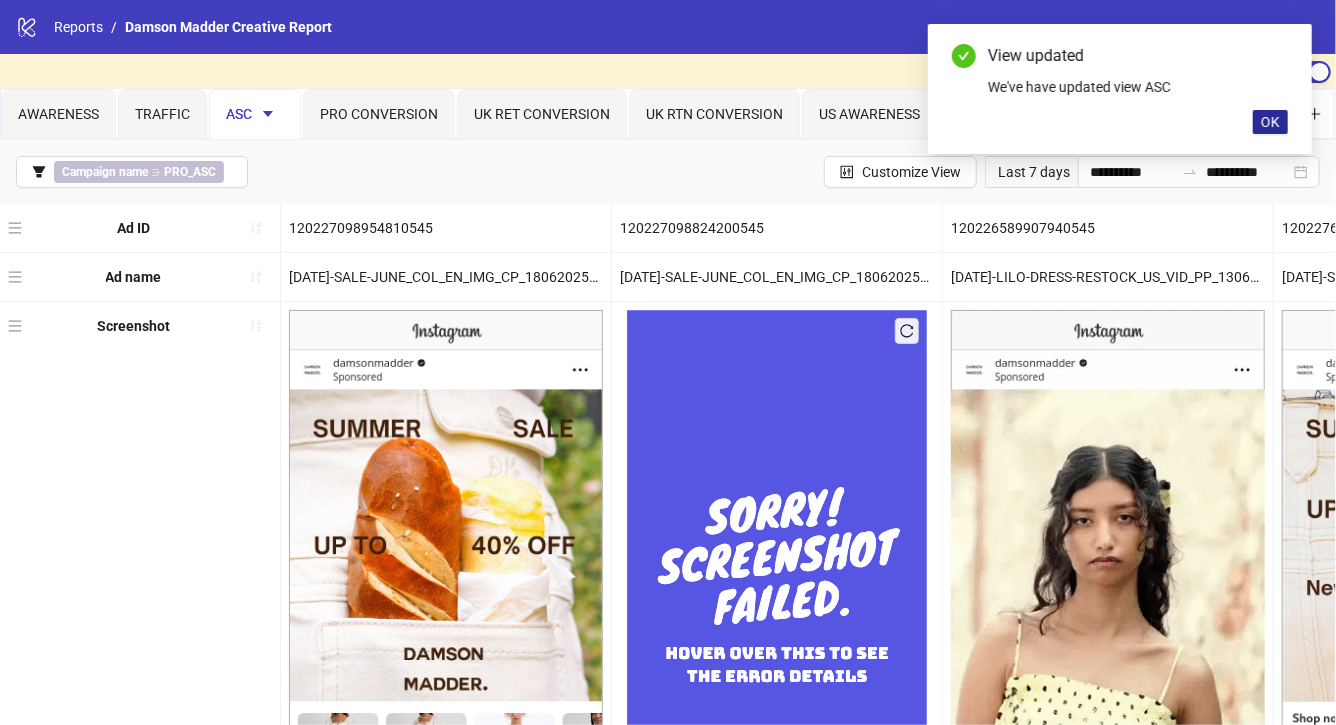click on "OK" at bounding box center [1270, 122] 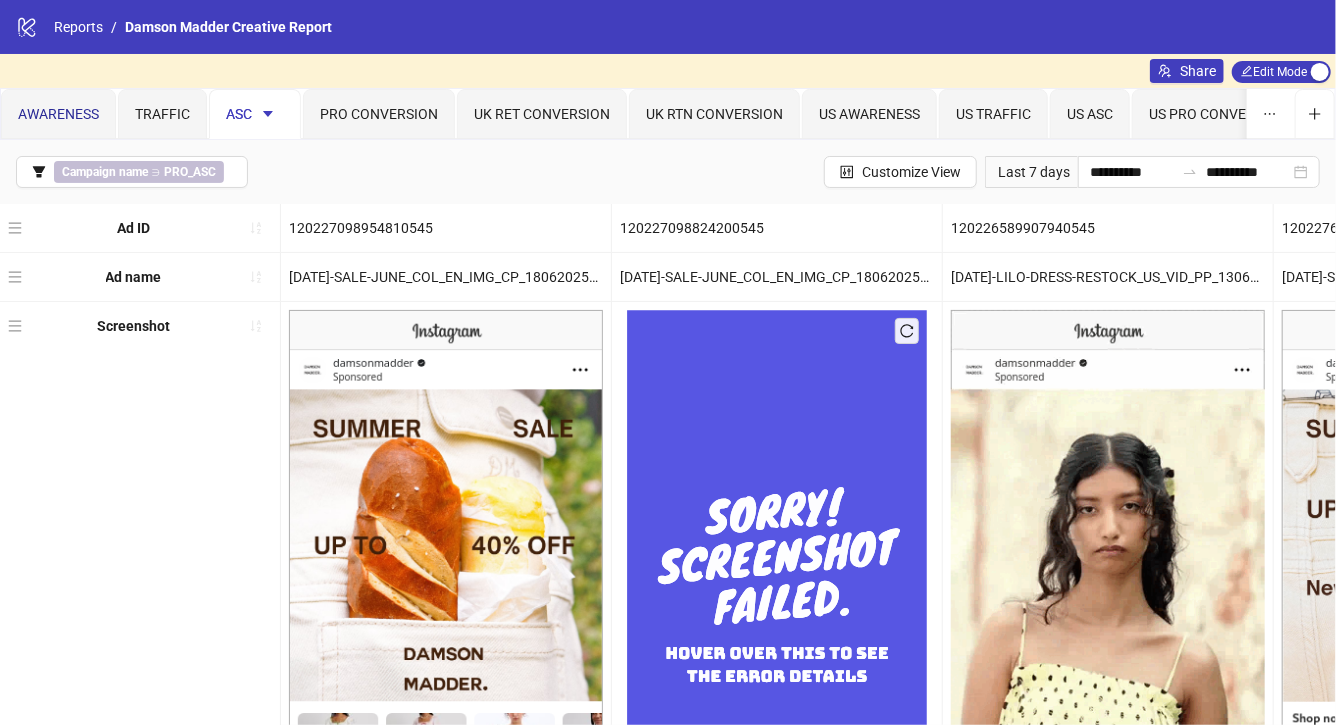 click on "AWARENESS" at bounding box center (58, 114) 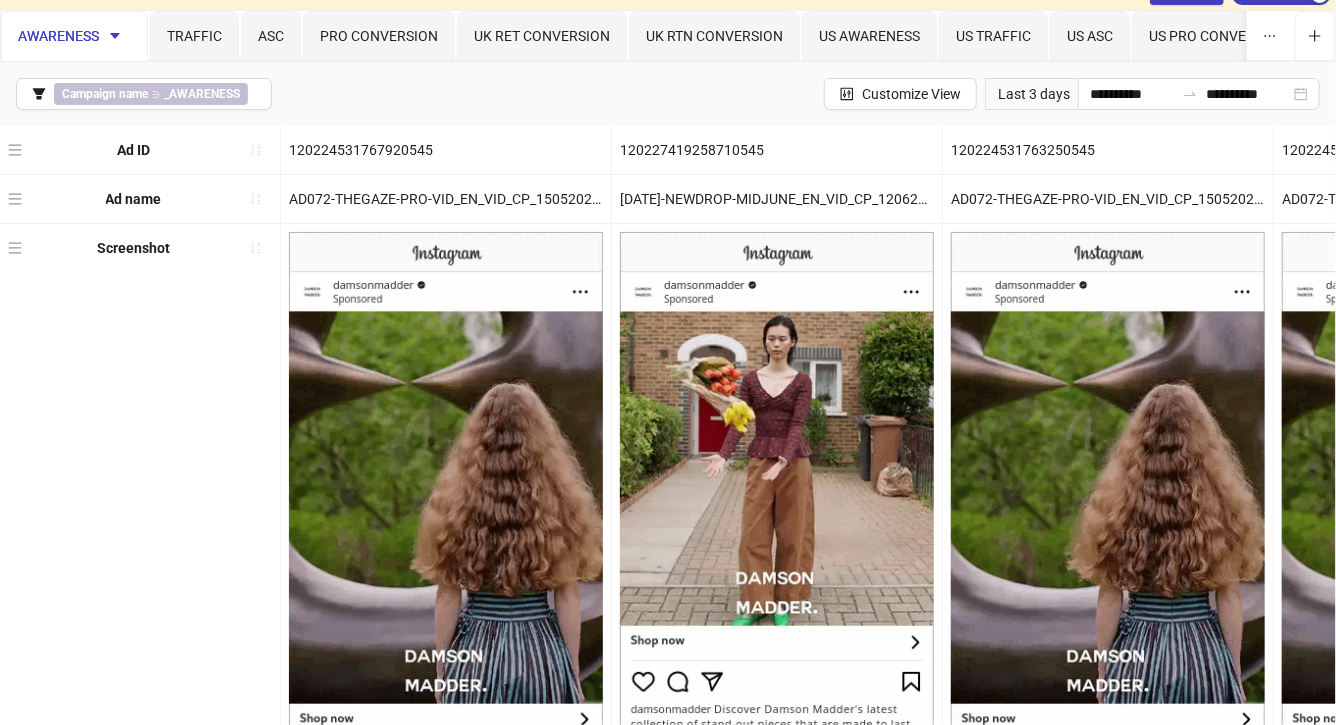 scroll, scrollTop: 0, scrollLeft: 0, axis: both 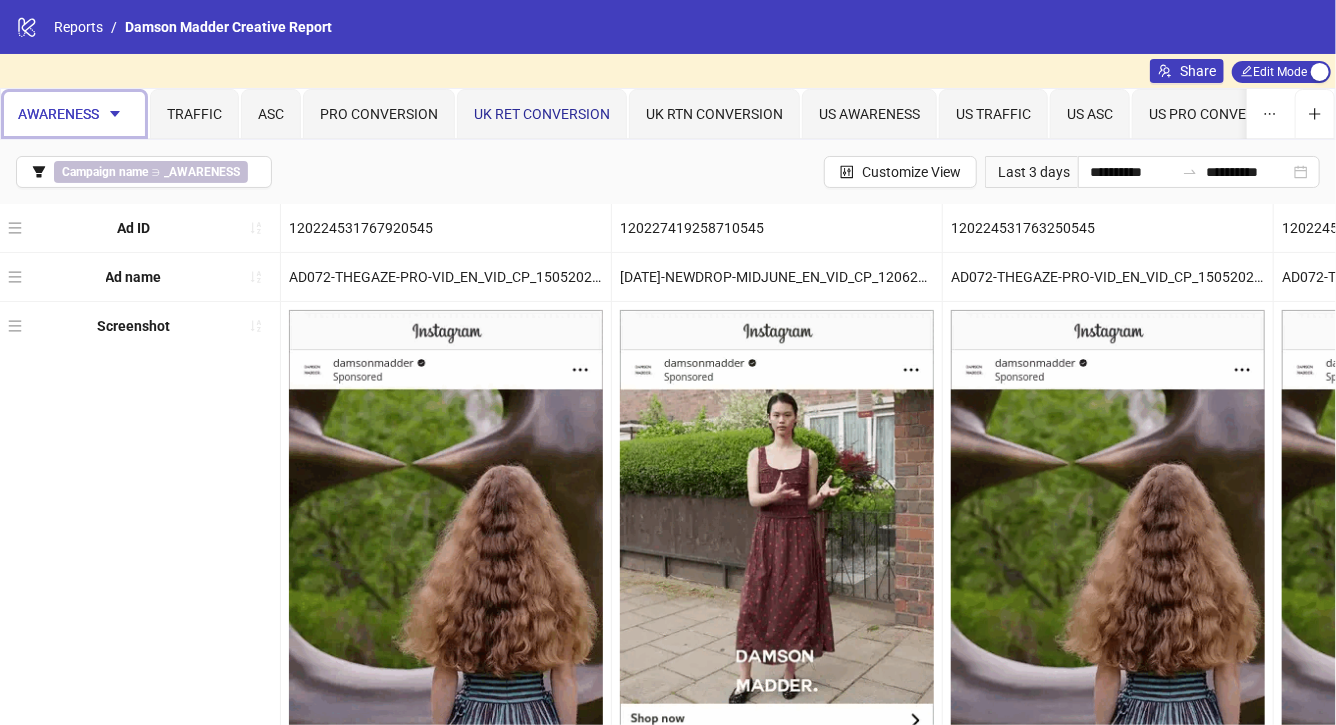click on "UK RET CONVERSION" at bounding box center (542, 114) 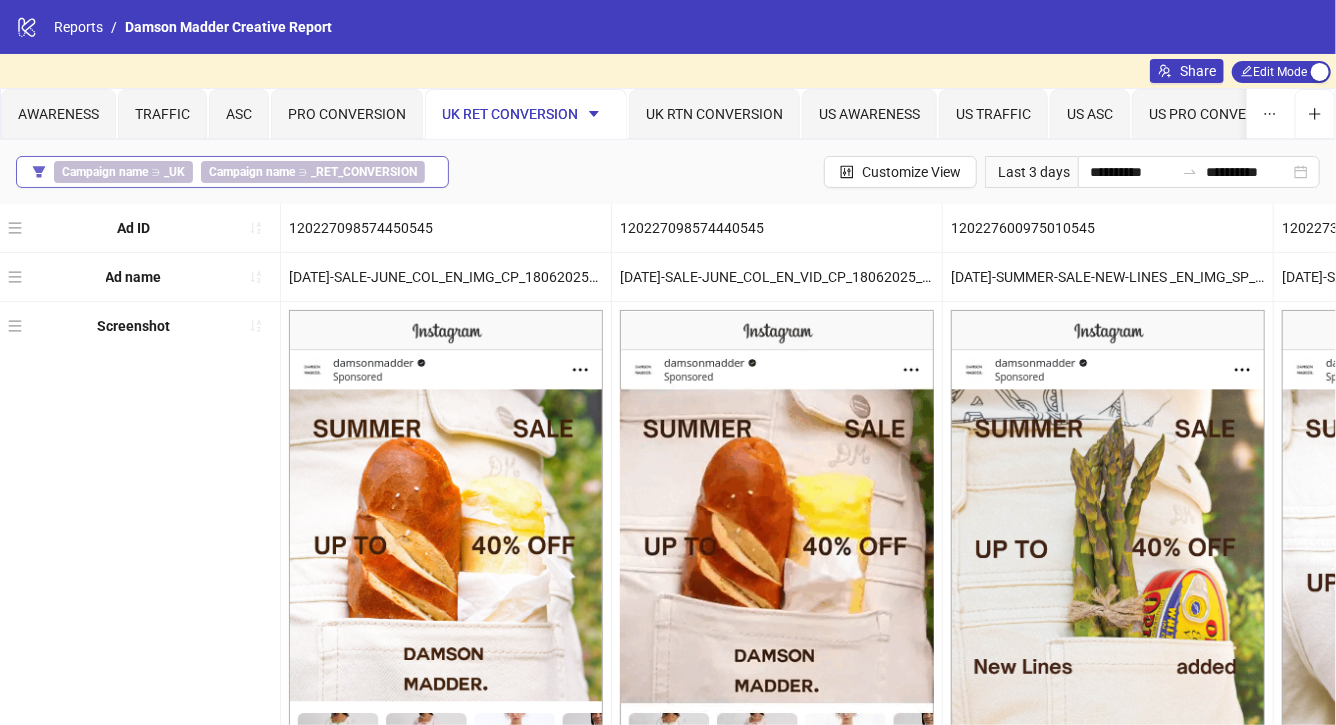 click on "Campaign name" at bounding box center [252, 172] 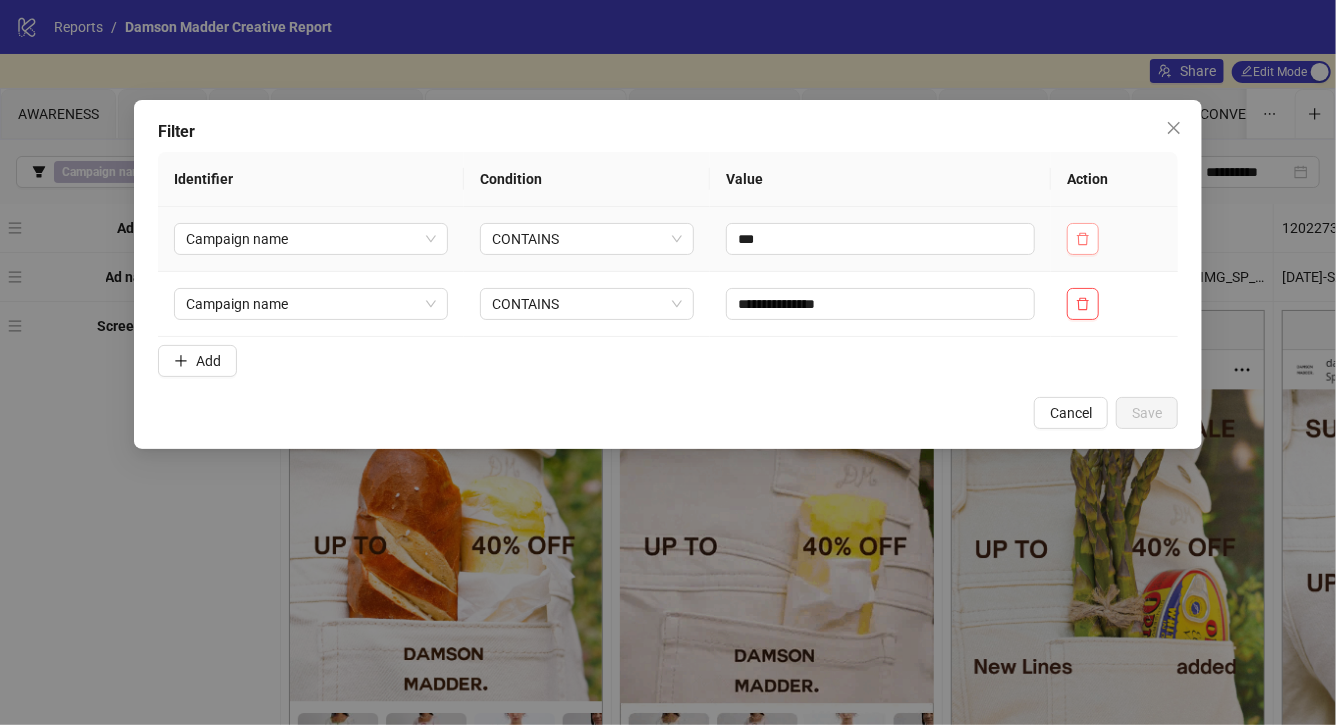 click 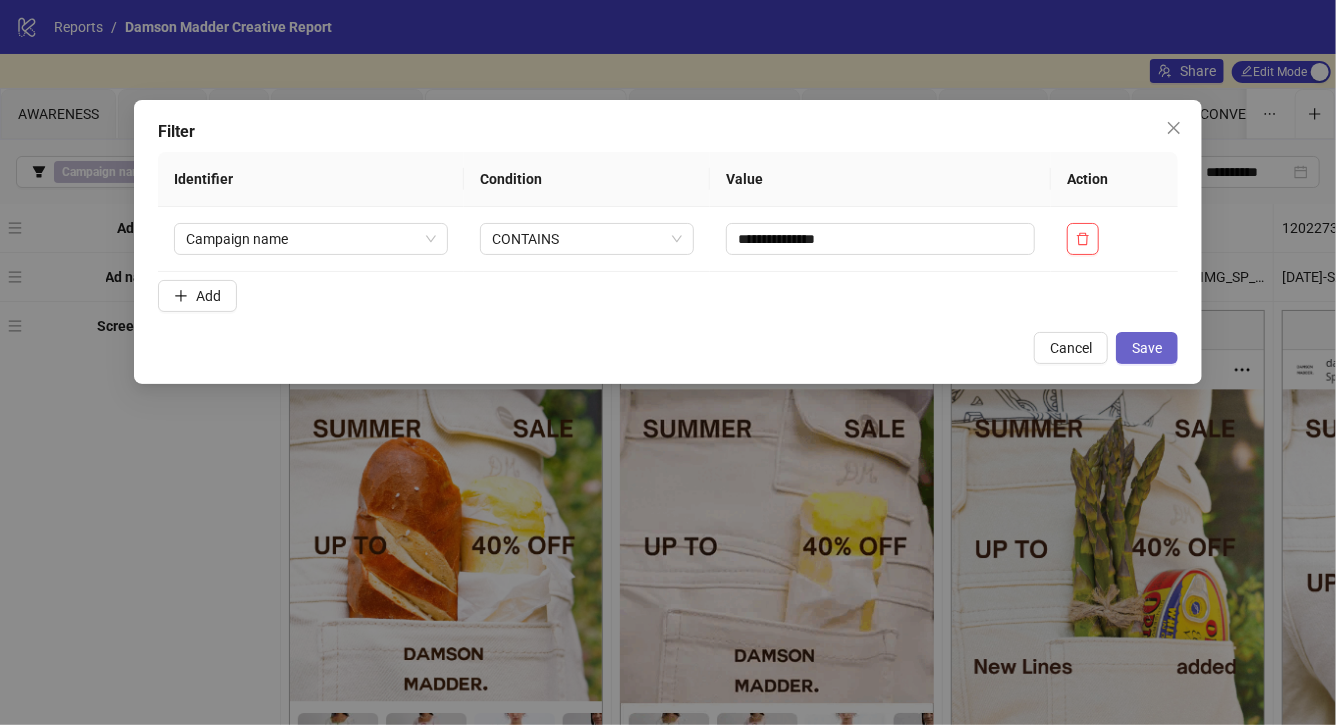 click on "Save" at bounding box center [1147, 348] 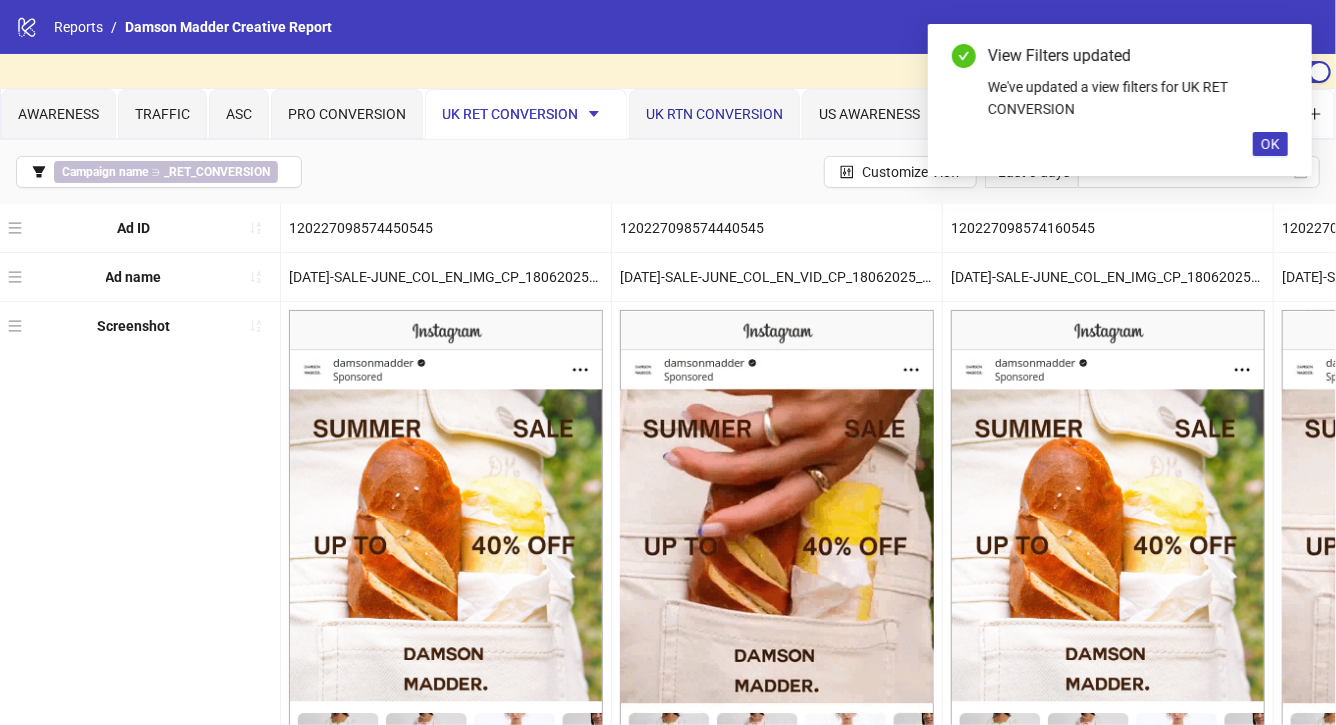 click on "UK RTN CONVERSION" at bounding box center (714, 114) 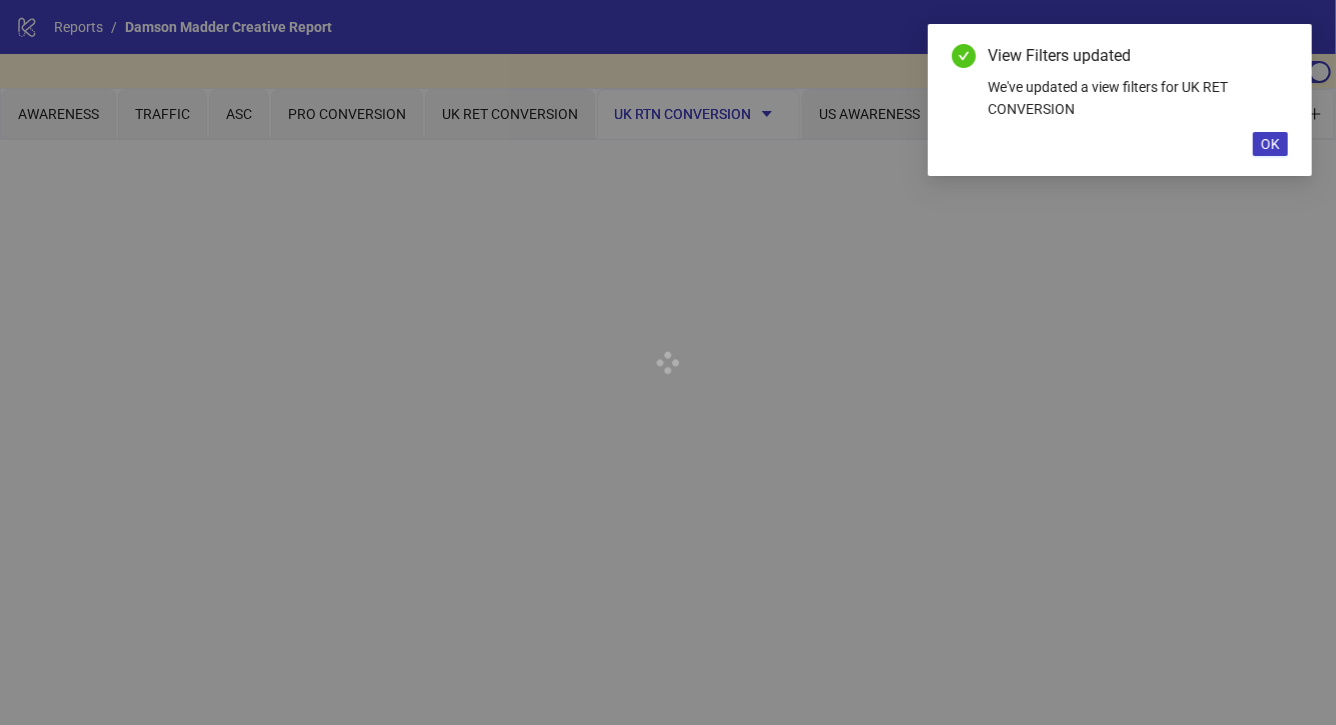click at bounding box center [668, 362] 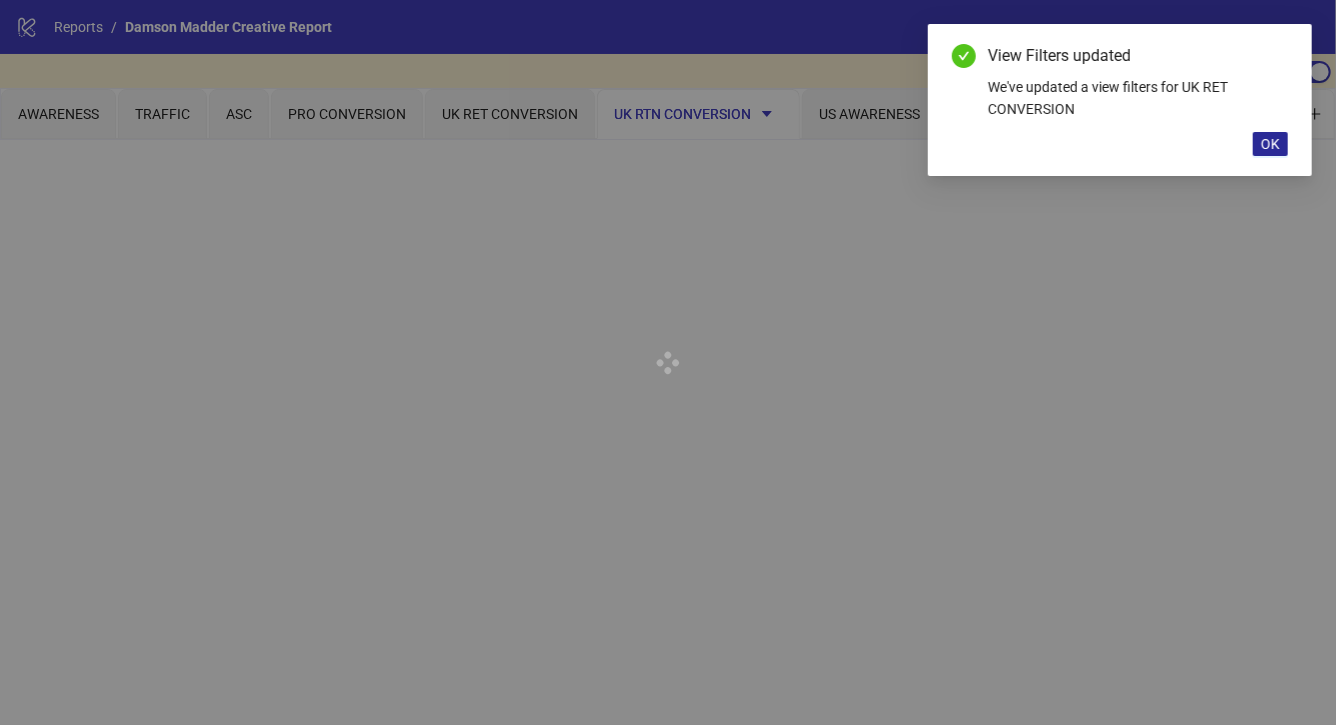 click on "OK" at bounding box center (1270, 144) 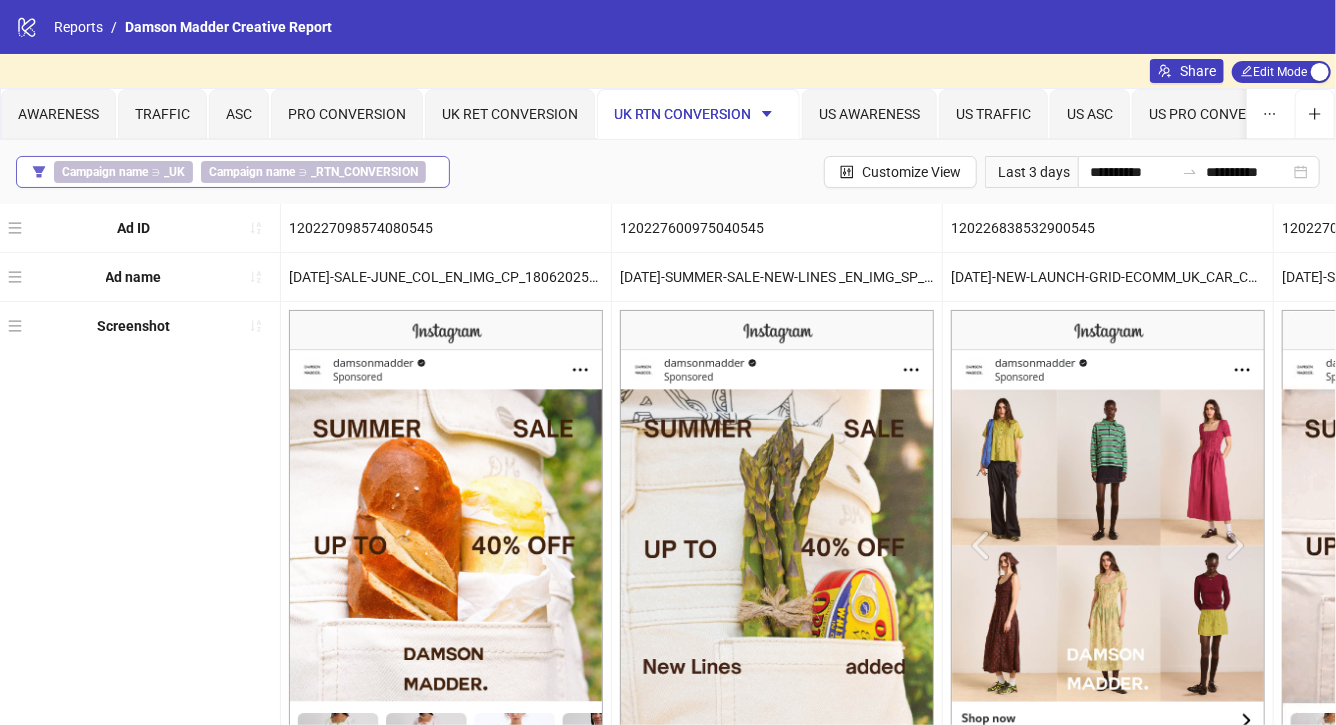 click on "Campaign name" at bounding box center (252, 172) 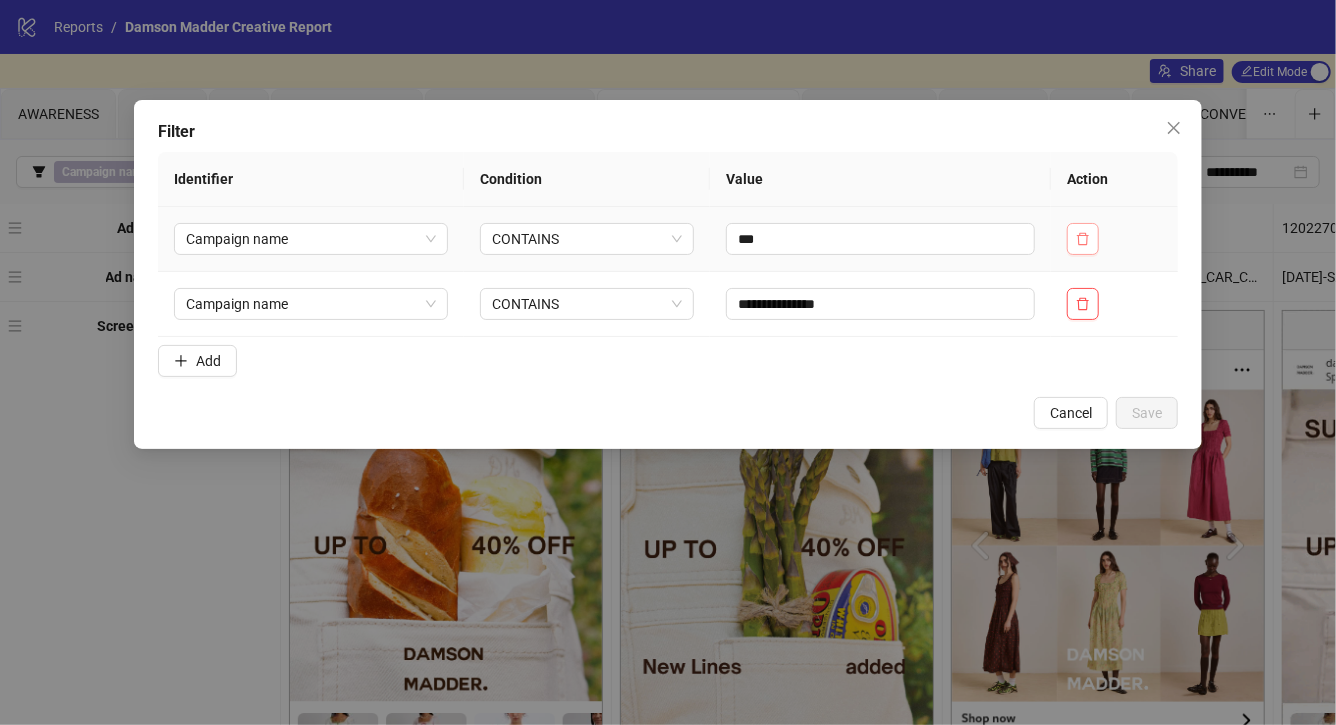 click at bounding box center [1083, 239] 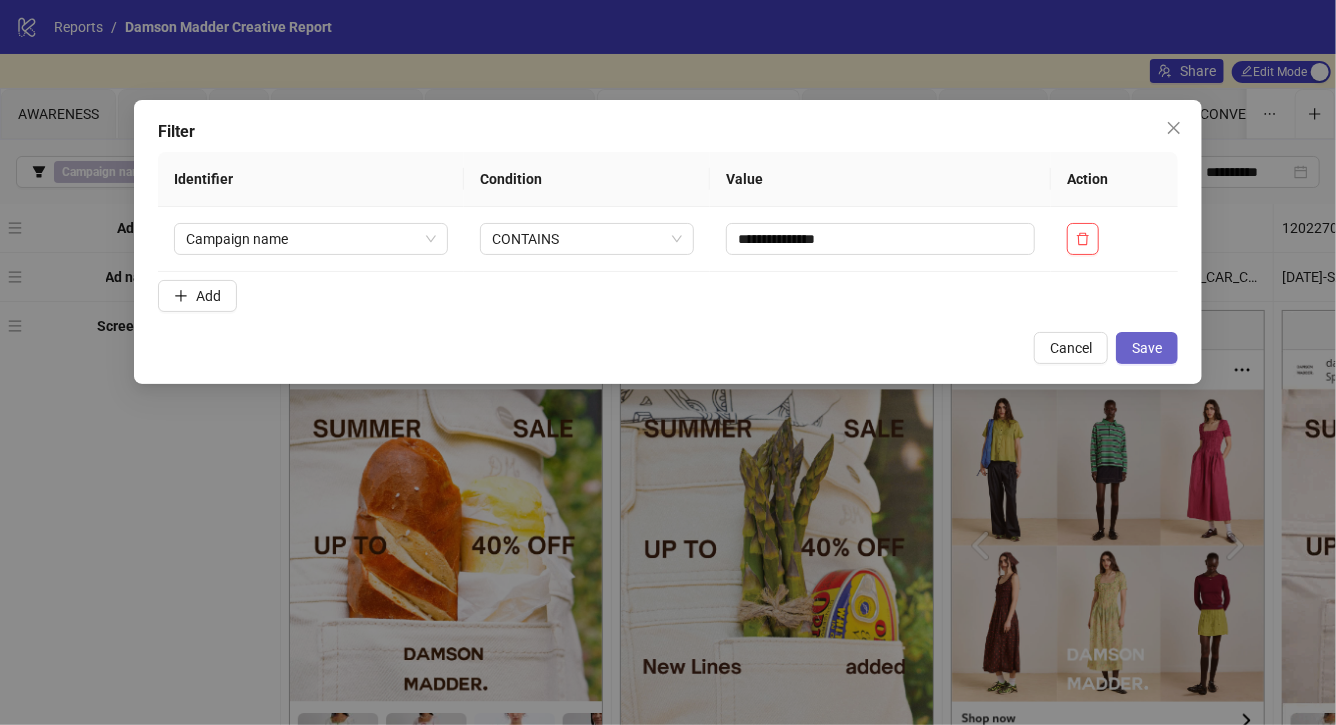 click on "Save" at bounding box center (1147, 348) 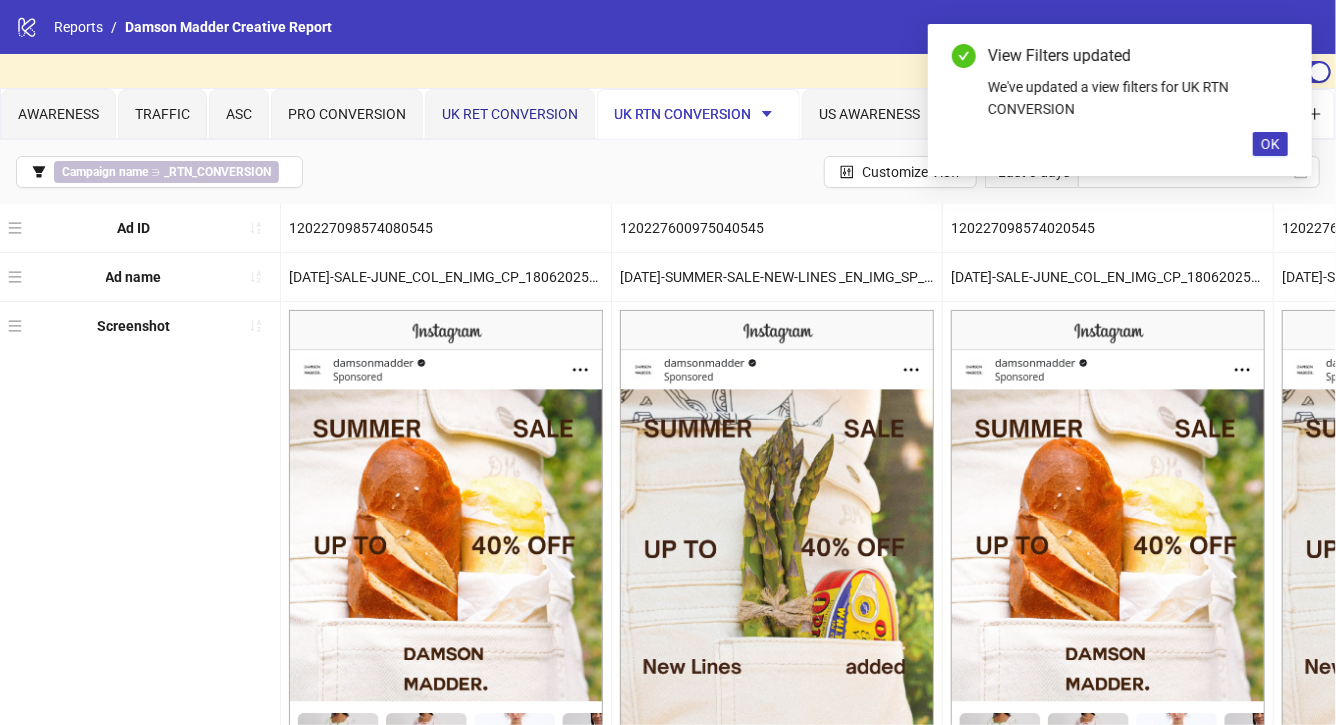 click on "UK RET CONVERSION" at bounding box center [510, 114] 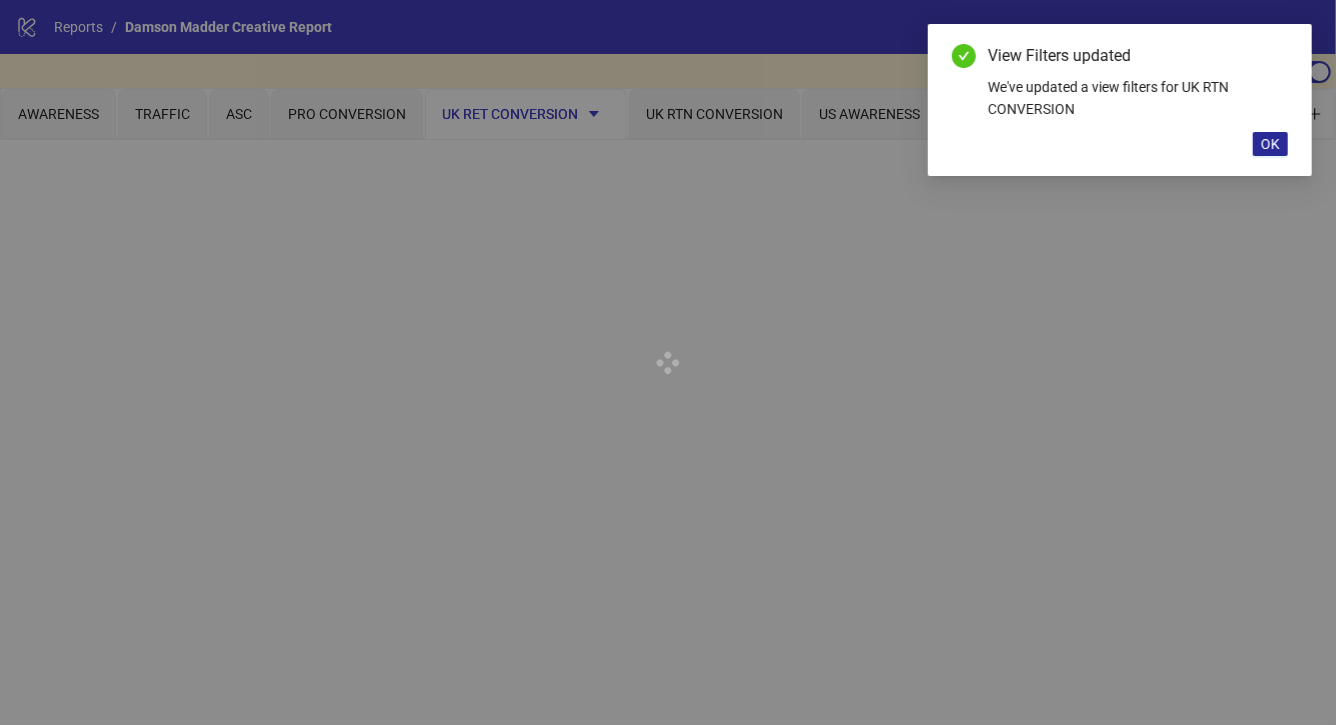 click on "OK" at bounding box center [1270, 144] 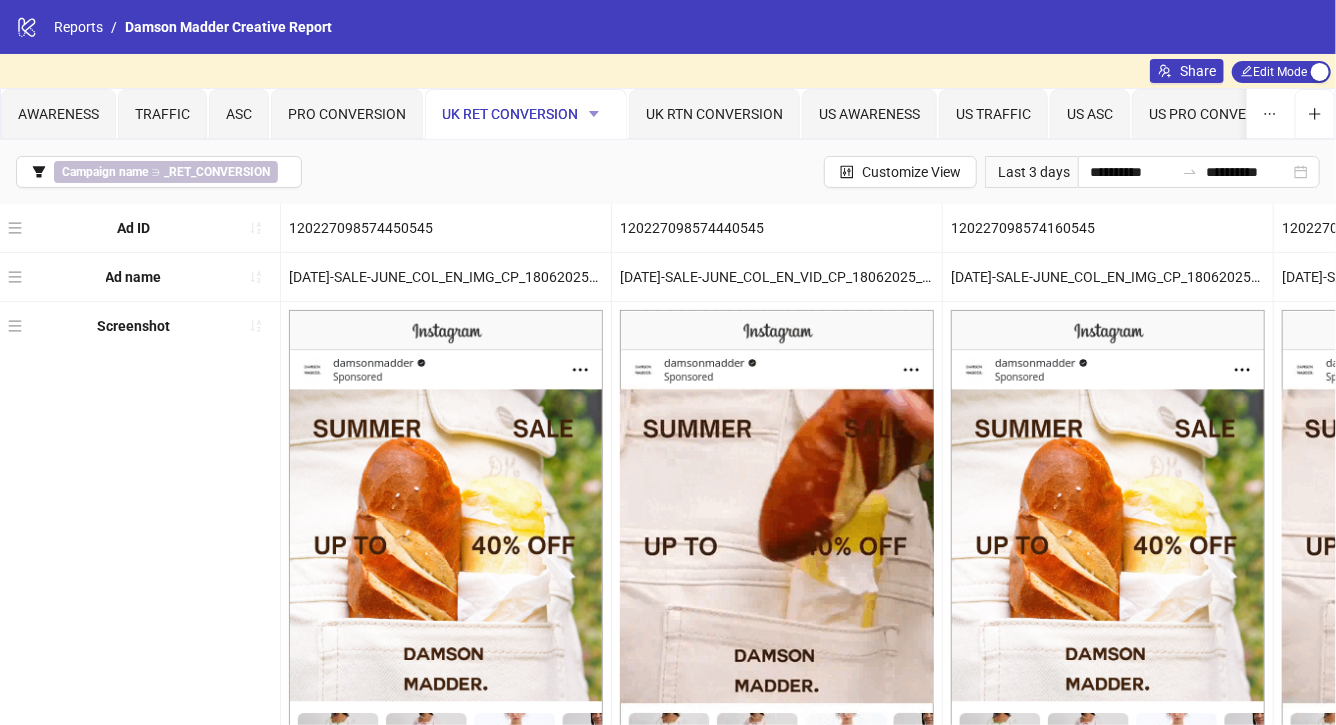 click 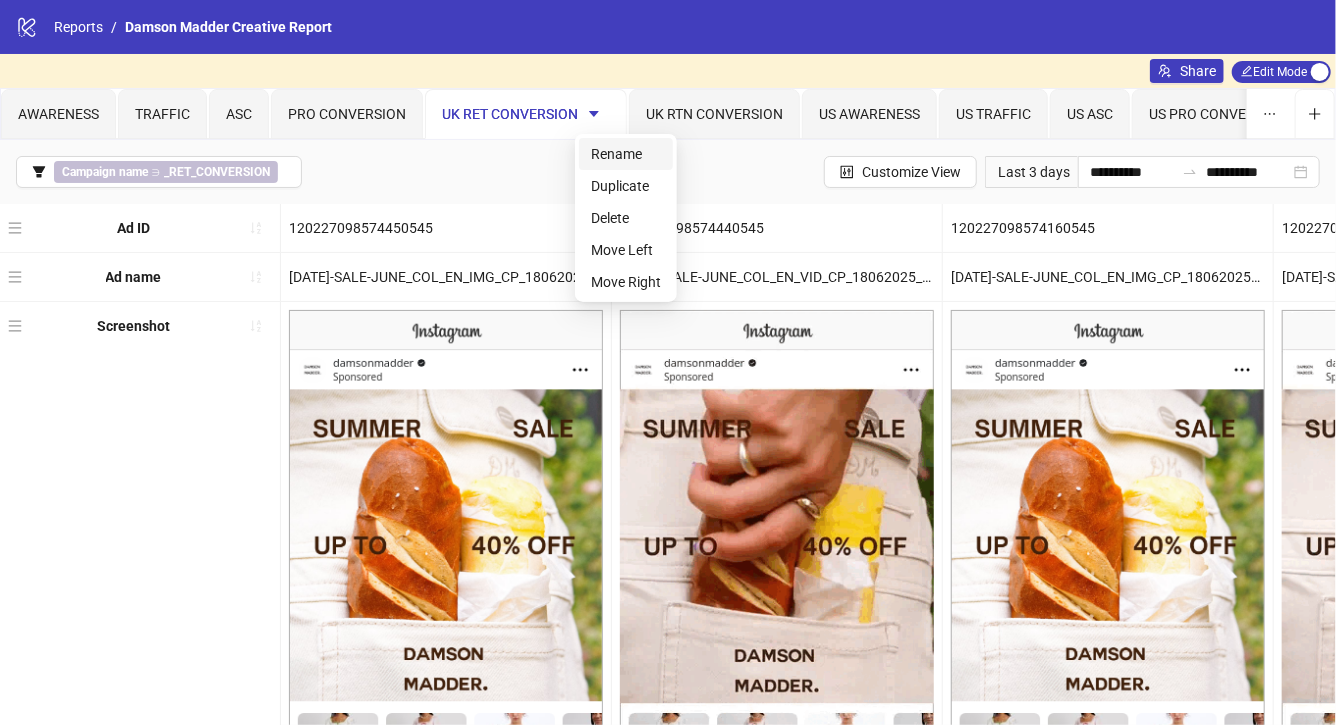 click on "Rename" at bounding box center (626, 154) 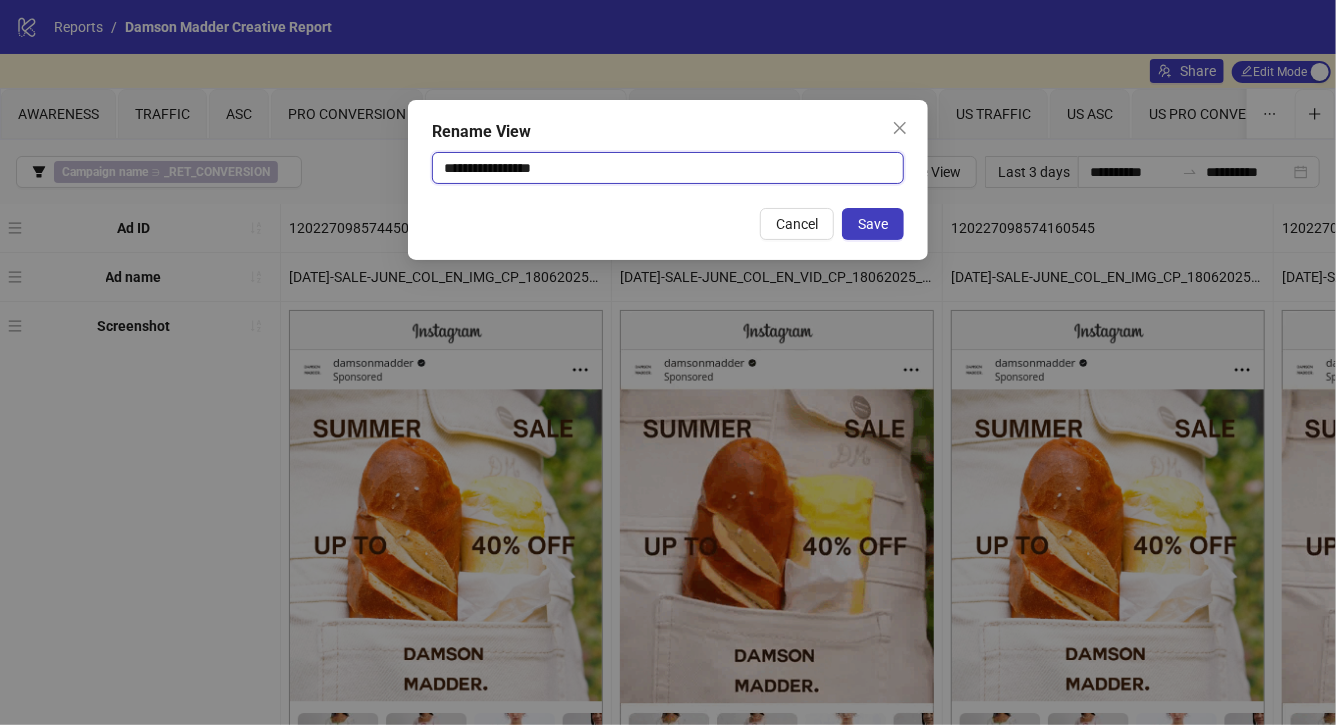drag, startPoint x: 468, startPoint y: 165, endPoint x: 410, endPoint y: 165, distance: 58 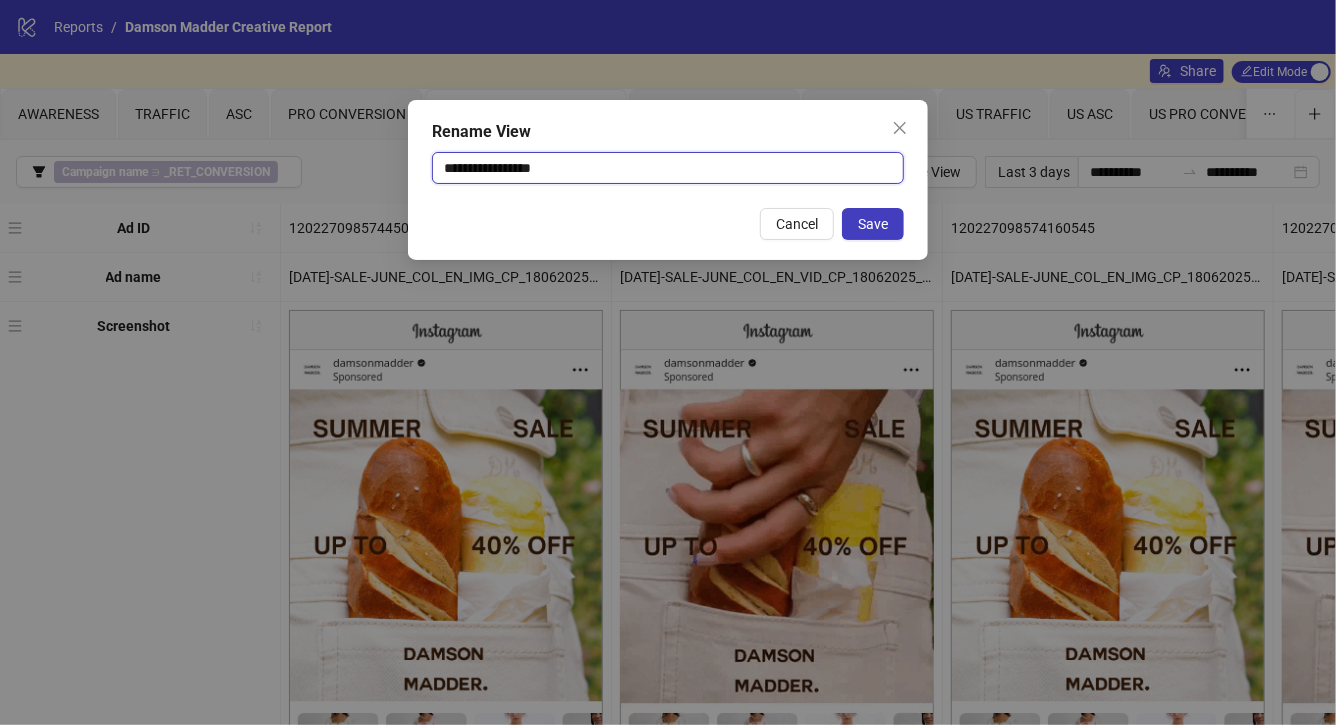 click on "**********" at bounding box center [668, 180] 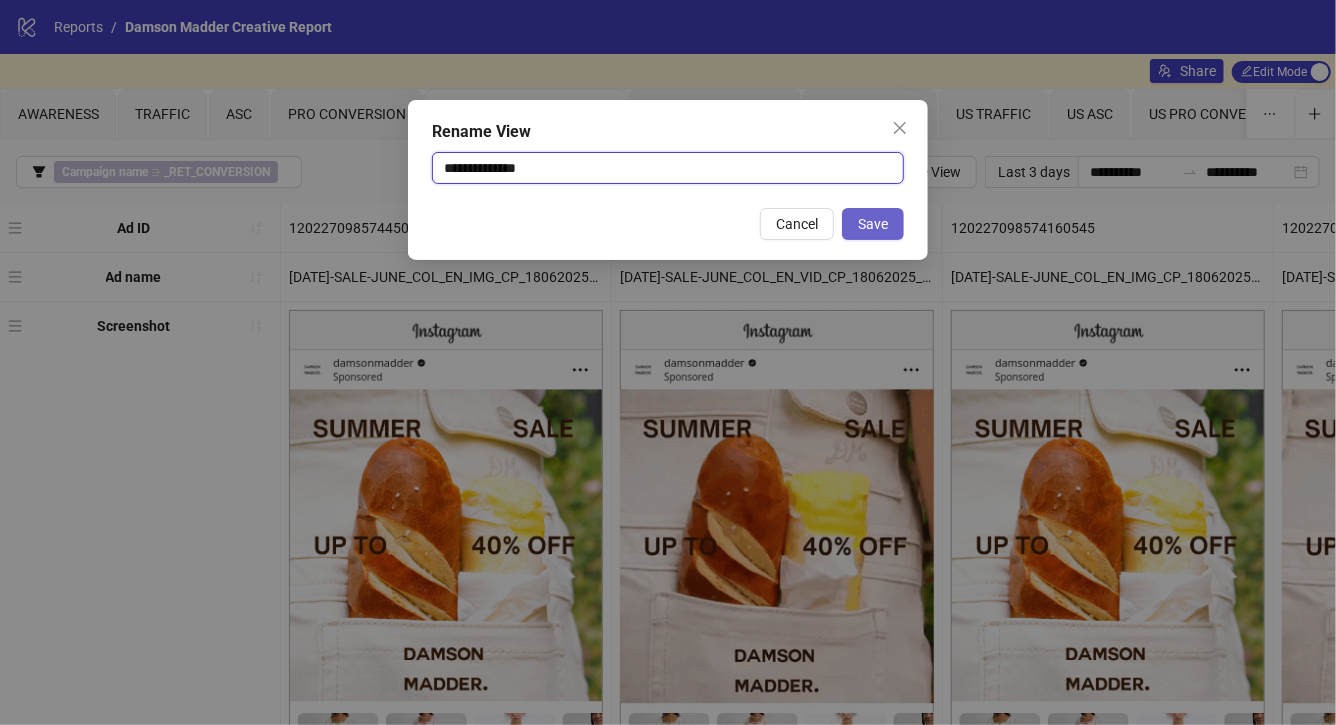 type on "**********" 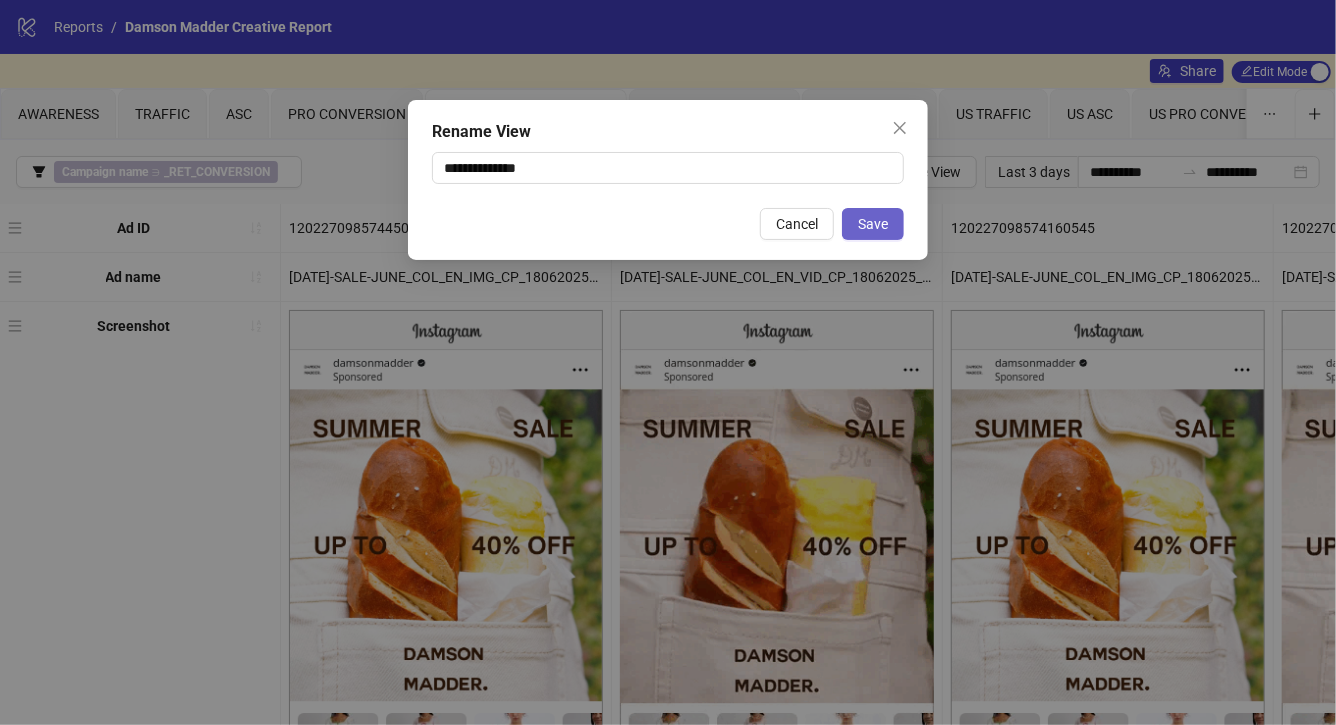 click on "Save" at bounding box center [873, 224] 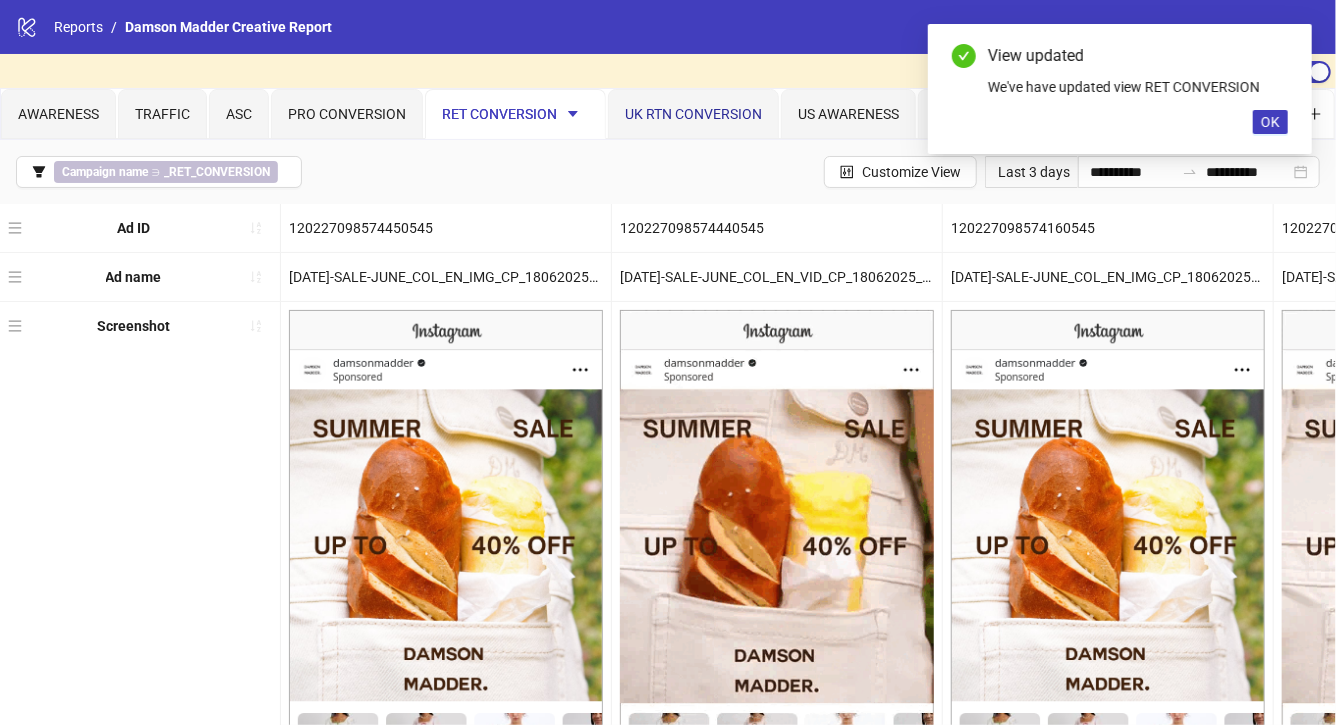 click on "UK RTN CONVERSION" at bounding box center [693, 114] 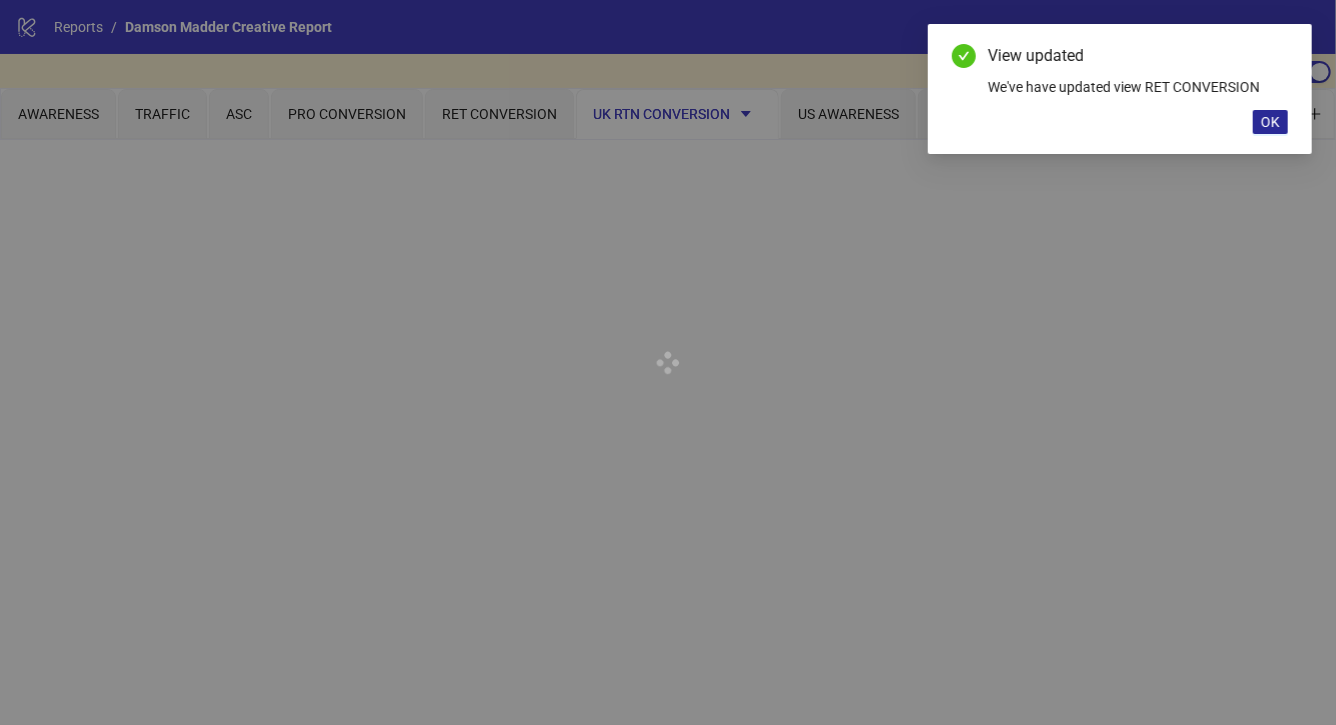 click on "OK" at bounding box center (1270, 122) 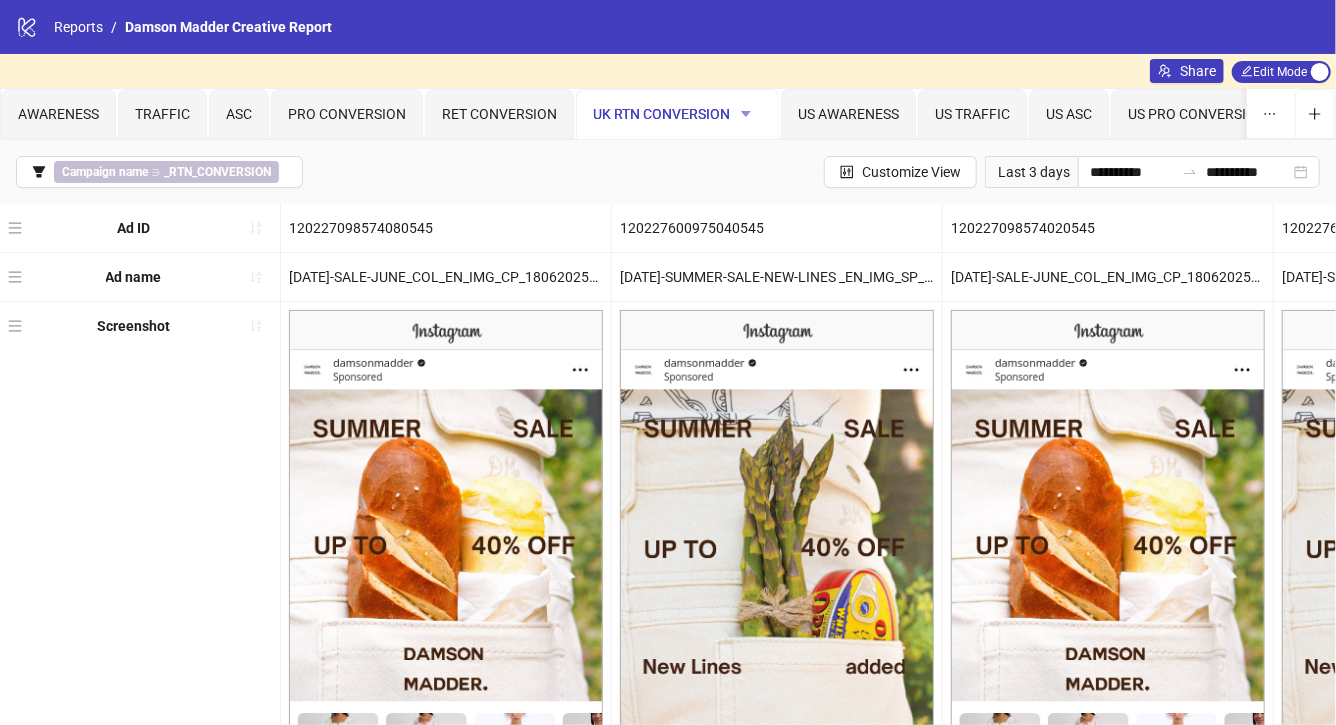 click 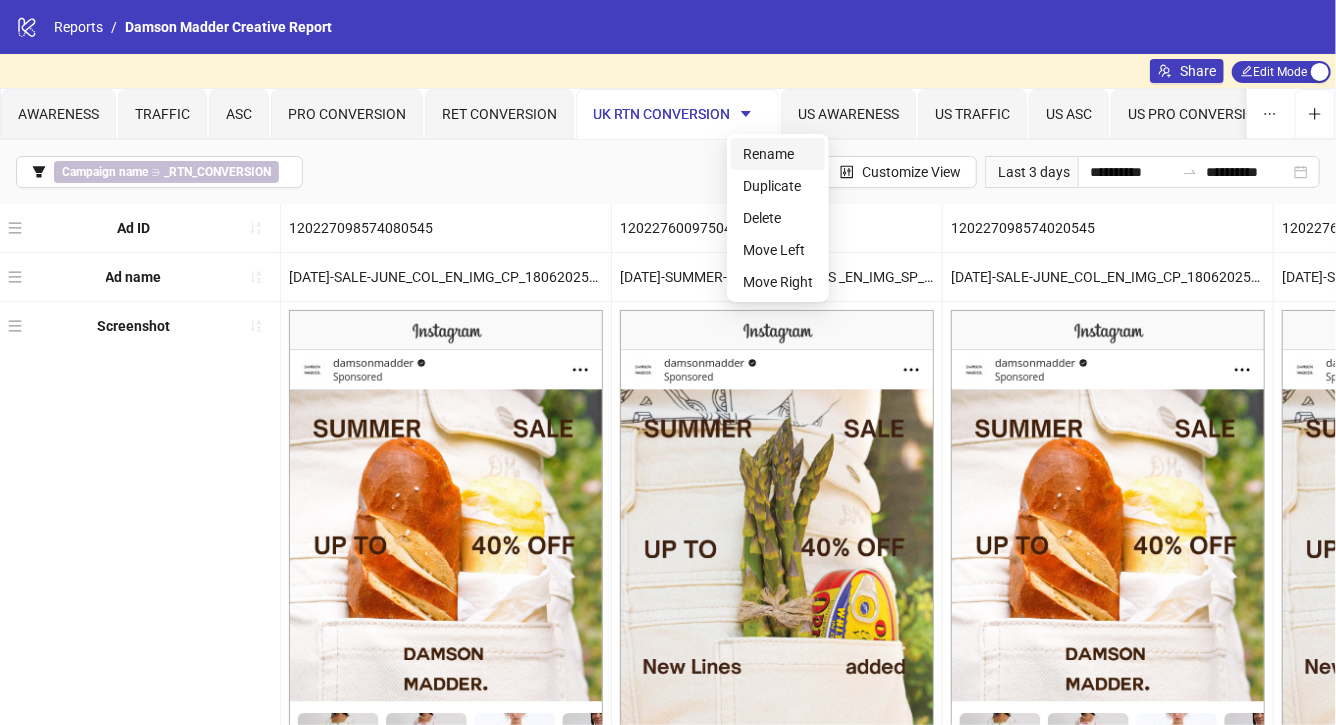click on "Rename" at bounding box center (778, 154) 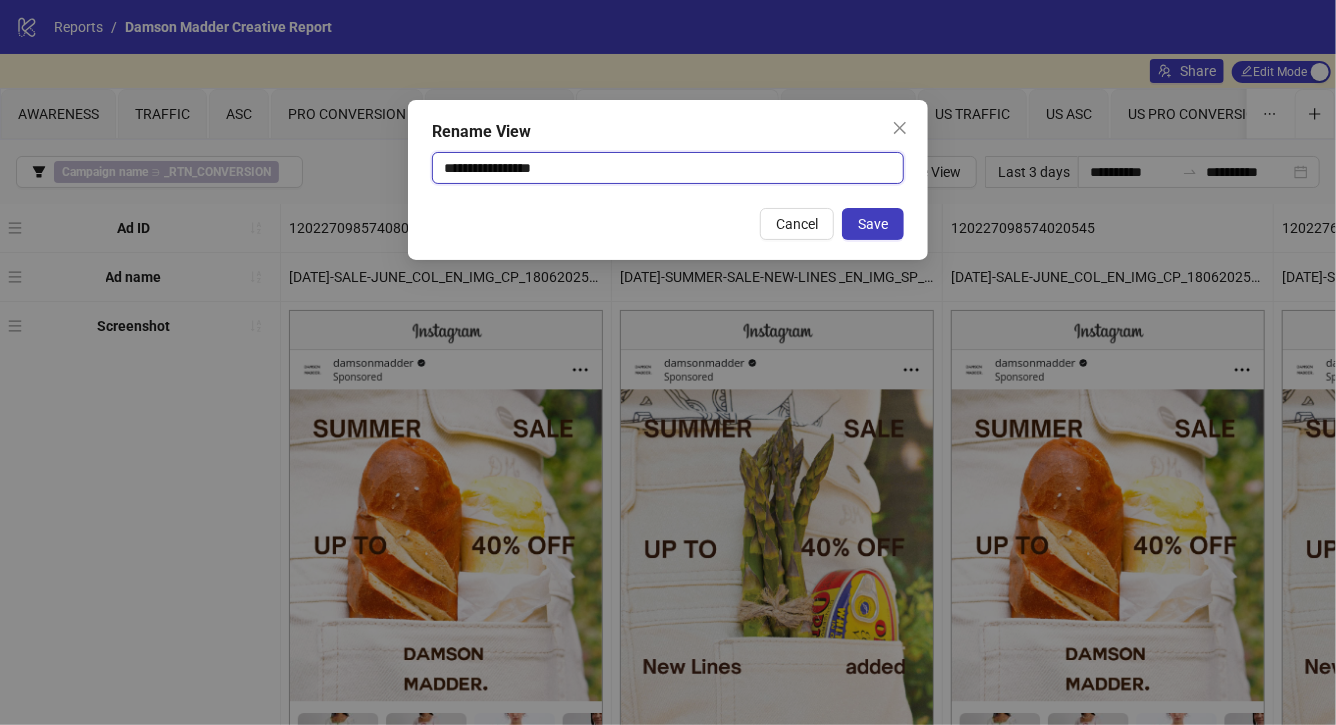 drag, startPoint x: 465, startPoint y: 166, endPoint x: 397, endPoint y: 166, distance: 68 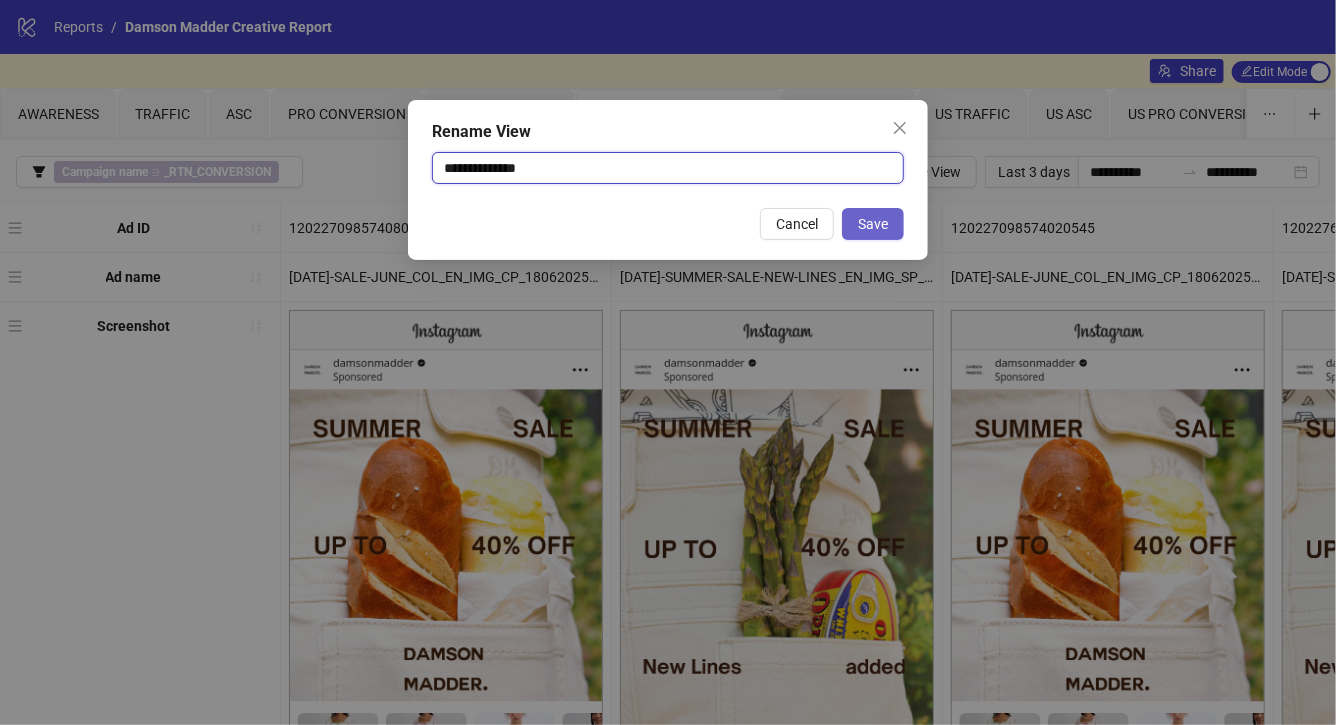 type on "**********" 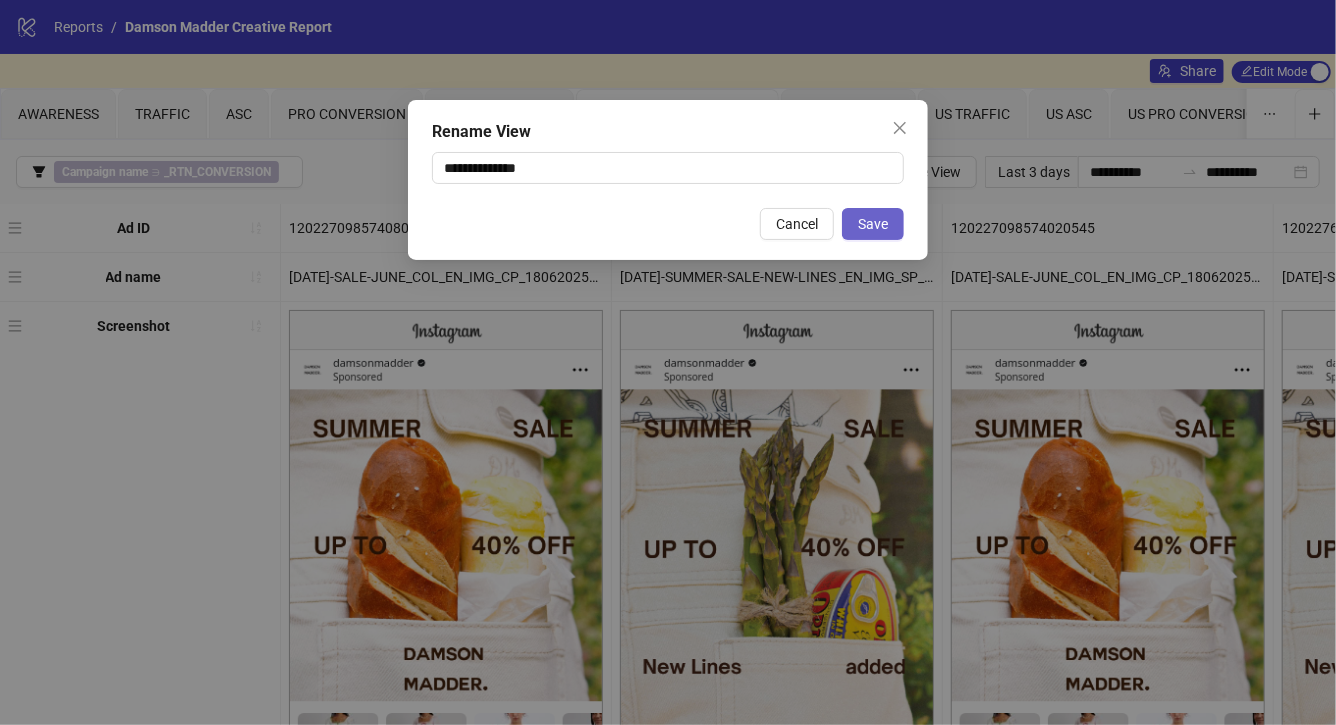 click on "Save" at bounding box center (873, 224) 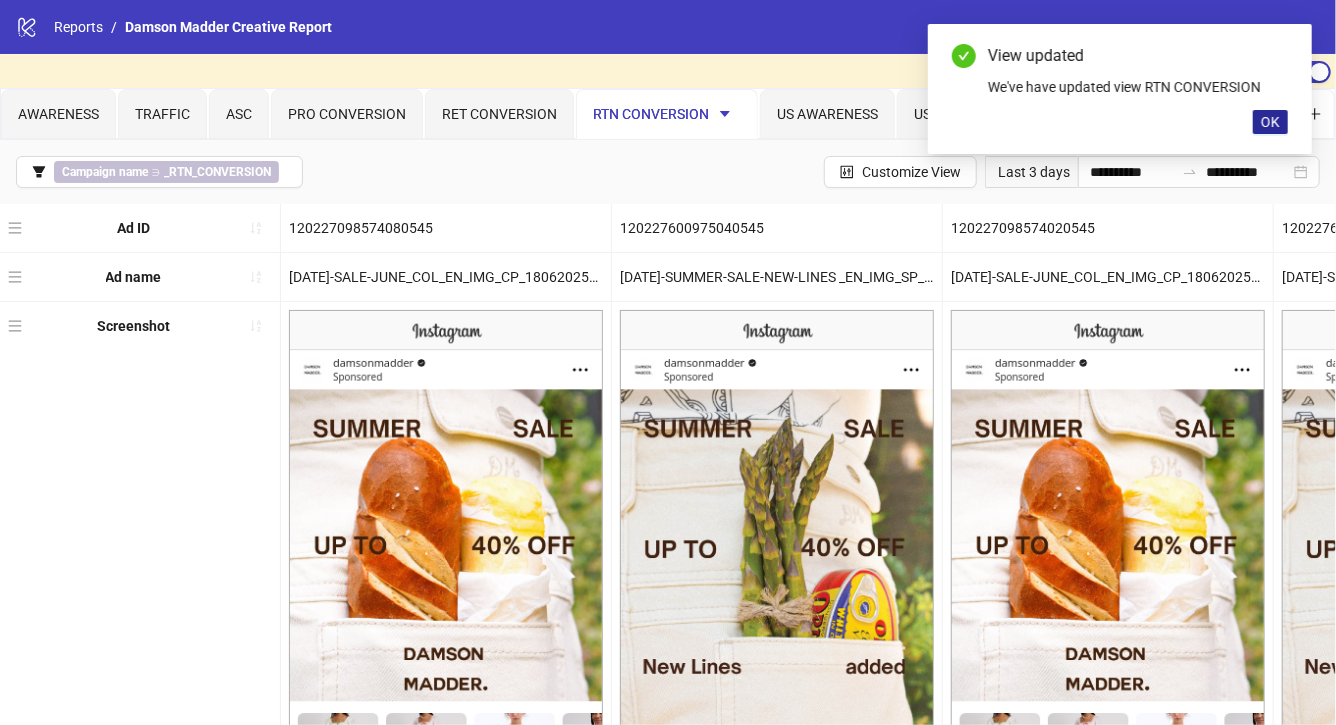 click on "OK" at bounding box center (1270, 122) 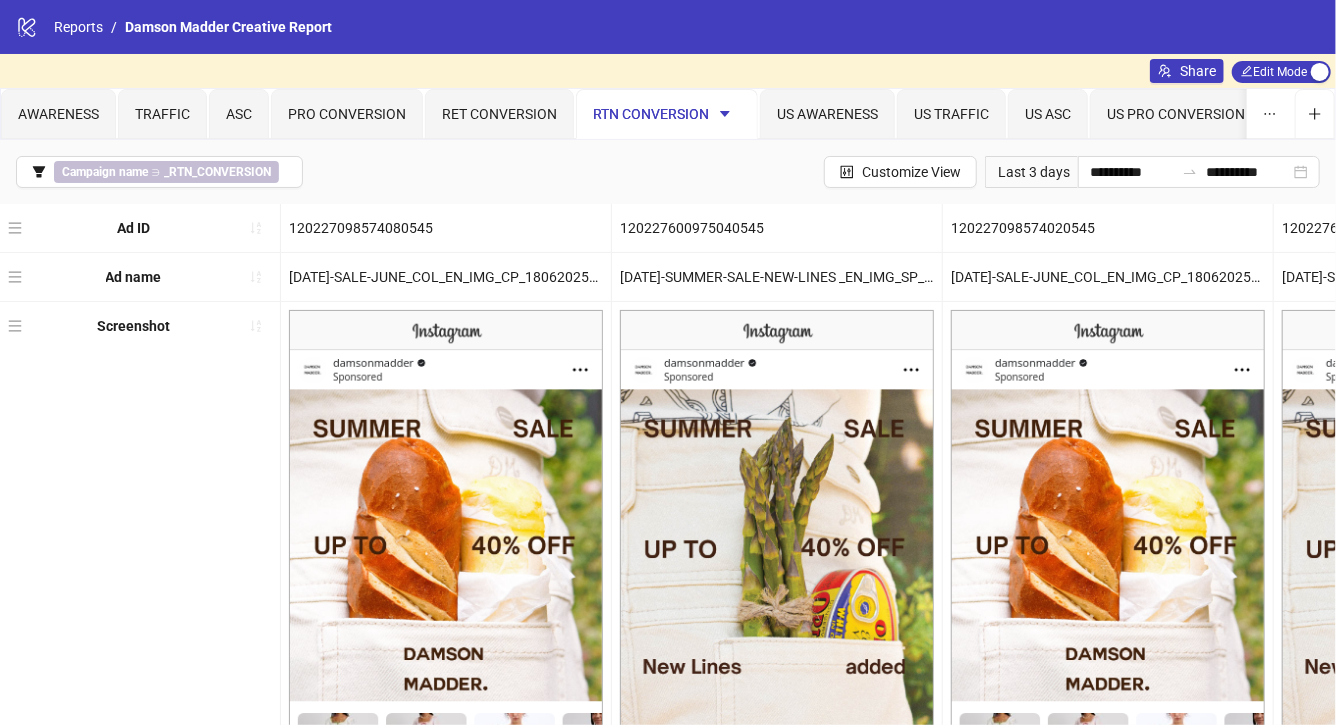 click on "**********" at bounding box center (668, 172) 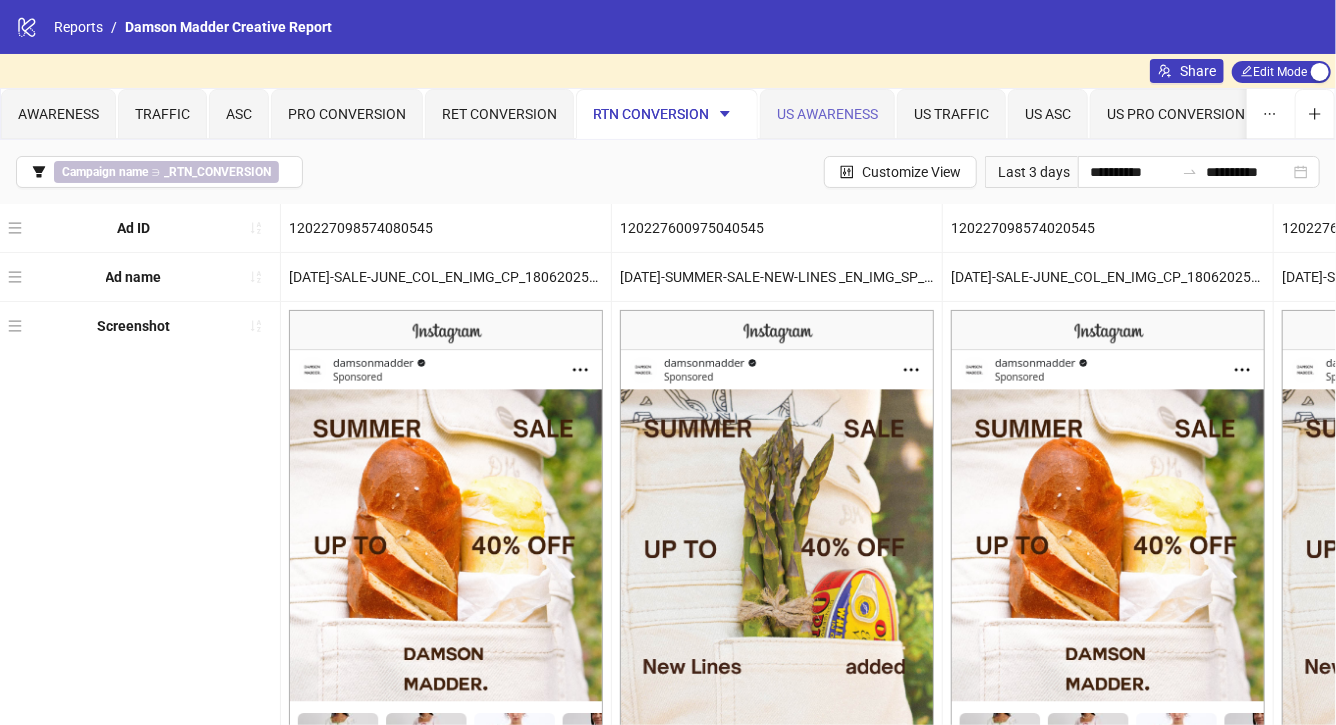 click on "US AWARENESS" at bounding box center [827, 114] 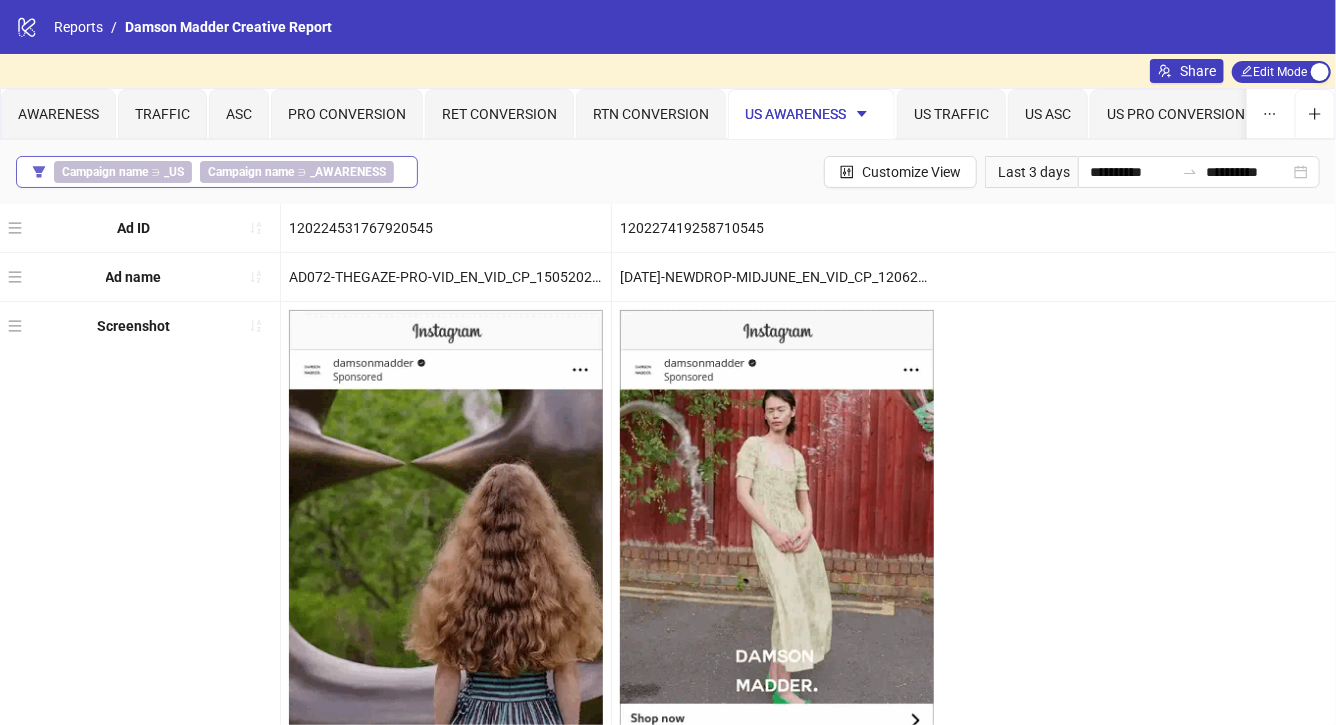 click on "Campaign name   ∋   _US Campaign name   ∋   _AWARENESS" at bounding box center [217, 172] 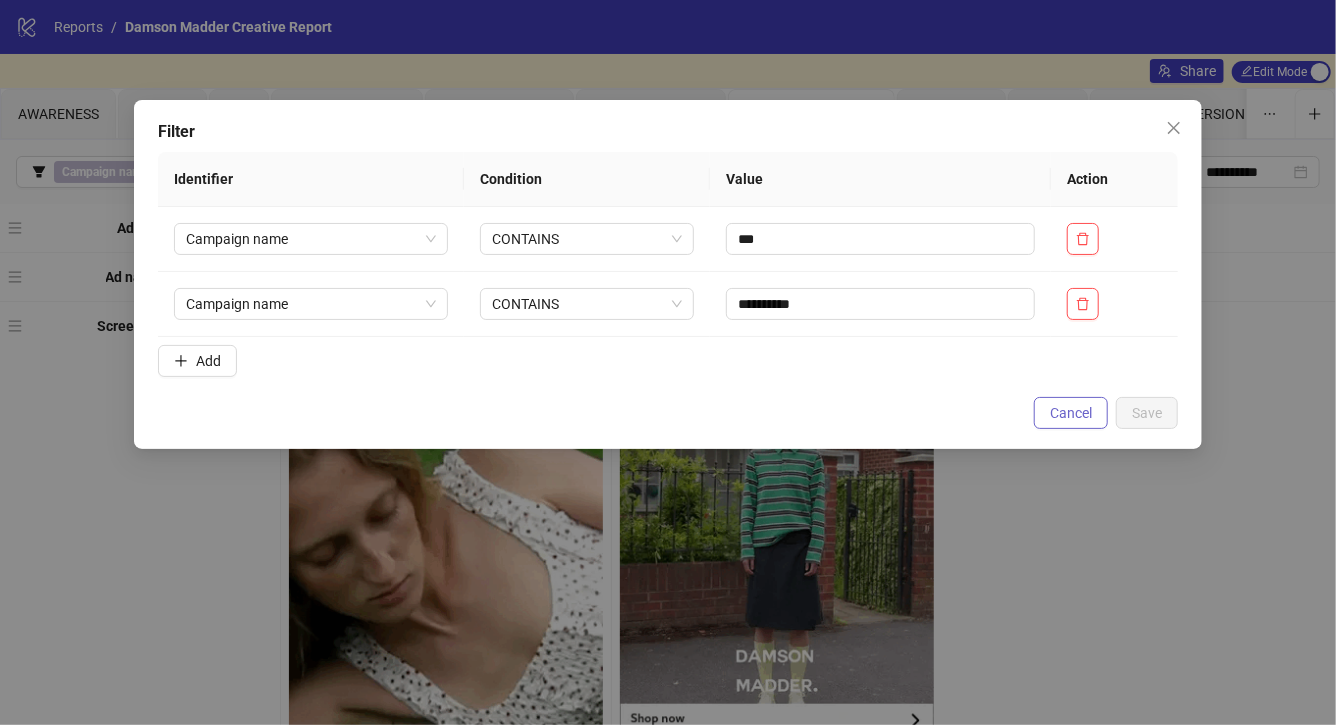 click on "Cancel" at bounding box center [1071, 413] 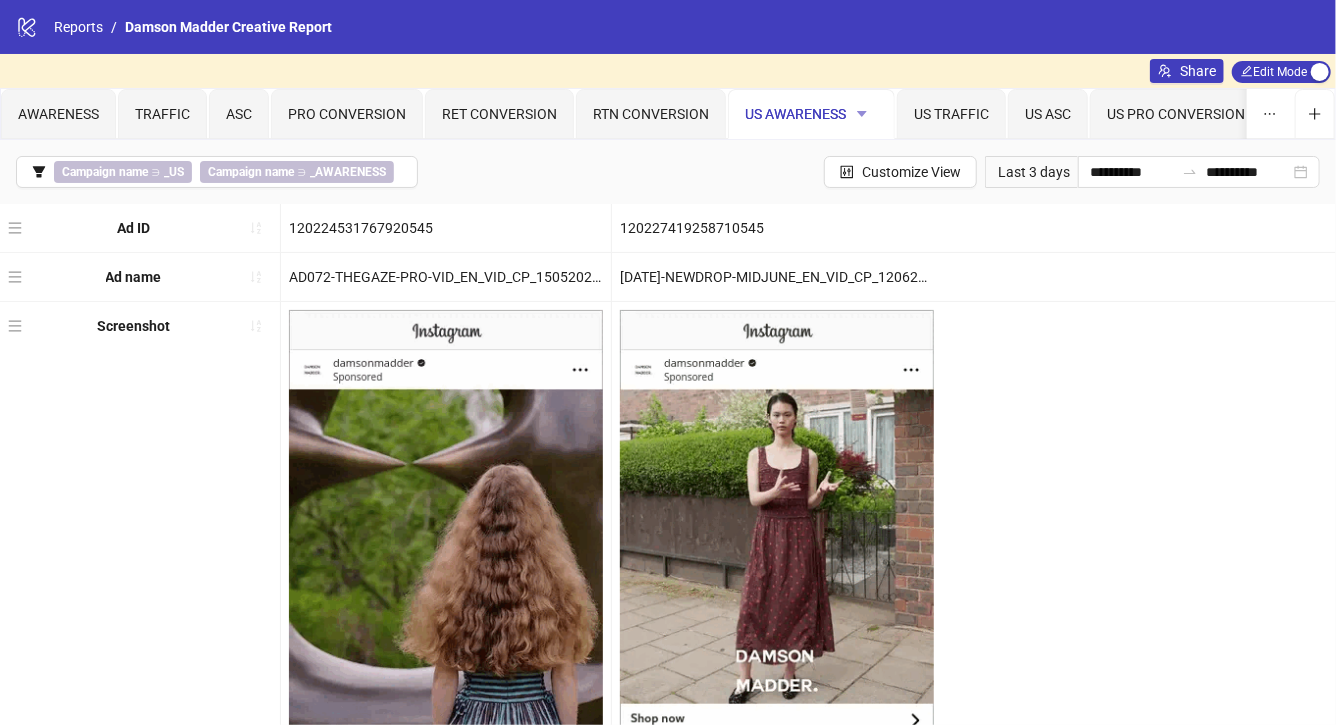 click 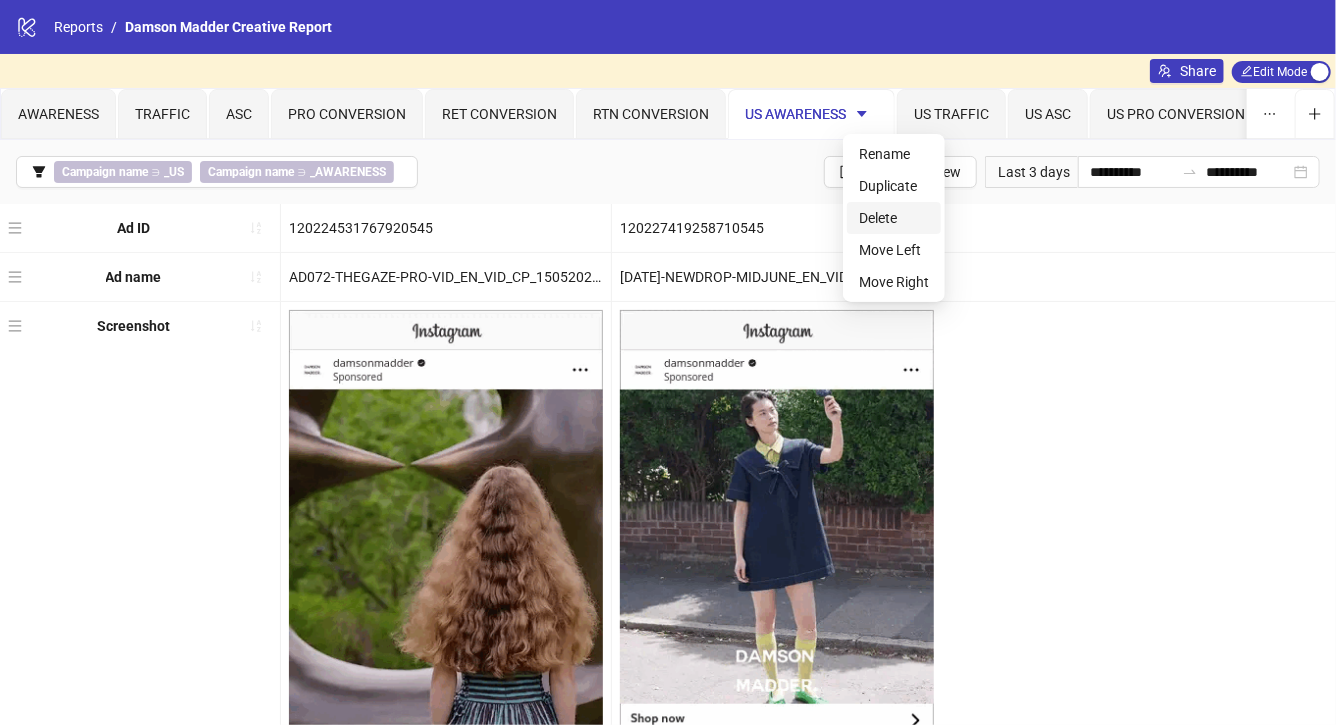 click on "Delete" at bounding box center [894, 218] 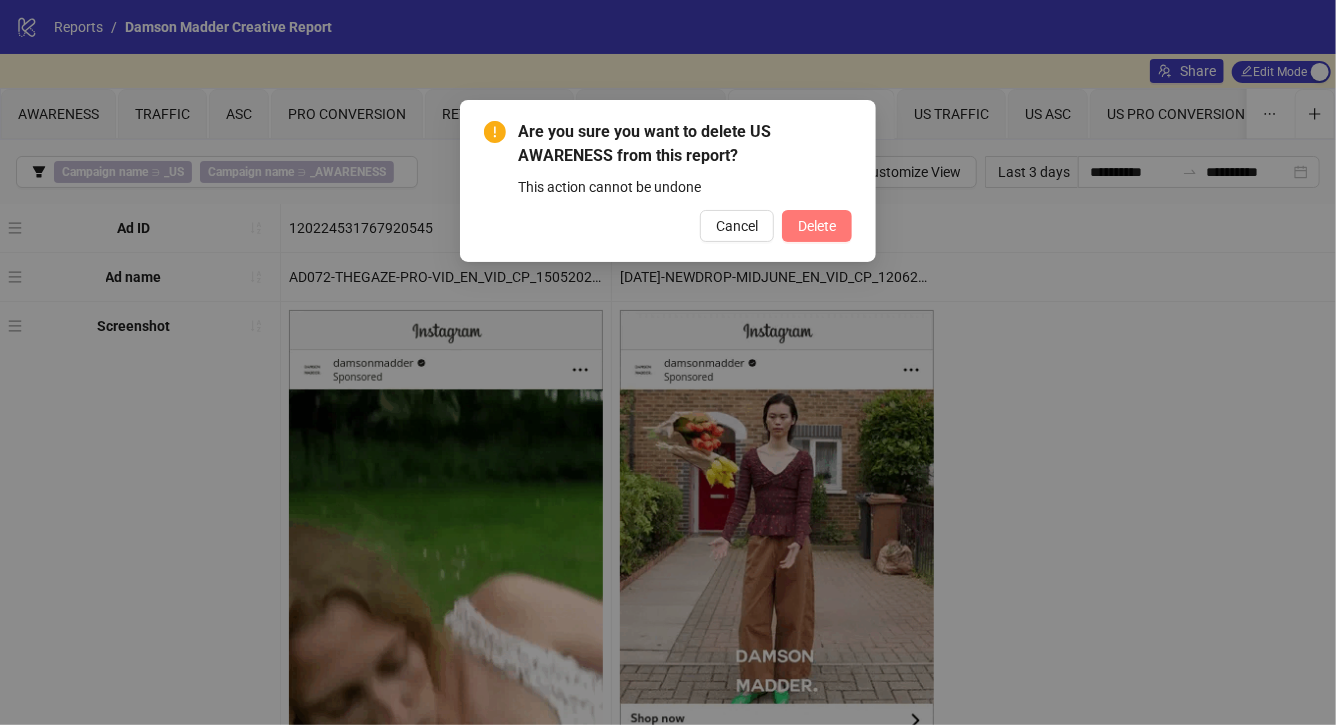 click on "Delete" at bounding box center [817, 226] 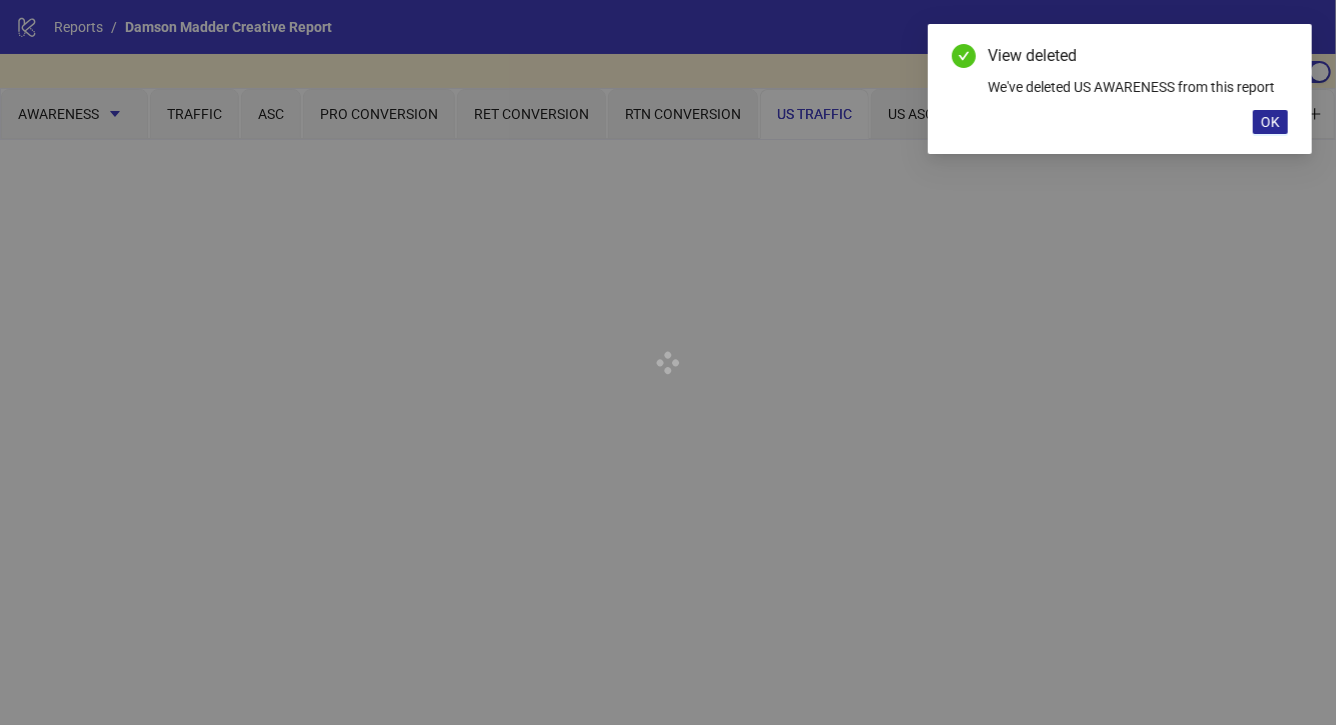 click on "OK" at bounding box center (1270, 122) 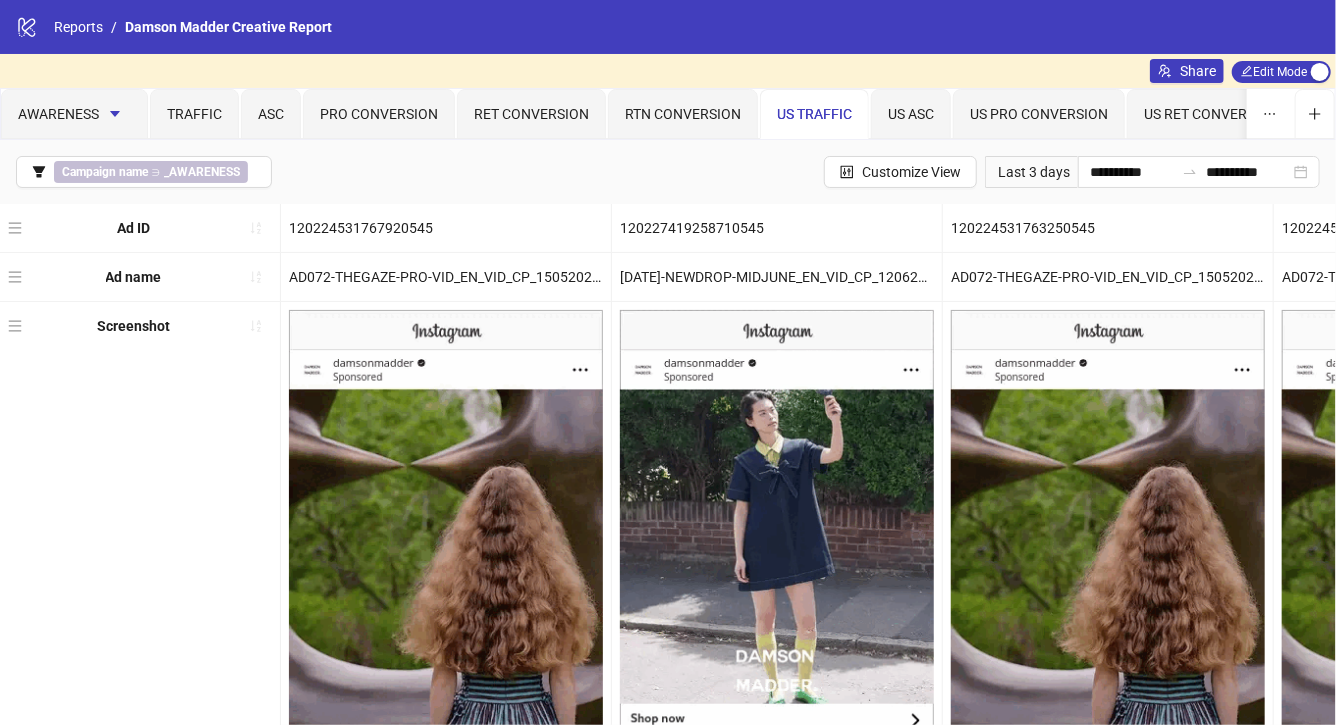 click on "US TRAFFIC" at bounding box center (814, 114) 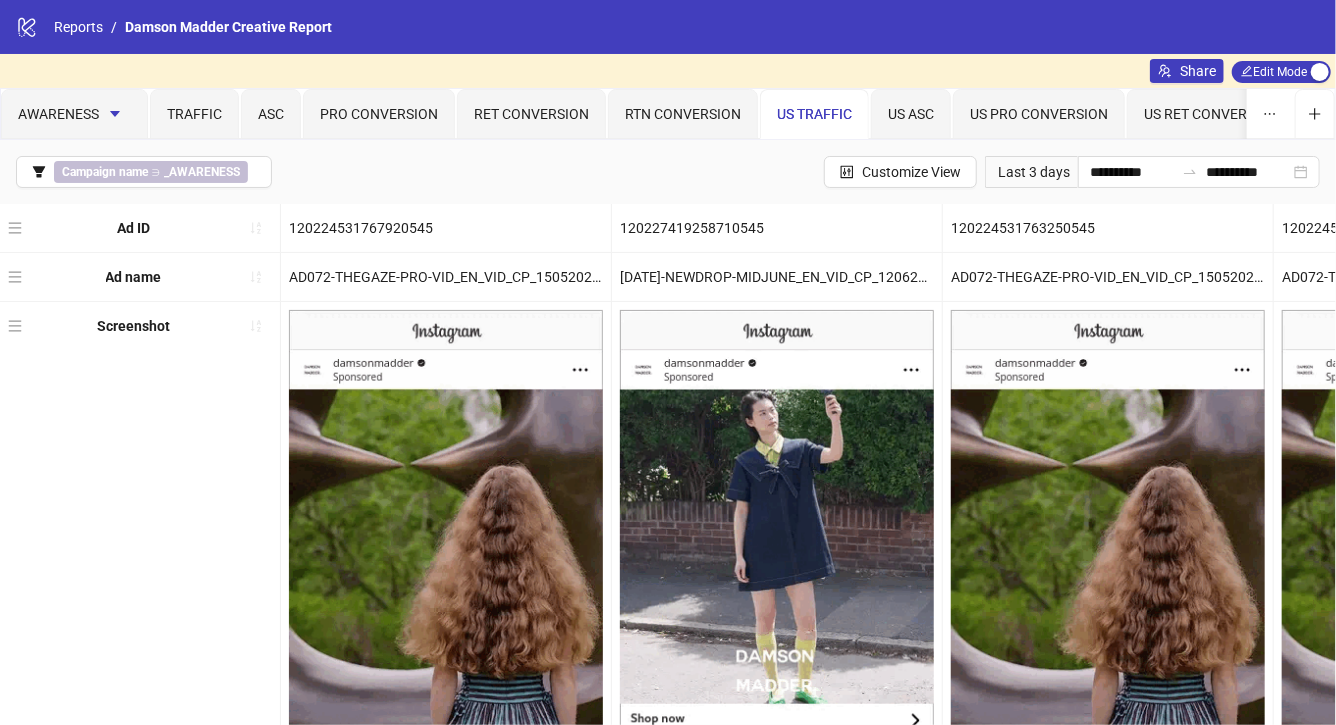 click on "**********" at bounding box center (668, 172) 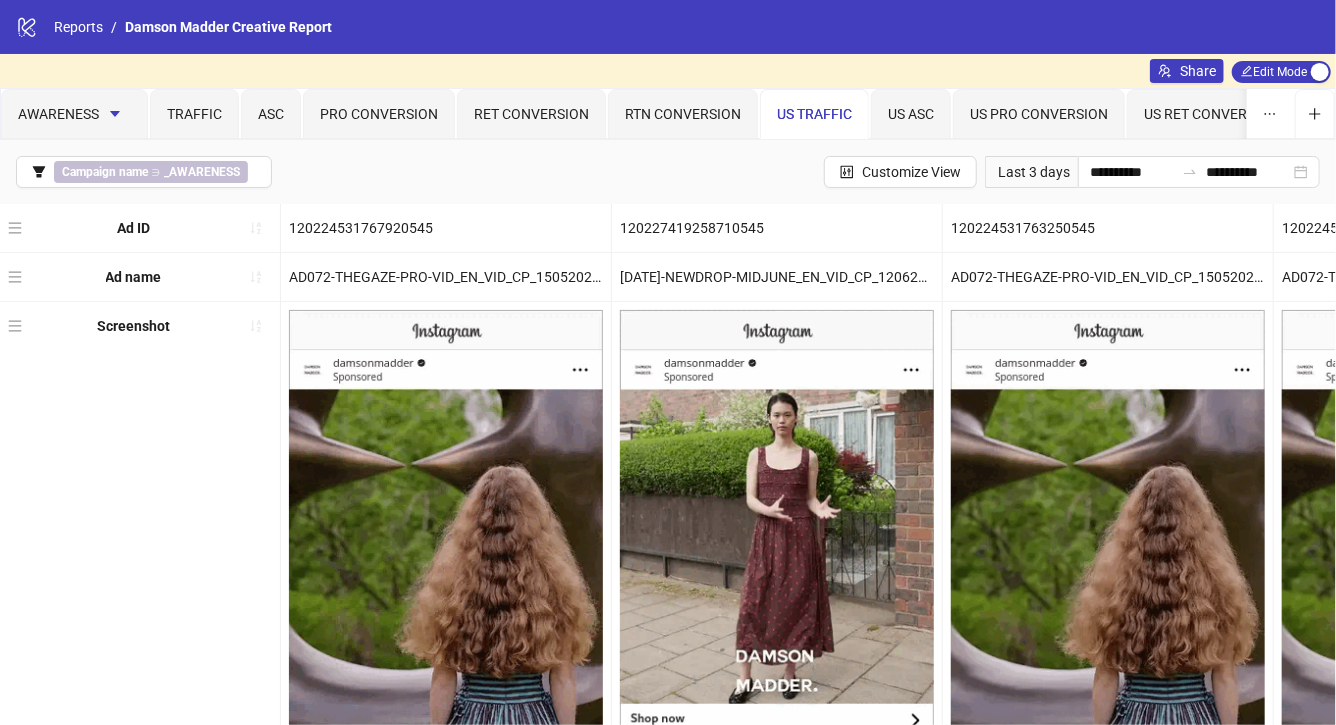 click on "US TRAFFIC" at bounding box center [814, 114] 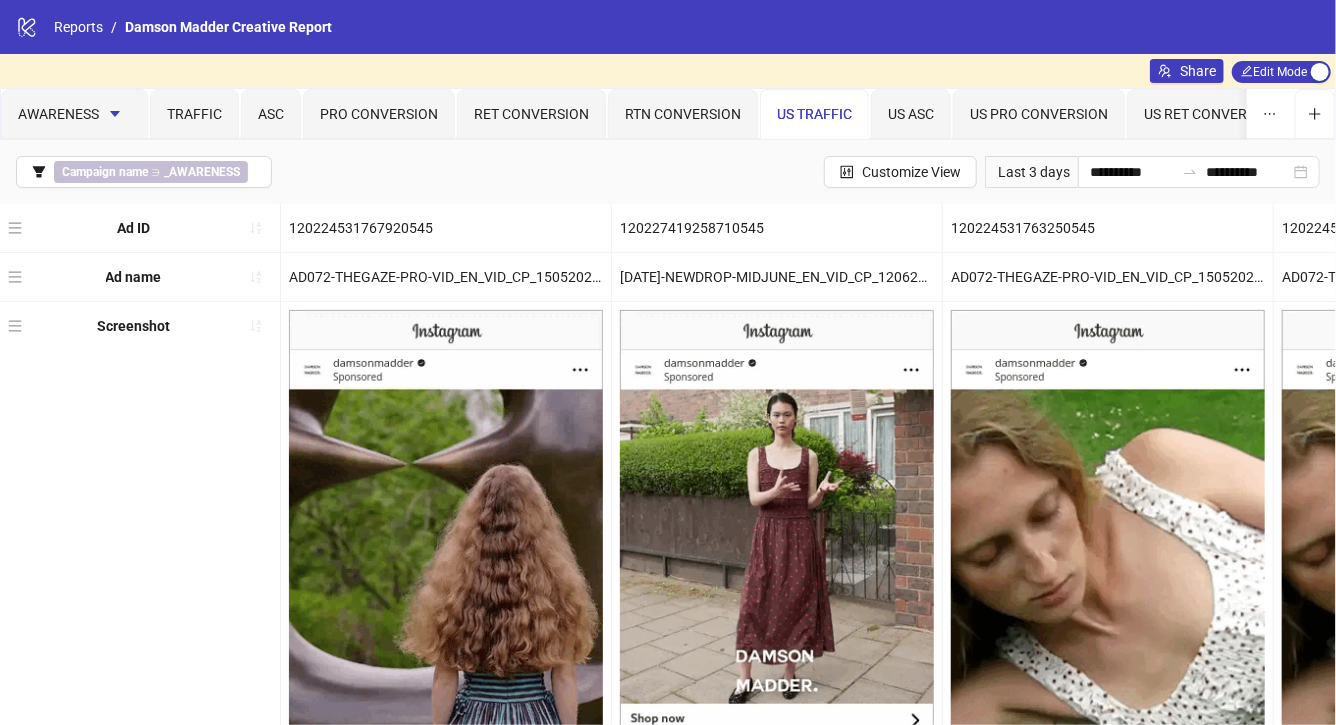 click on "US TRAFFIC" at bounding box center (814, 114) 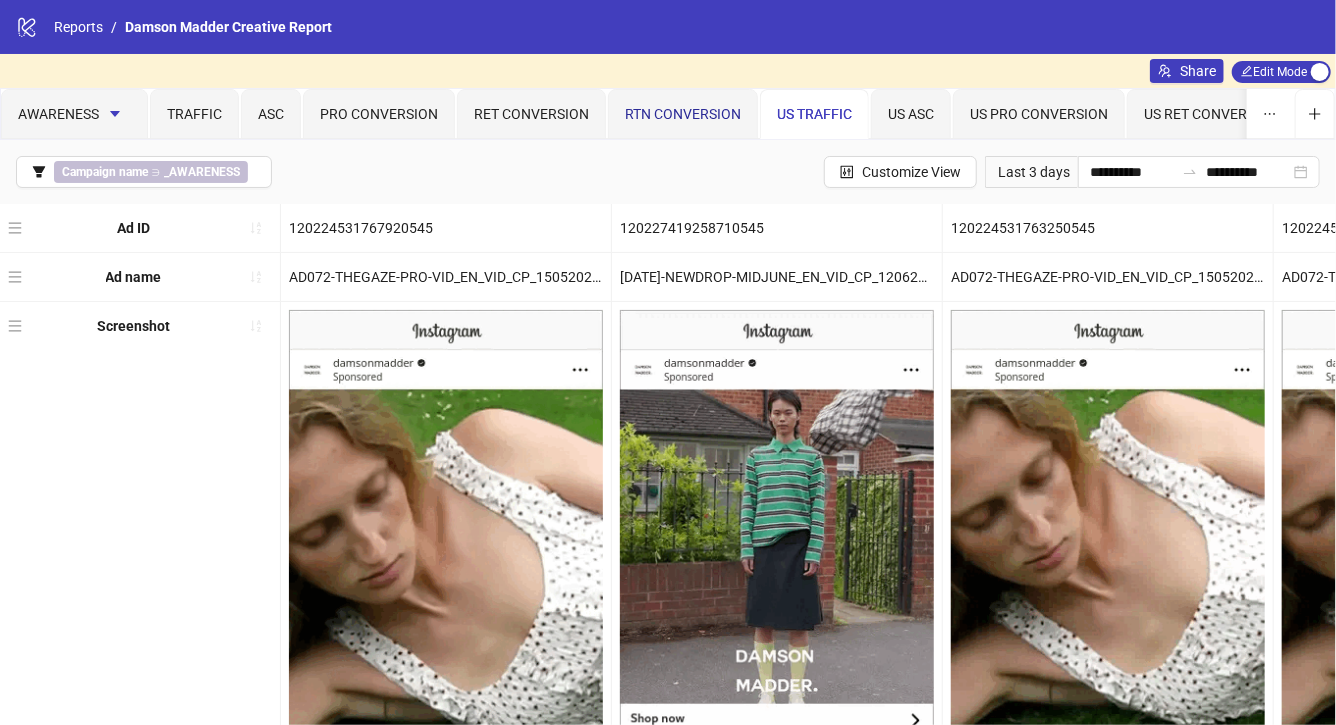 click on "RTN CONVERSION" at bounding box center (683, 114) 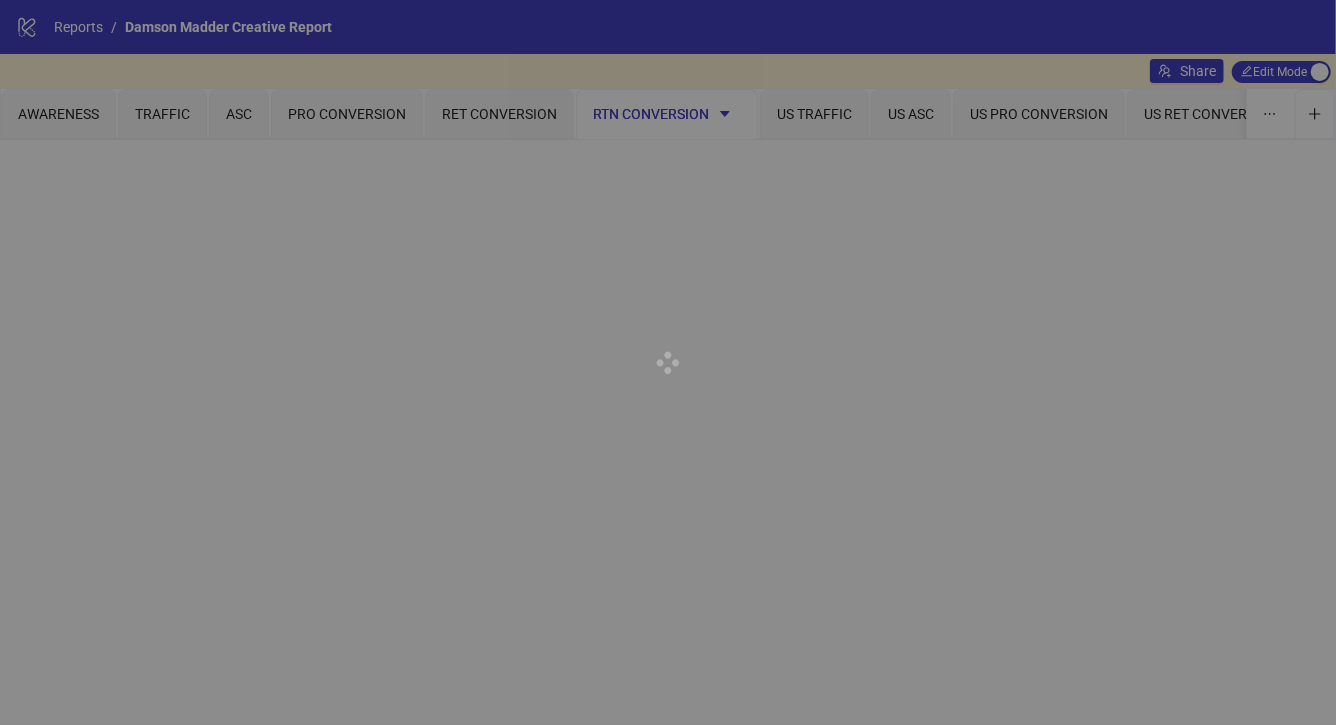 click at bounding box center (668, 362) 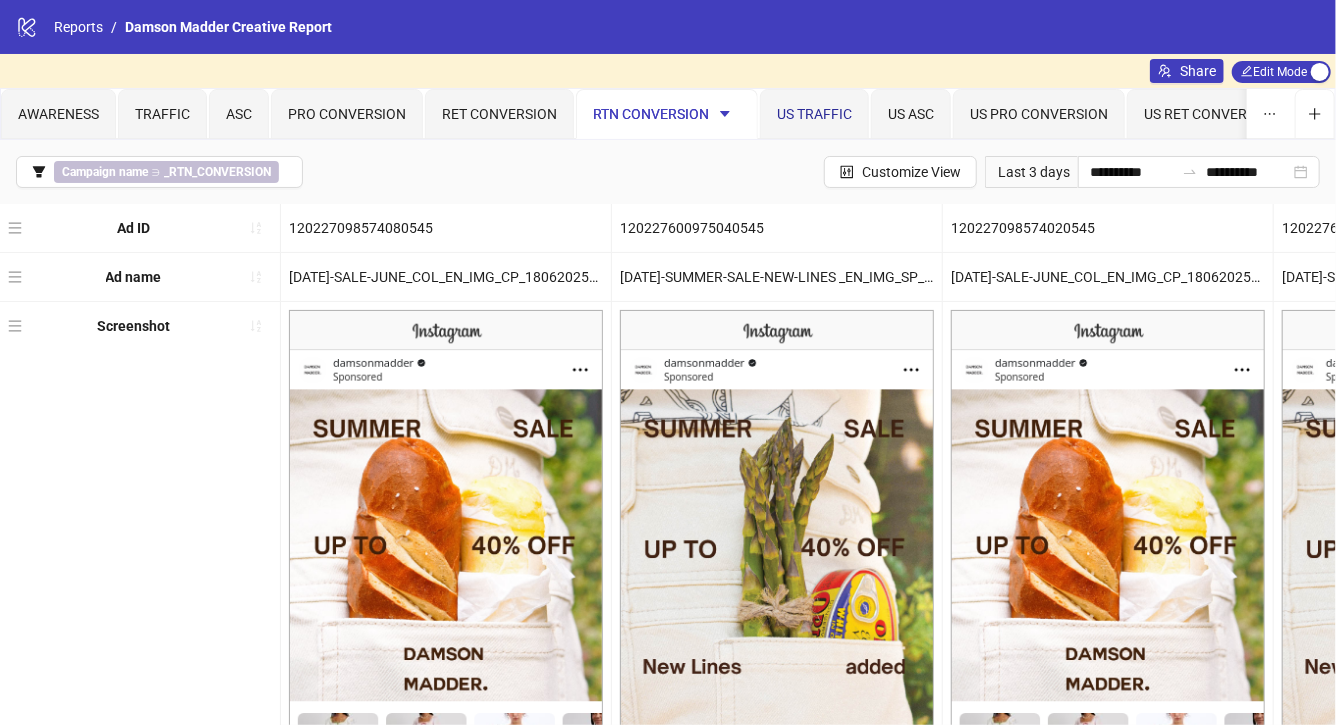 click on "US TRAFFIC" at bounding box center [814, 114] 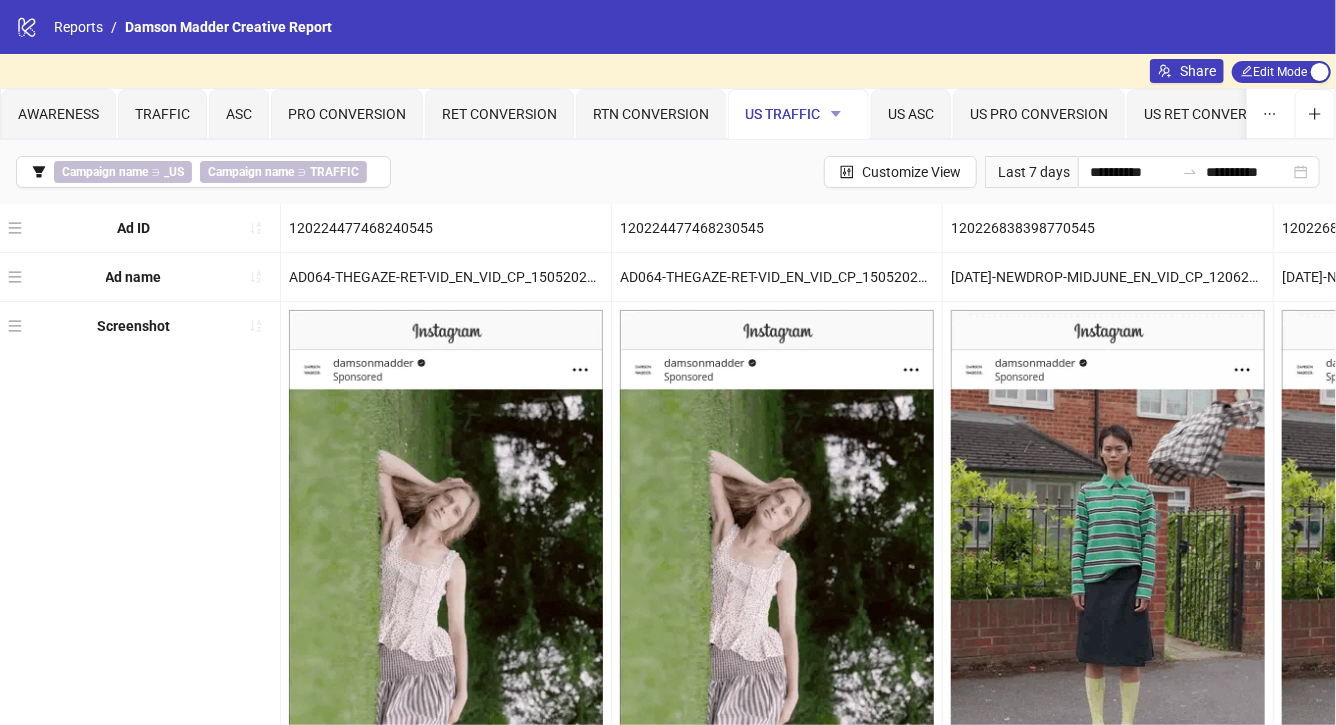 click 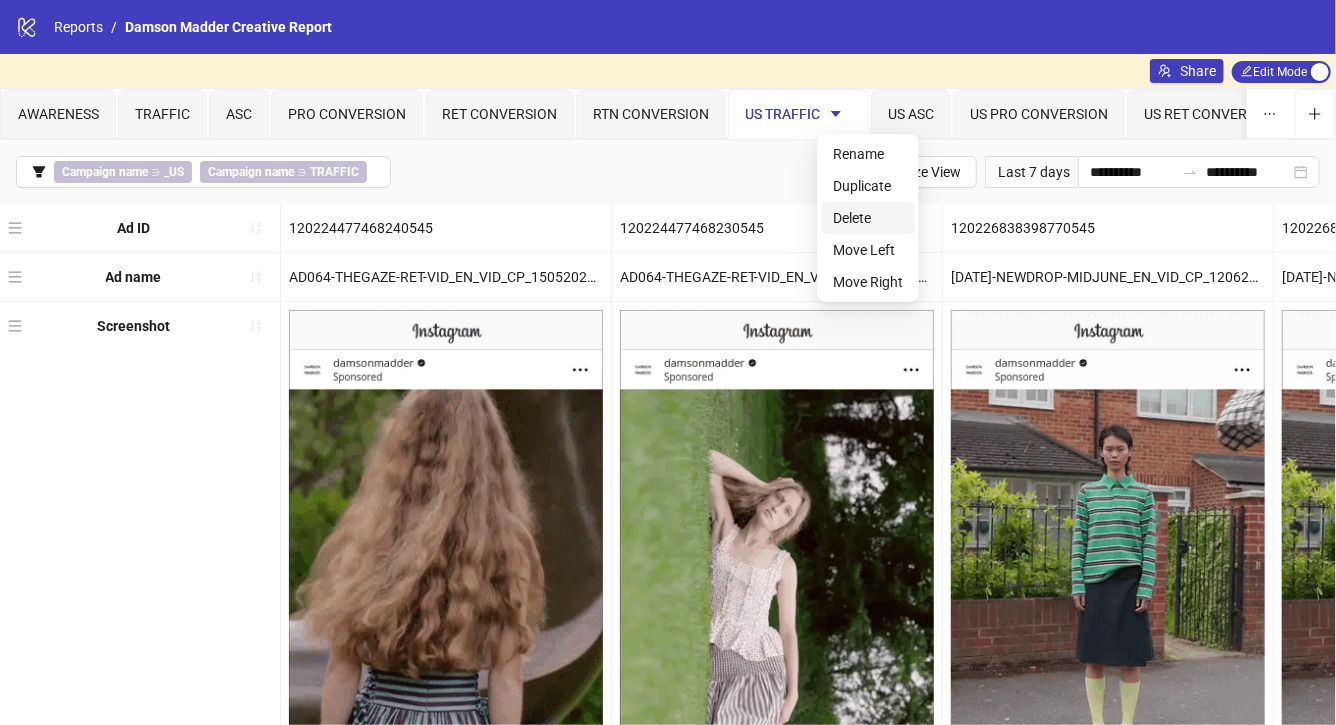 click on "Delete" at bounding box center (868, 218) 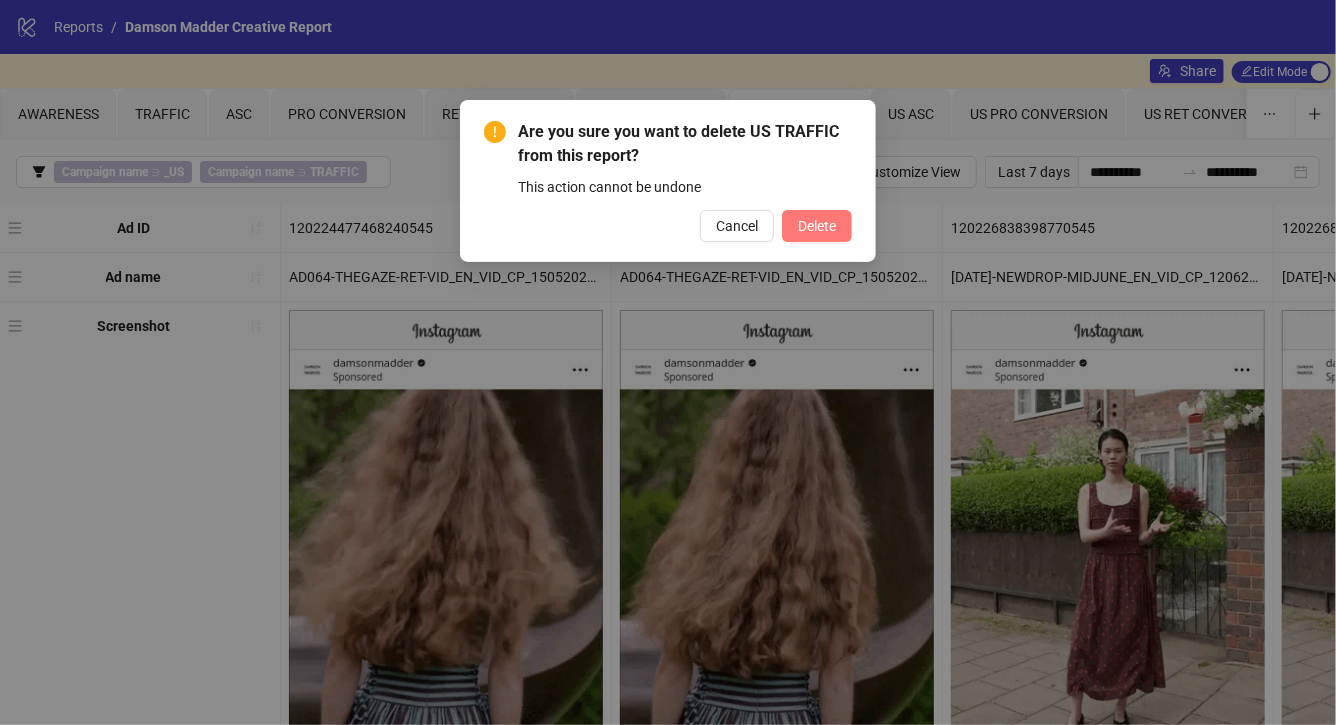 click on "Delete" at bounding box center [817, 226] 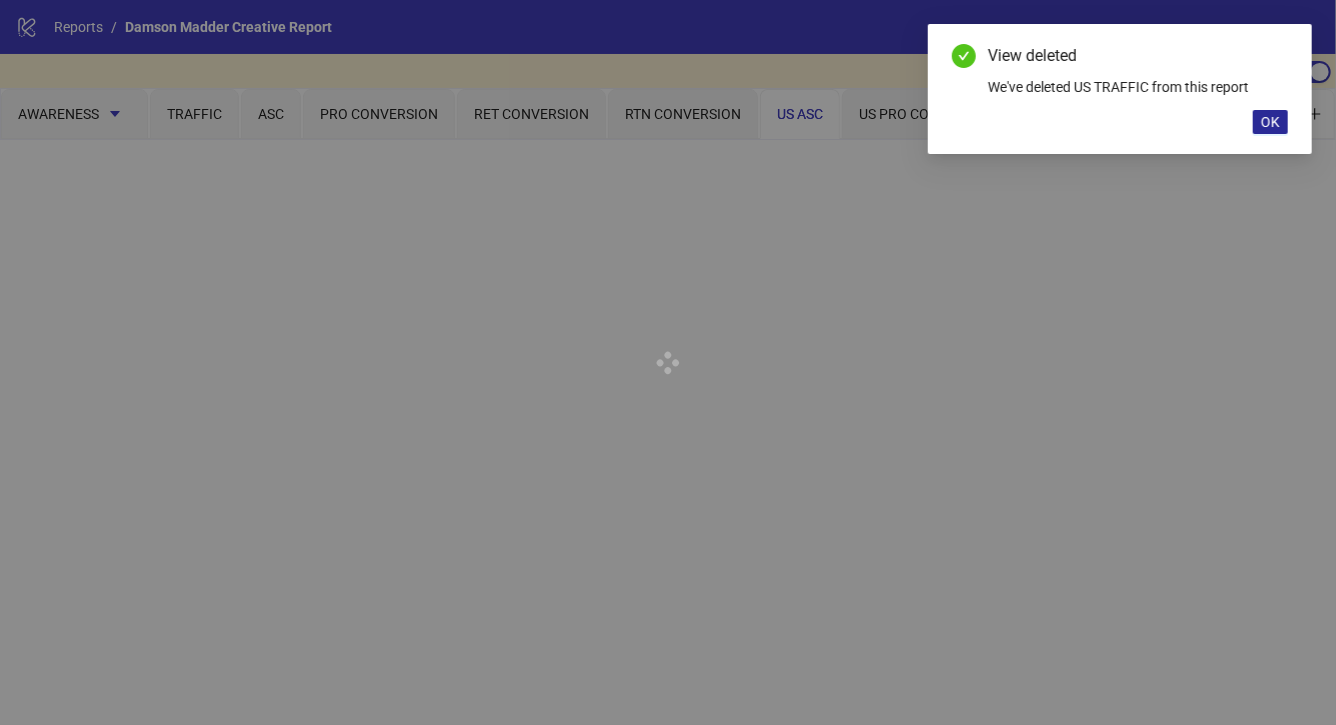 click on "OK" at bounding box center [1270, 122] 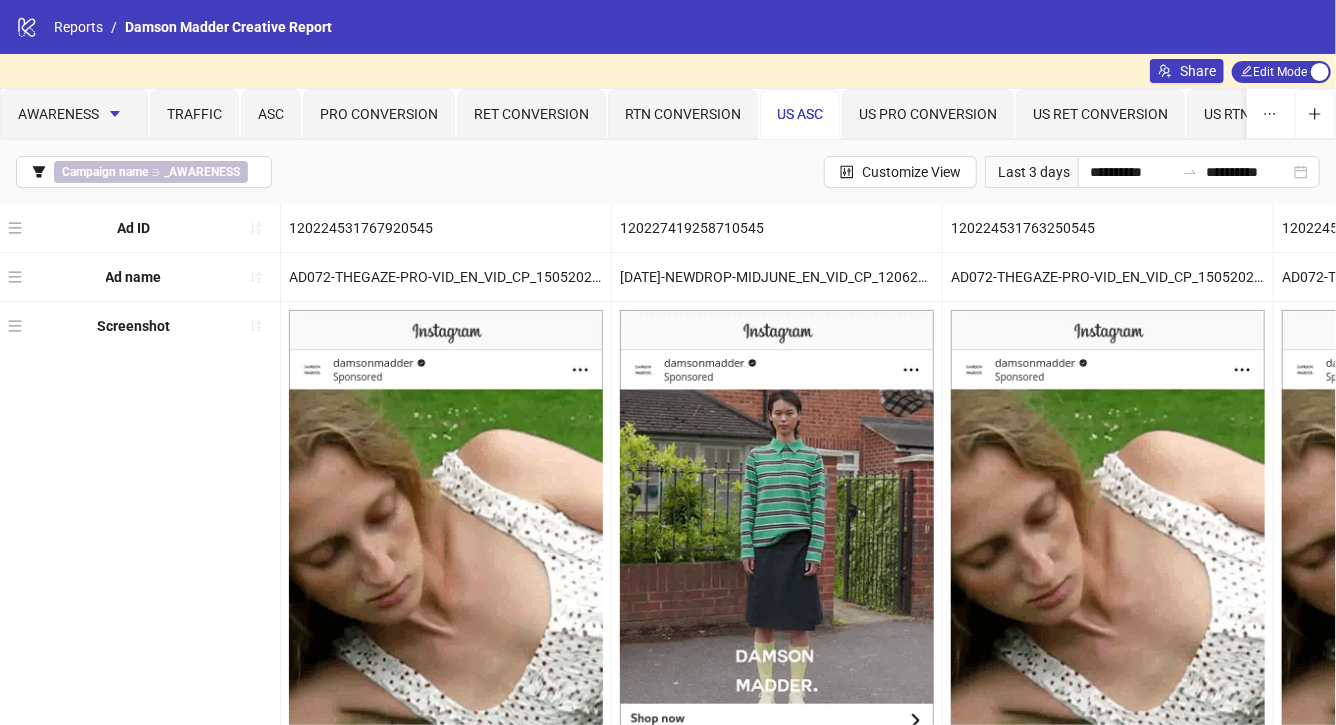 click on "US ASC" at bounding box center (800, 114) 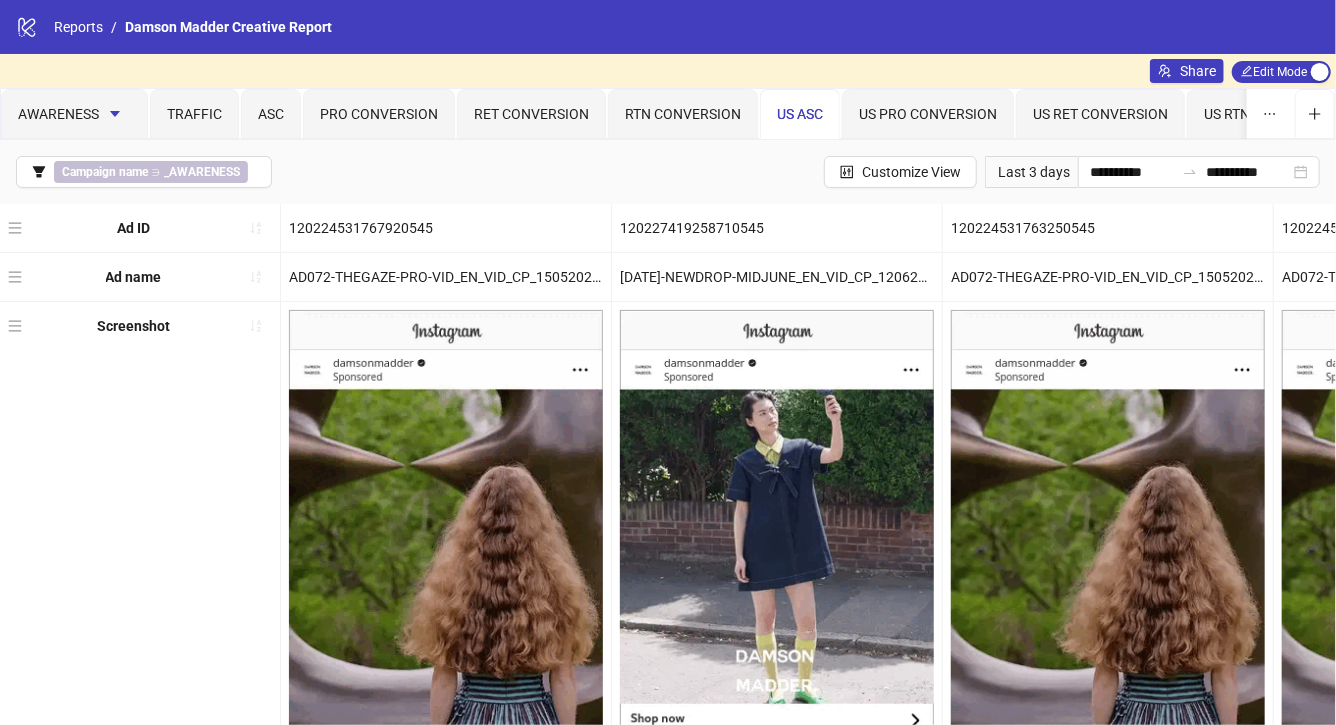 click on "US ASC" at bounding box center [800, 114] 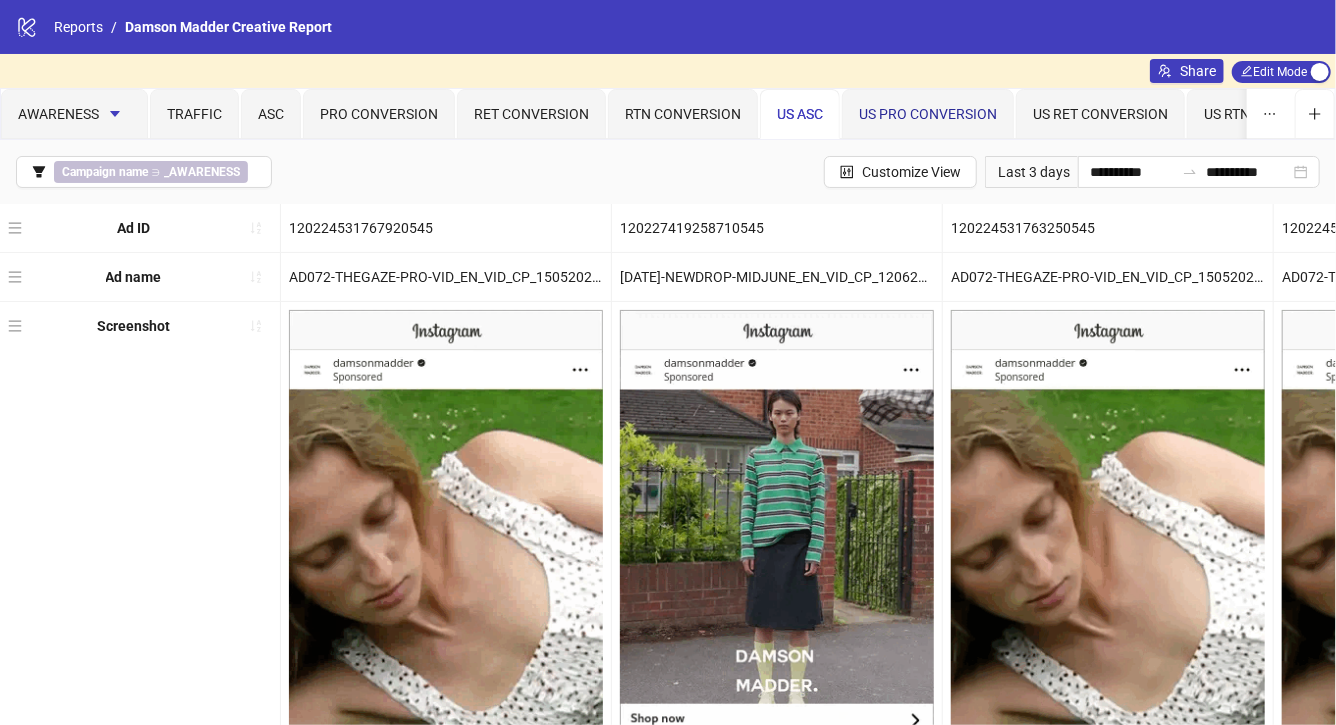 click on "US PRO CONVERSION" at bounding box center [928, 114] 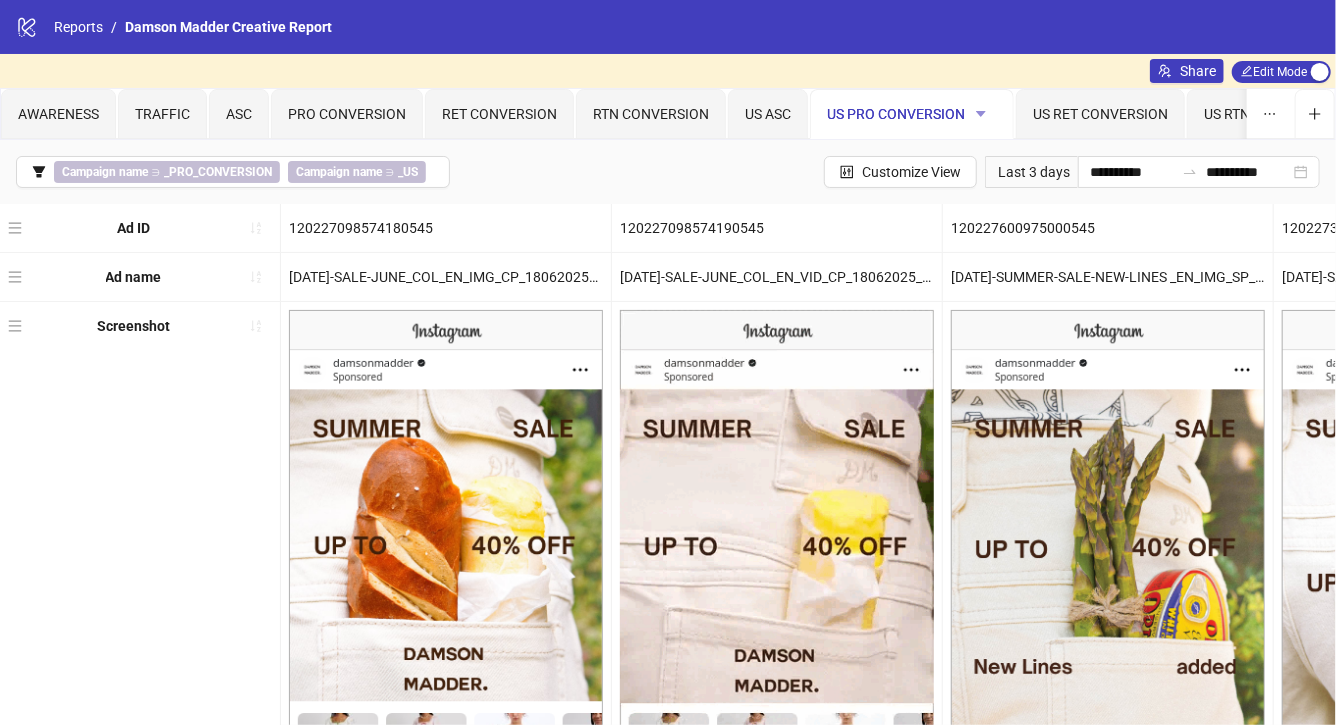 click 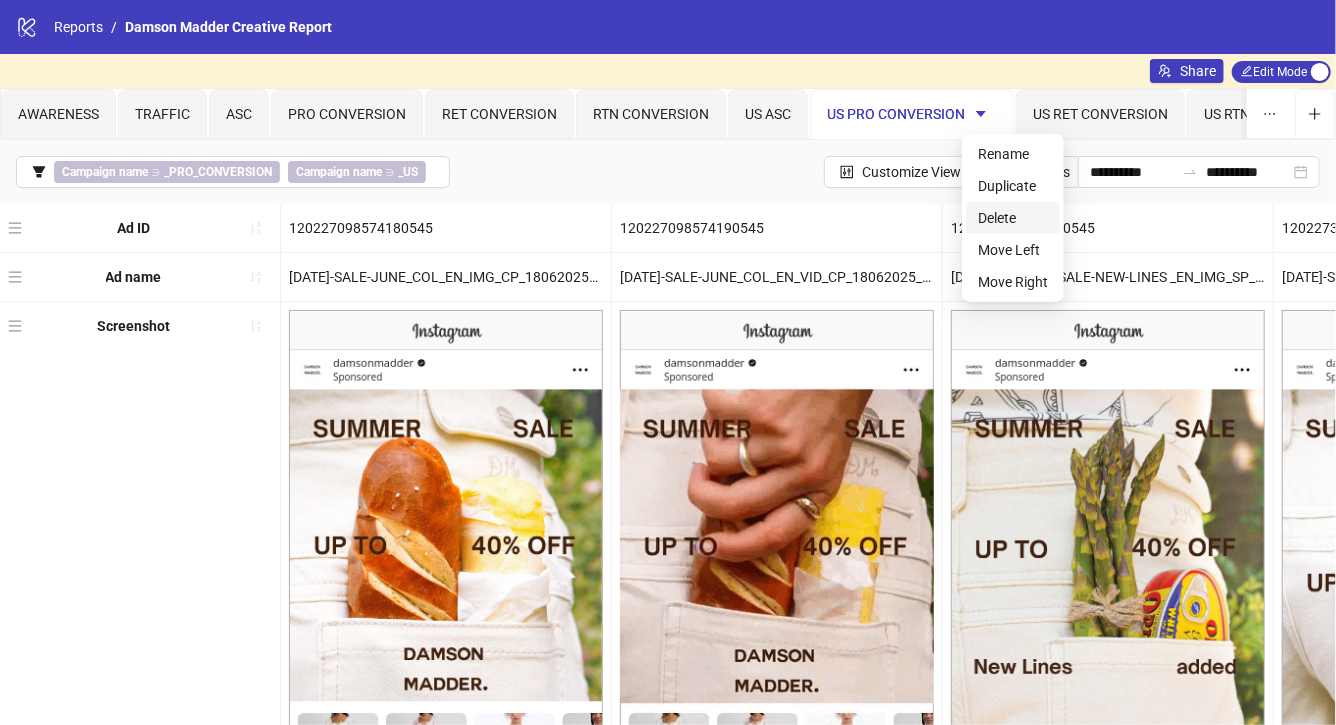 click on "Delete" at bounding box center (1013, 218) 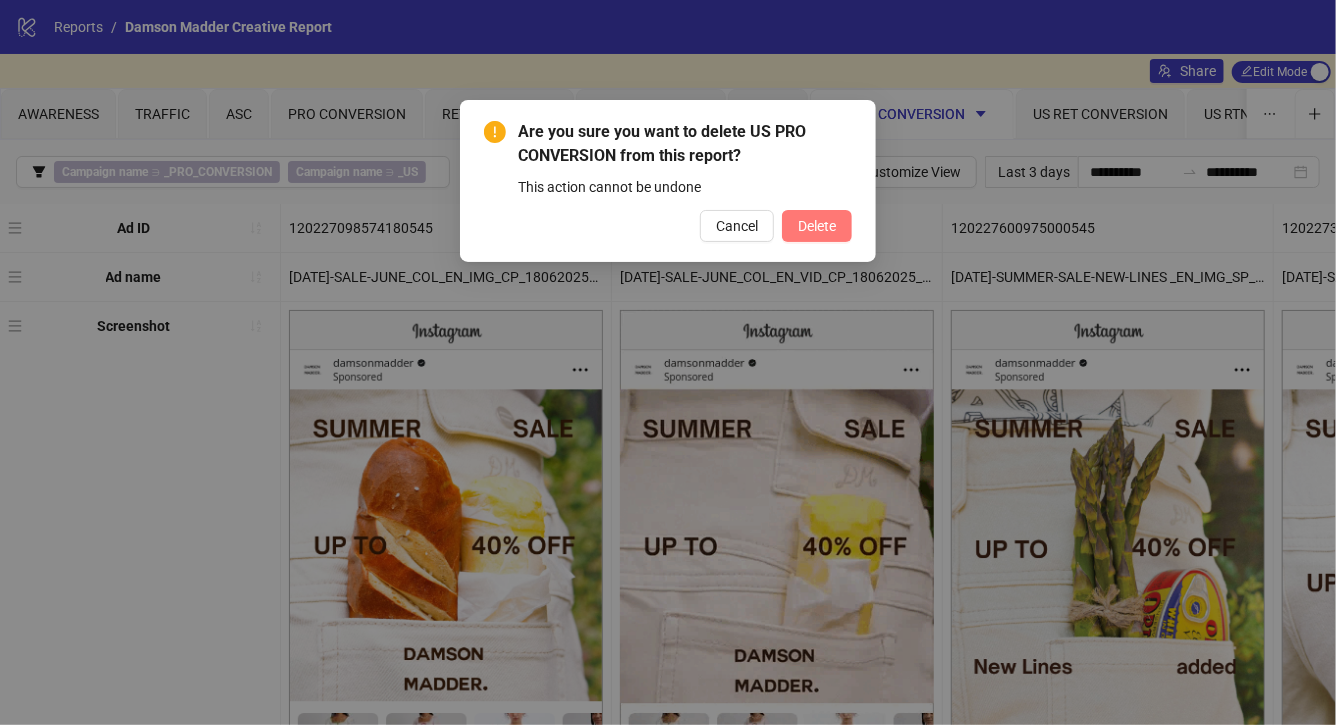 click on "Delete" at bounding box center [817, 226] 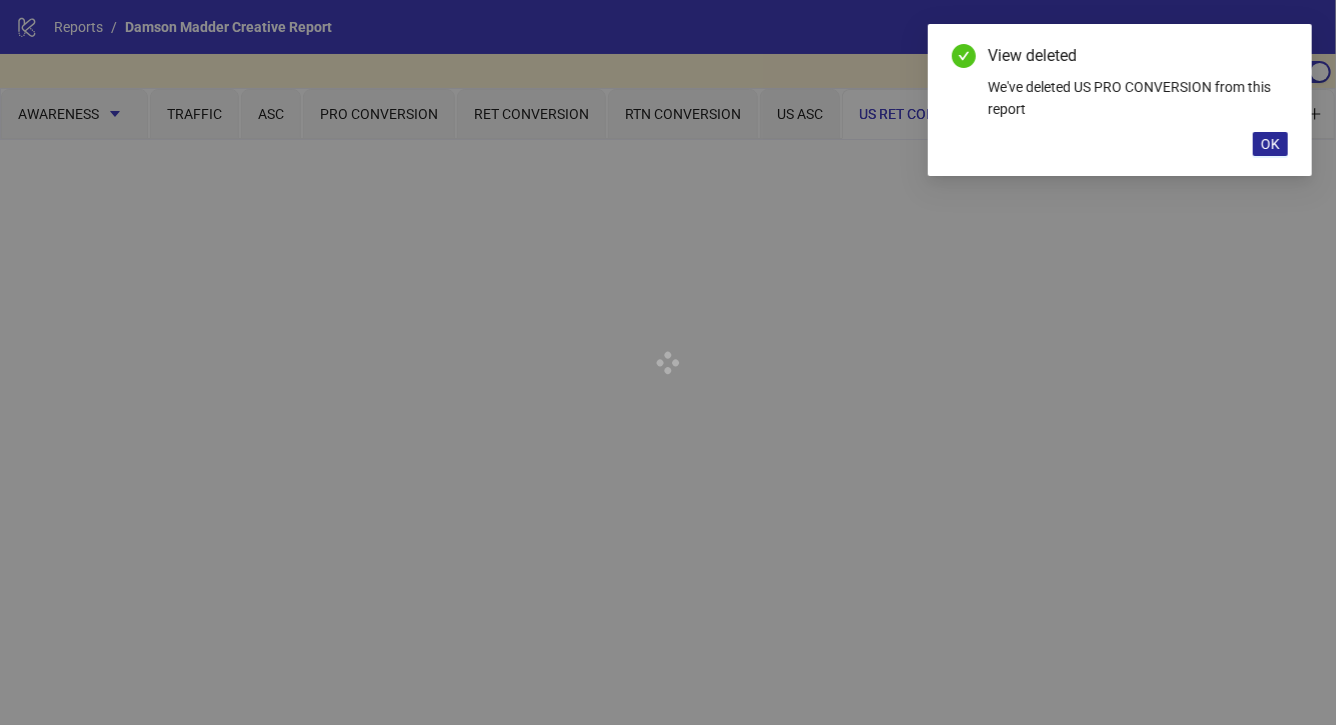click on "OK" at bounding box center (1270, 144) 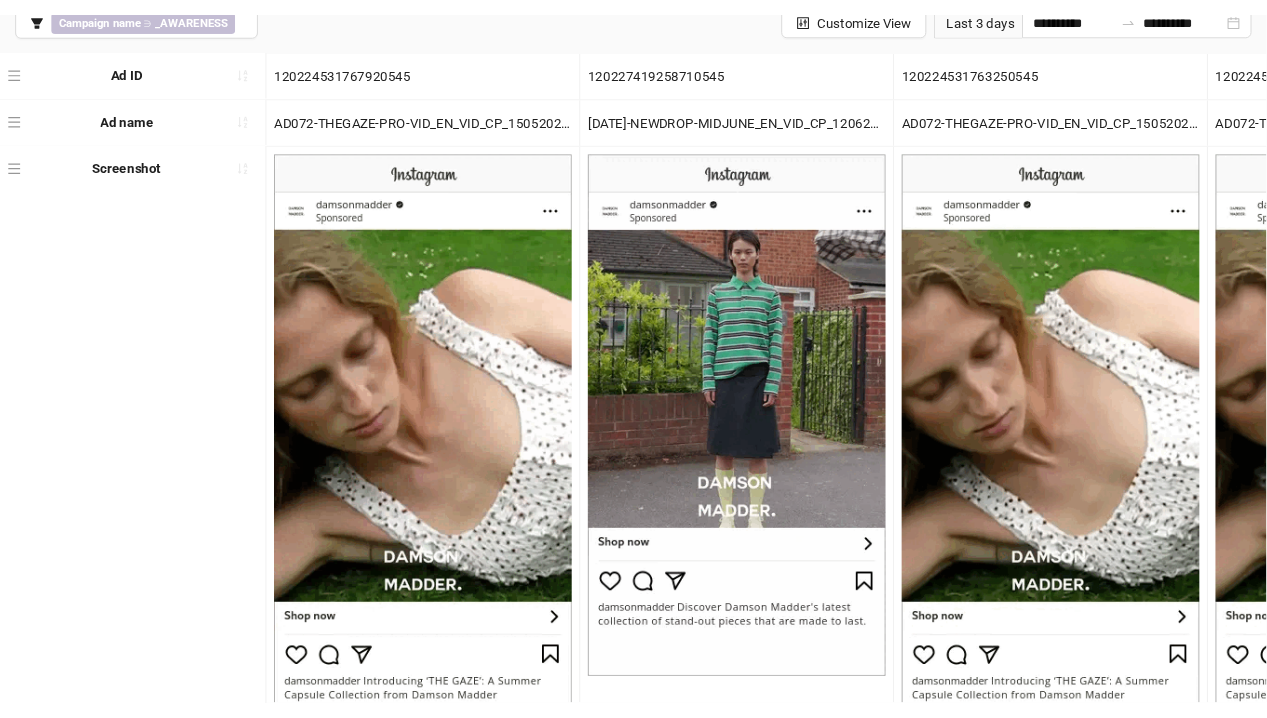 scroll, scrollTop: 0, scrollLeft: 0, axis: both 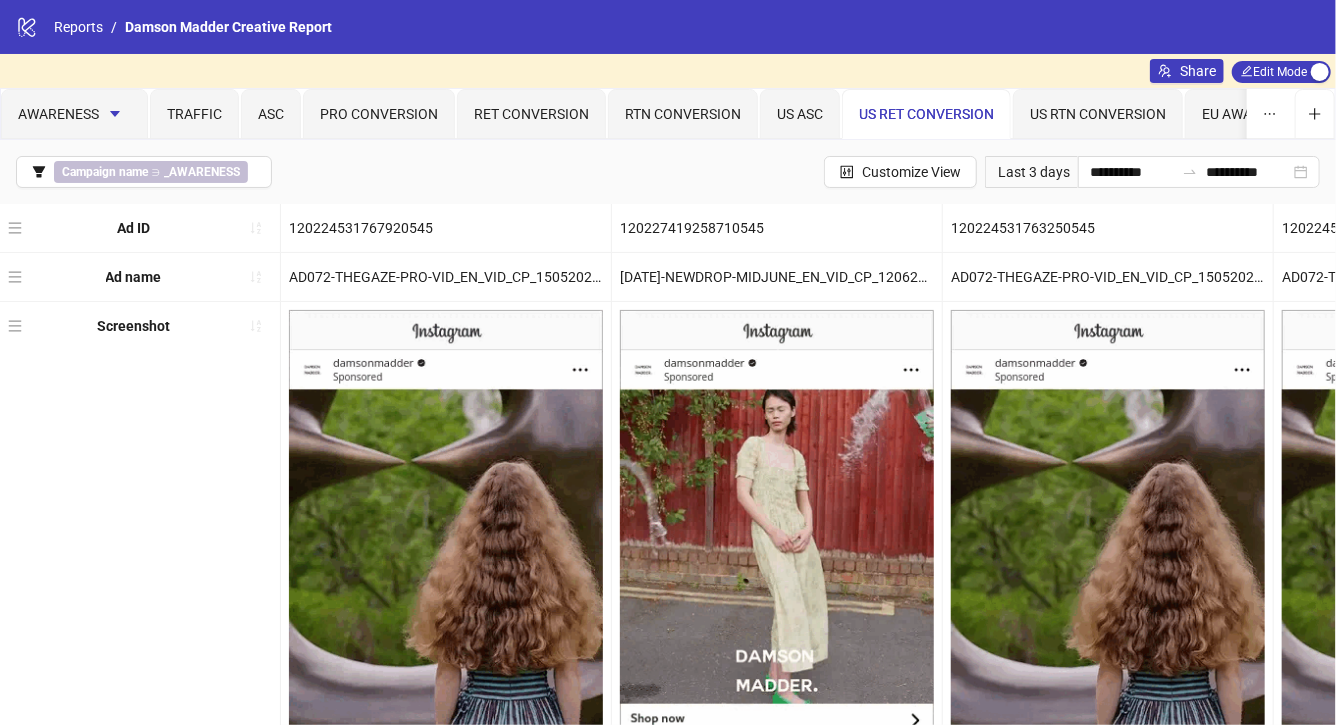 click on "US RET CONVERSION" at bounding box center (926, 114) 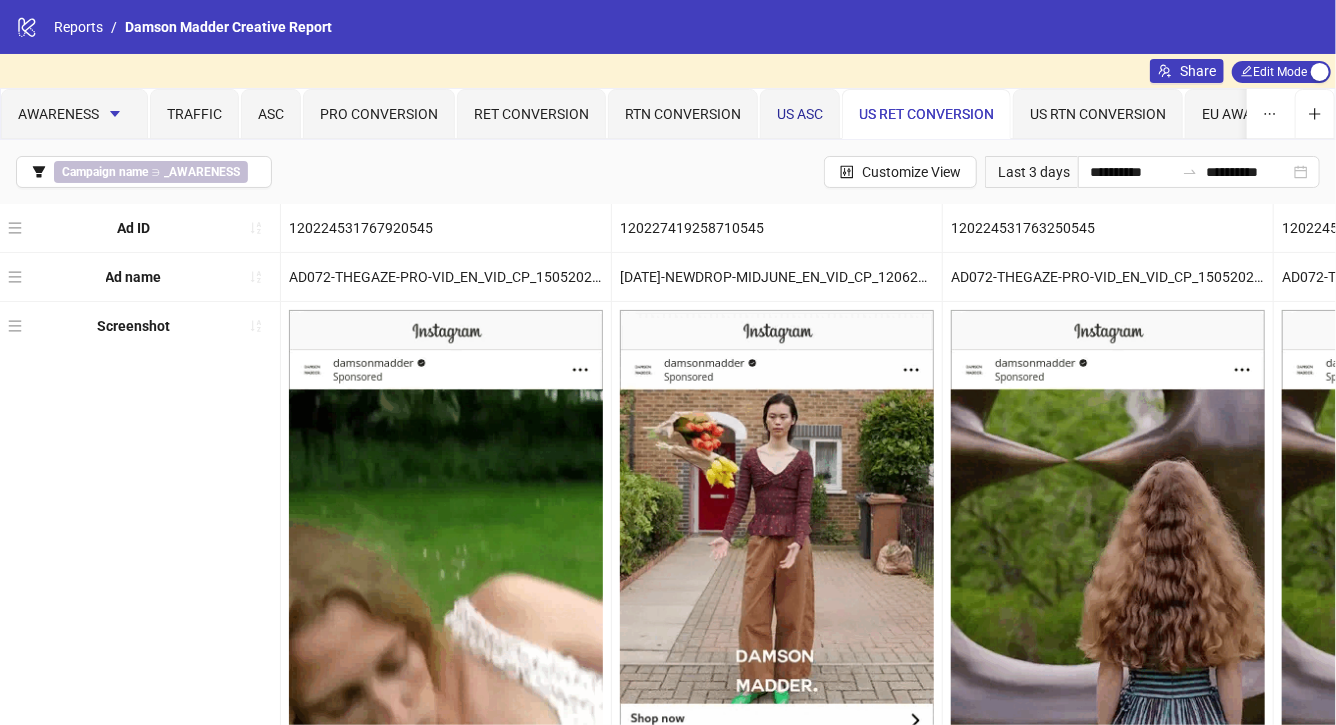 click on "US ASC" at bounding box center [800, 114] 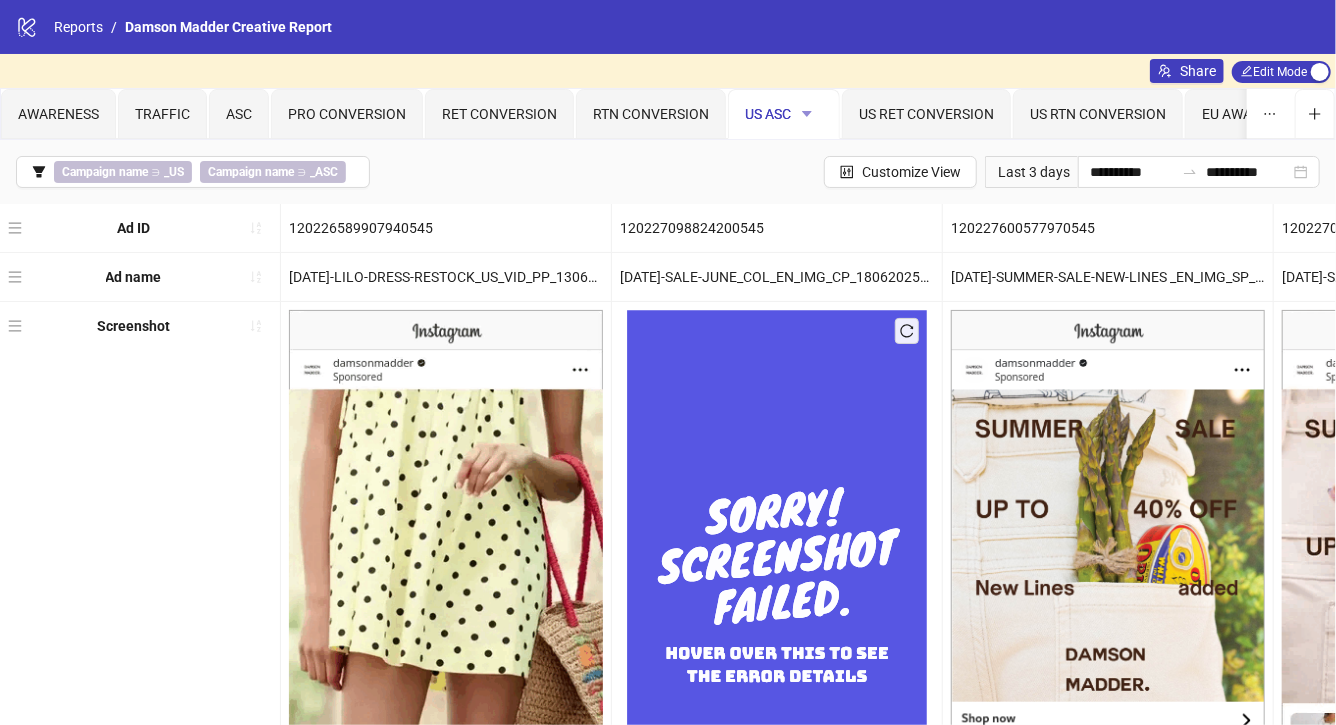click 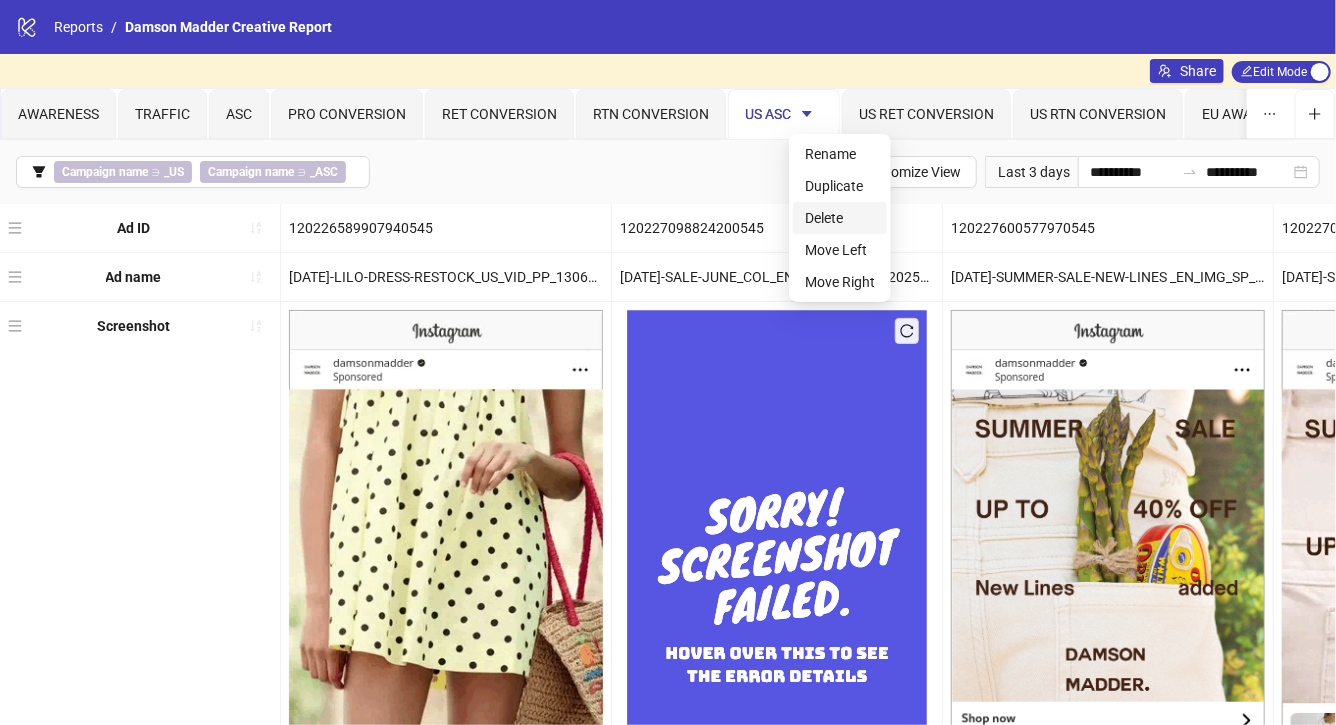 click on "Delete" at bounding box center [840, 218] 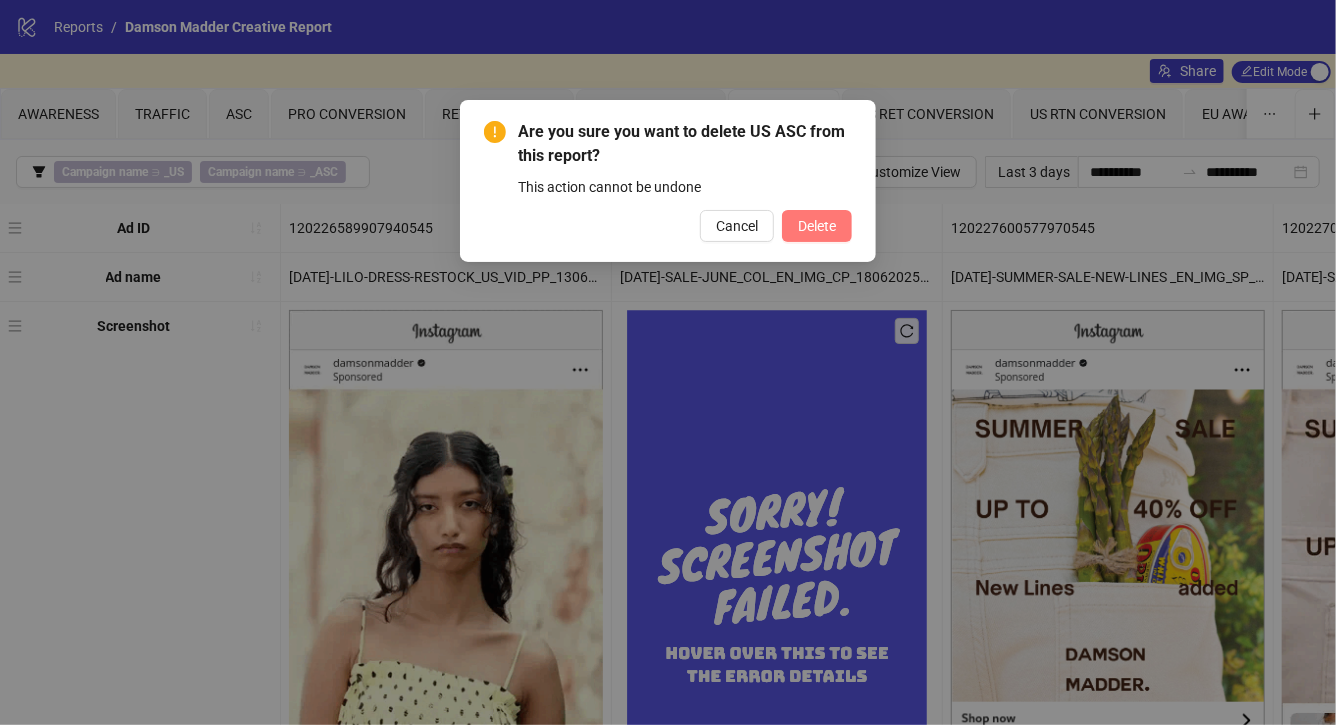 click on "Delete" at bounding box center (817, 226) 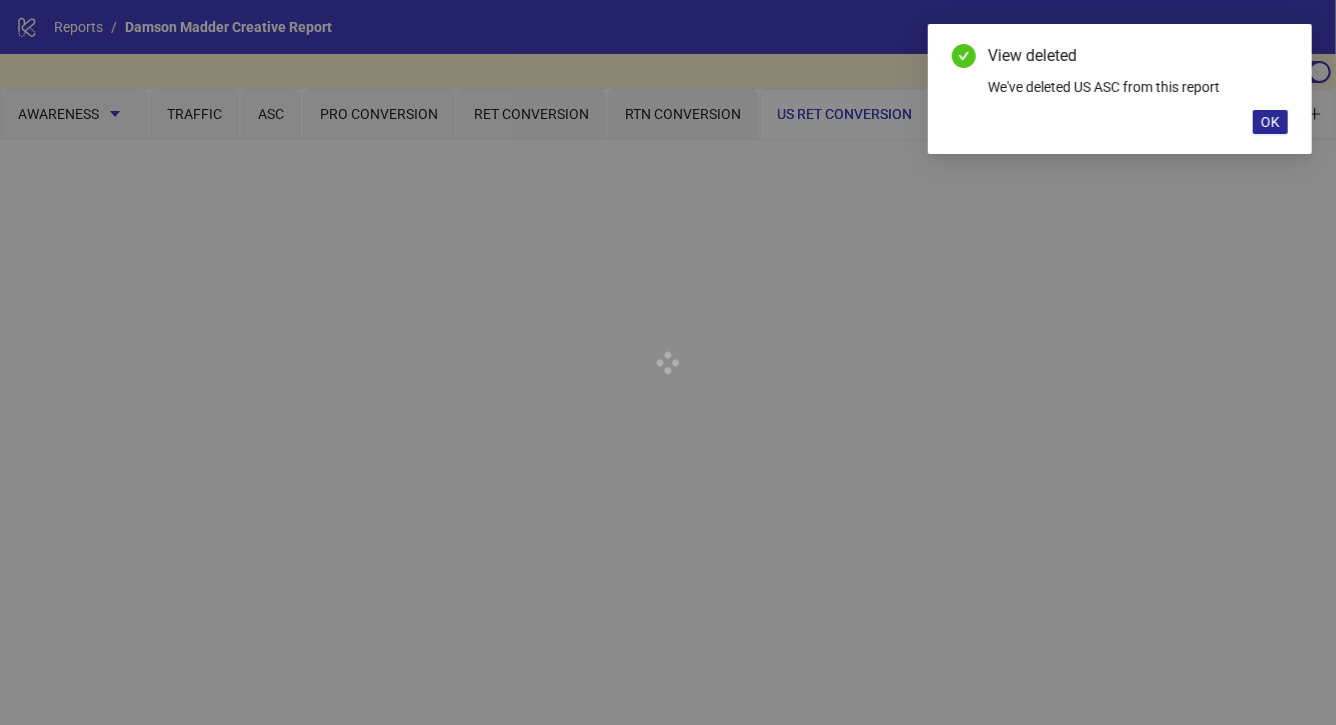click on "OK" at bounding box center (1270, 122) 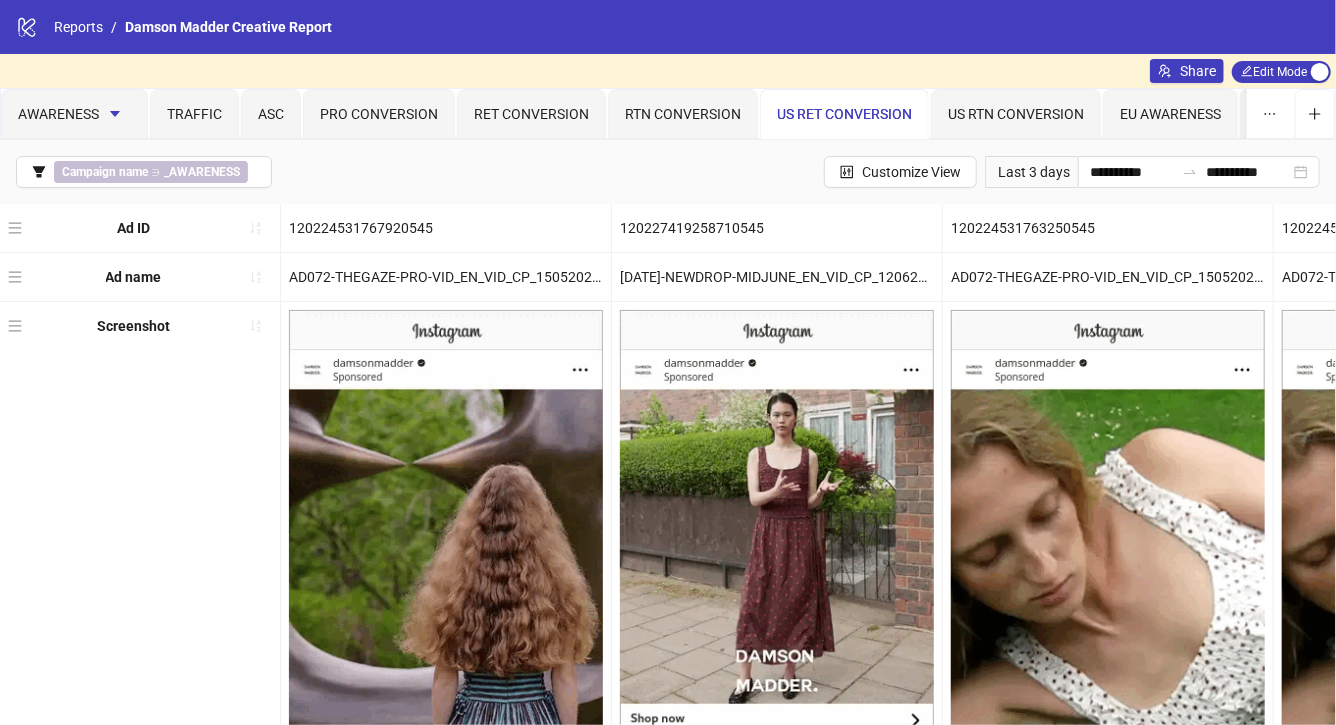 click on "US RET CONVERSION" at bounding box center [844, 114] 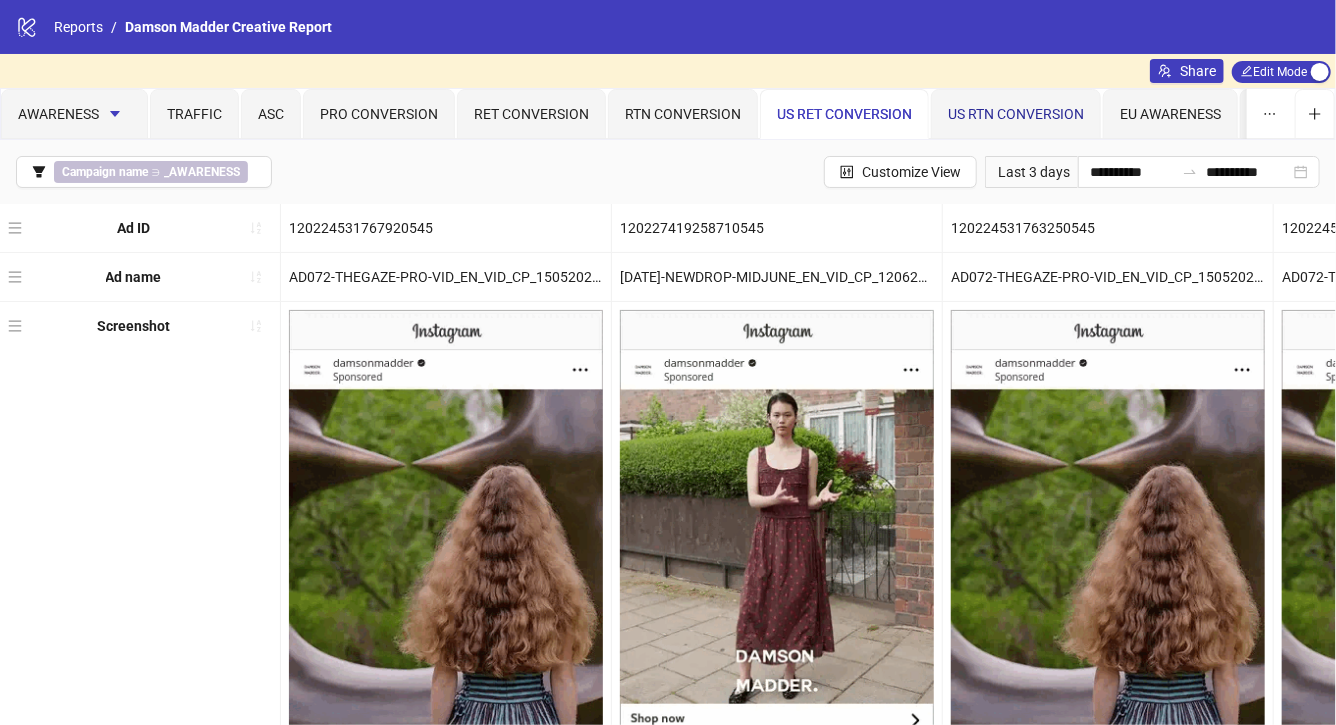 click on "US RTN CONVERSION" at bounding box center (1016, 114) 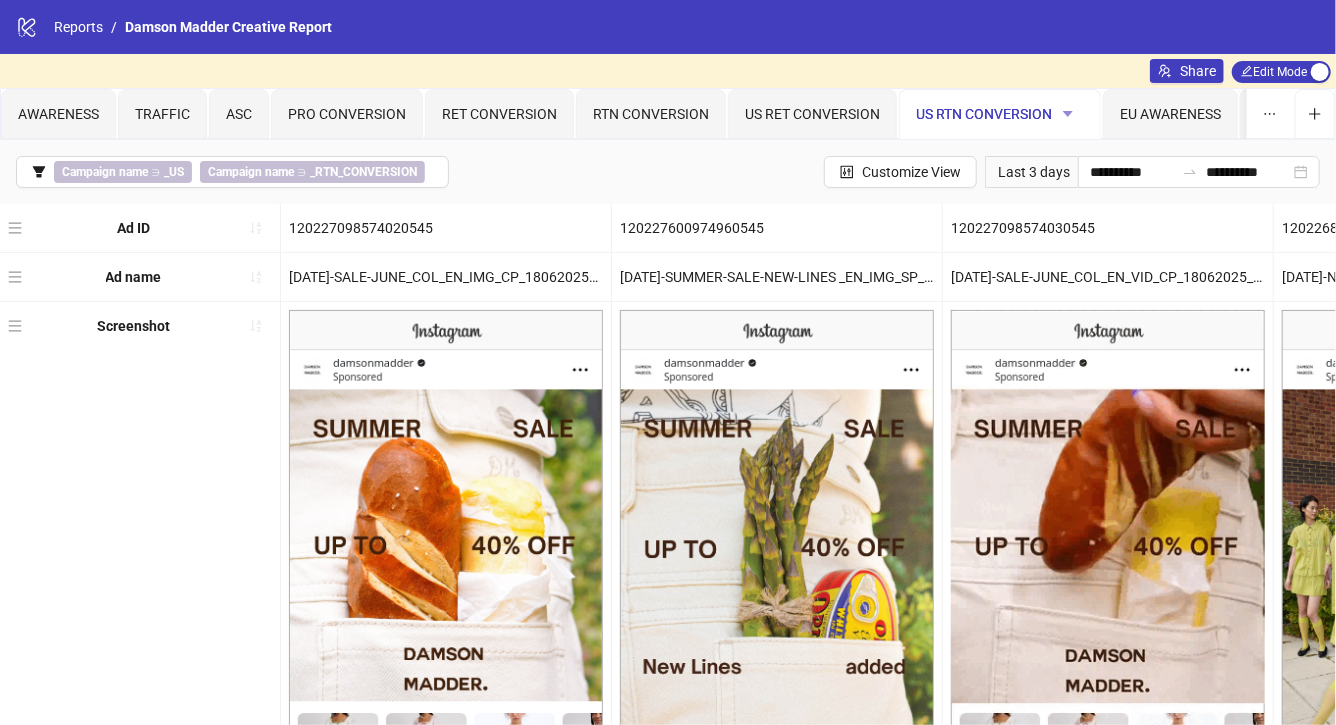 click 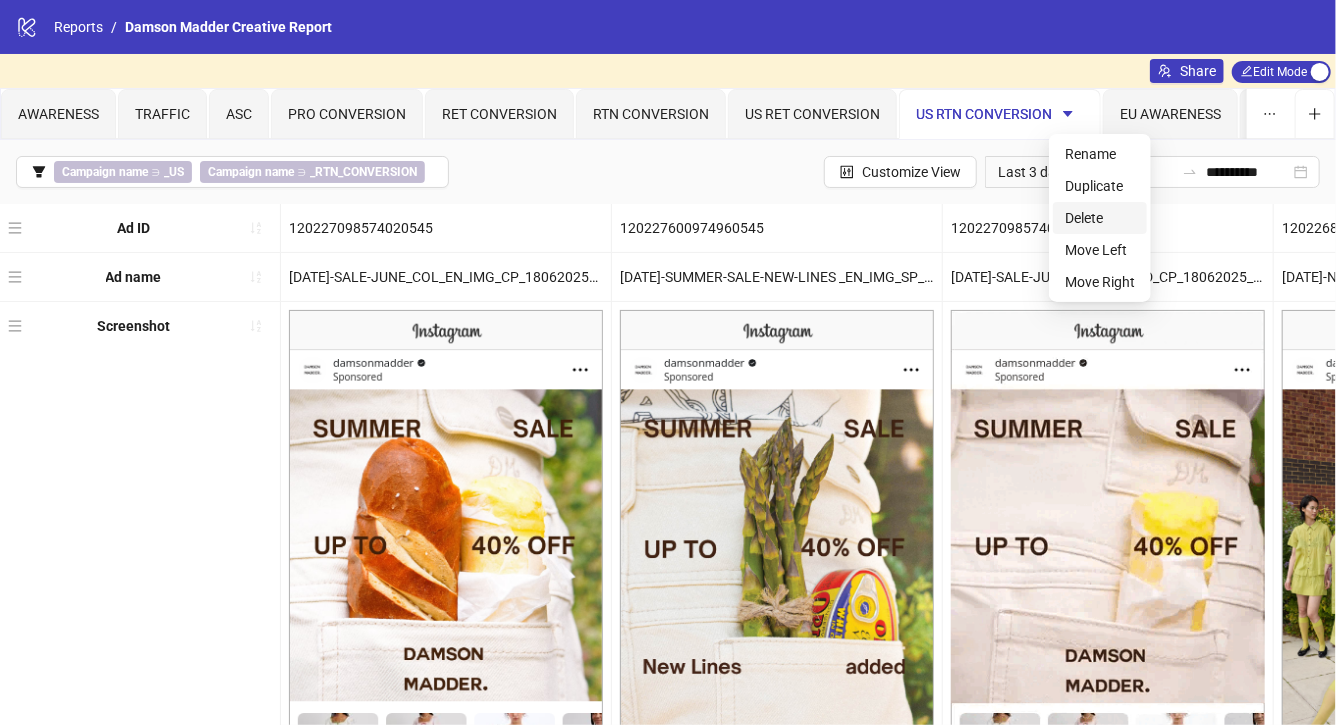 click on "Delete" at bounding box center (1100, 218) 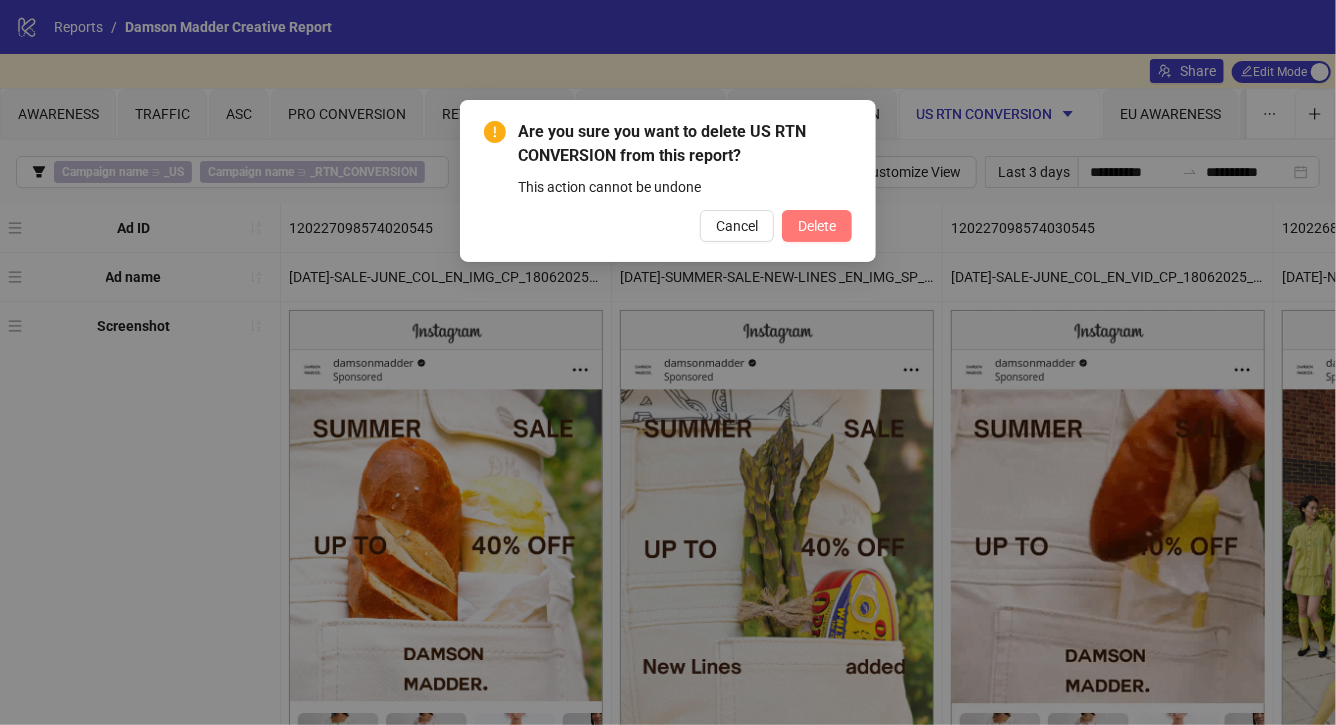 click on "Delete" at bounding box center (817, 226) 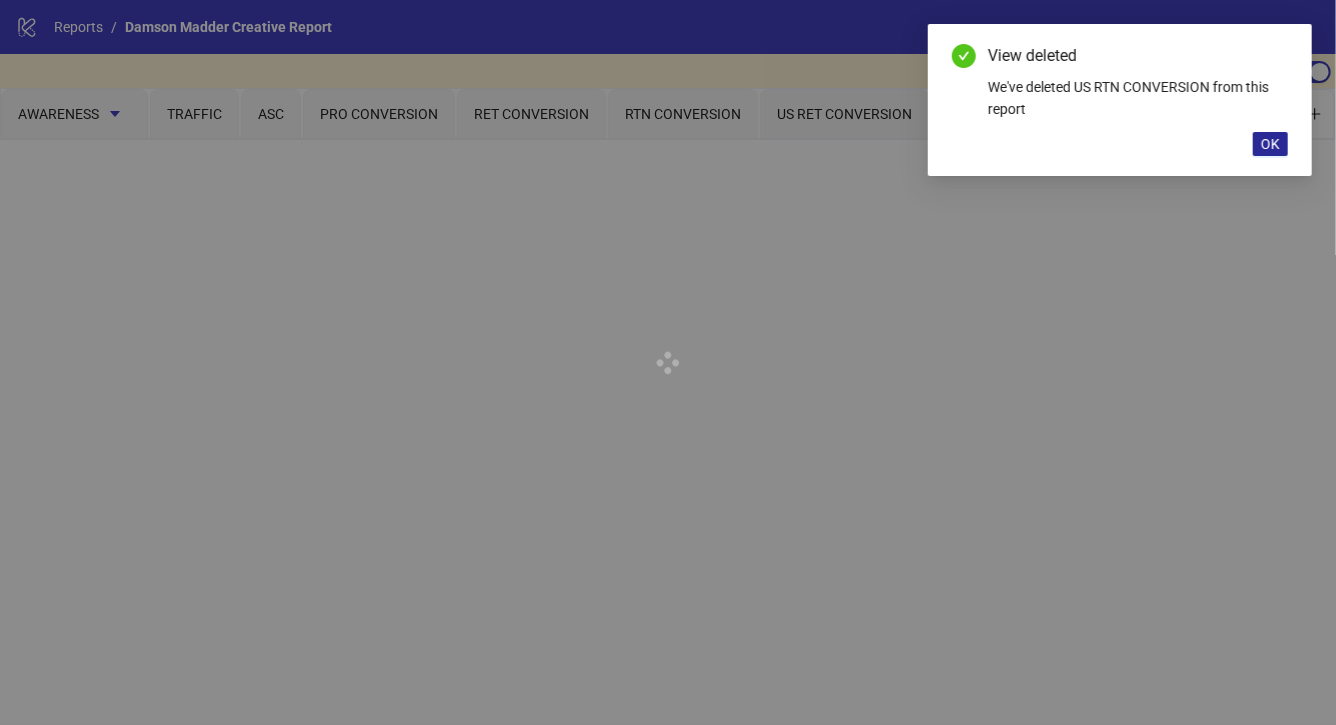click on "OK" at bounding box center (1270, 144) 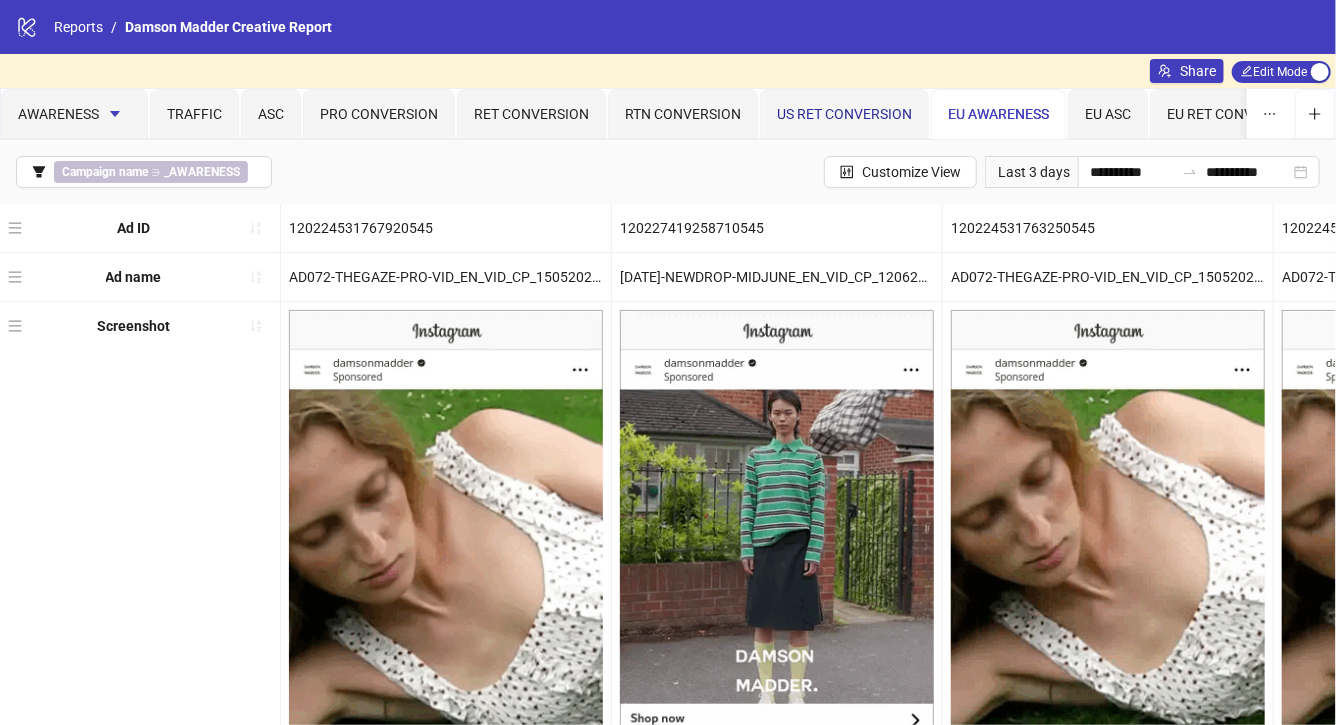 click on "US RET CONVERSION" at bounding box center [844, 114] 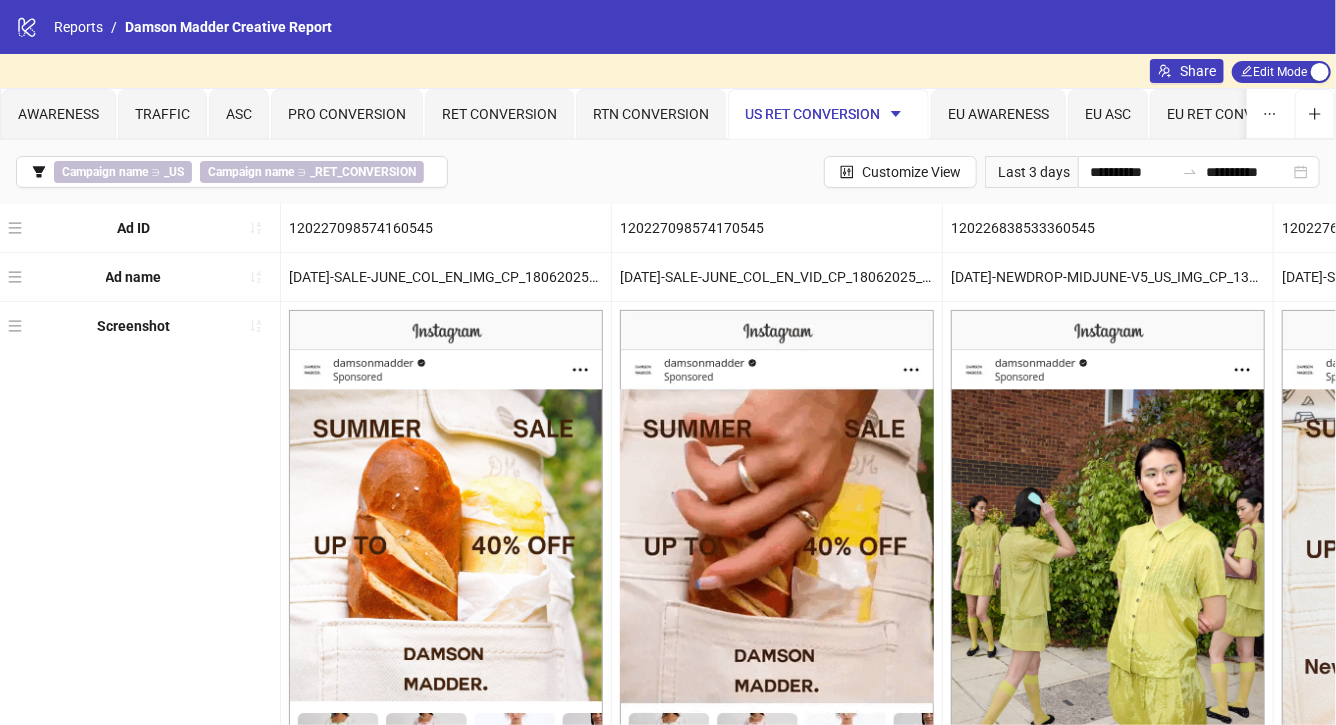 click 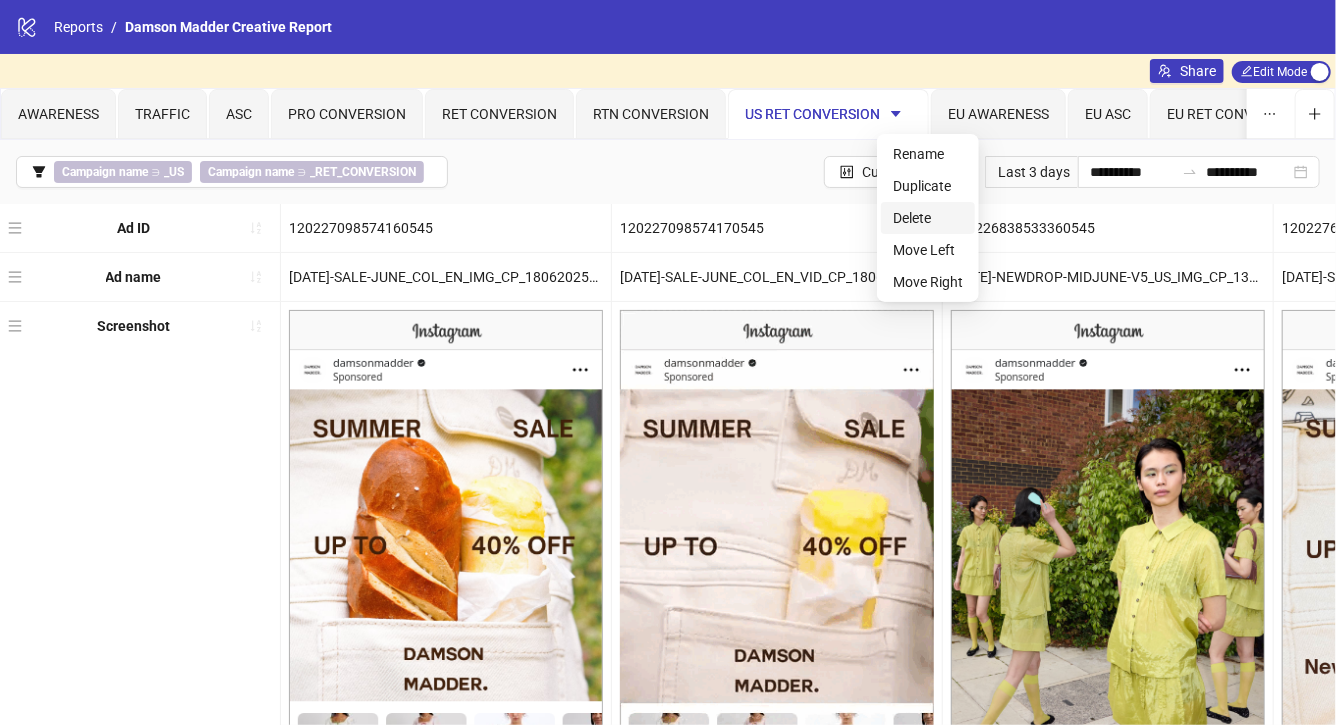 click on "Delete" at bounding box center (928, 218) 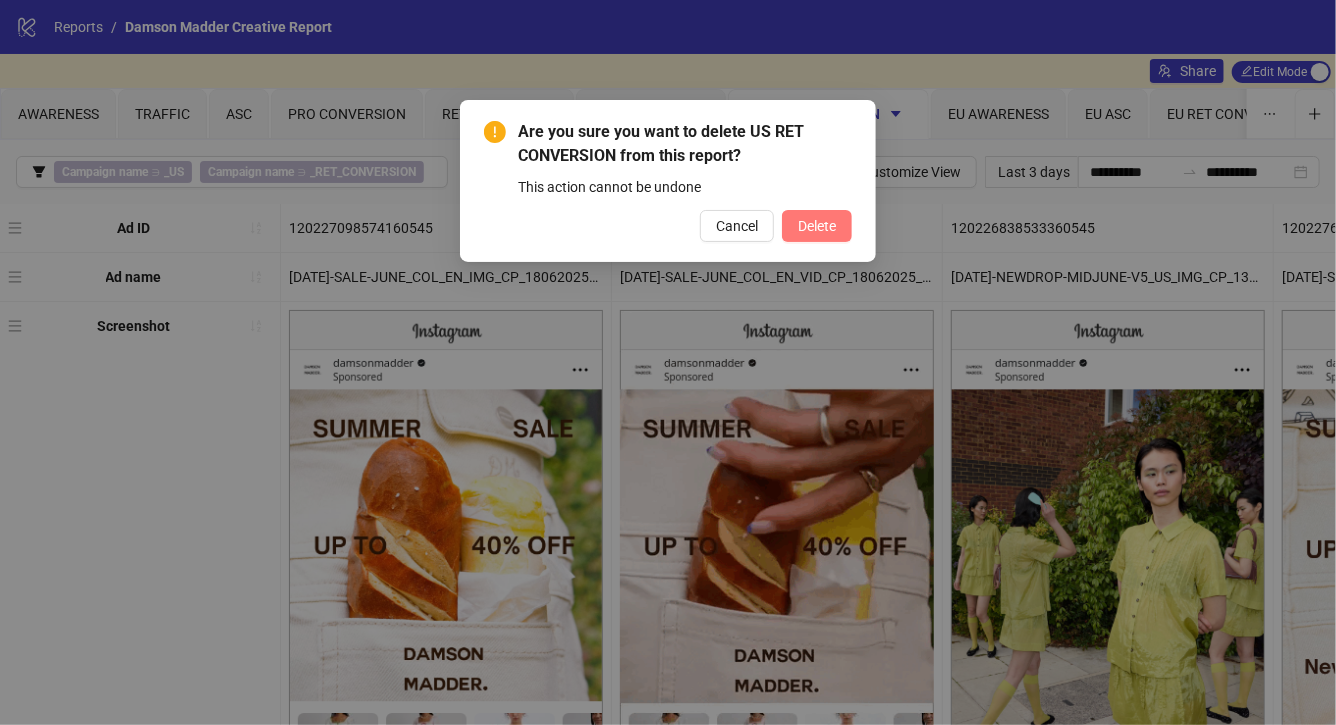 click on "Delete" at bounding box center (817, 226) 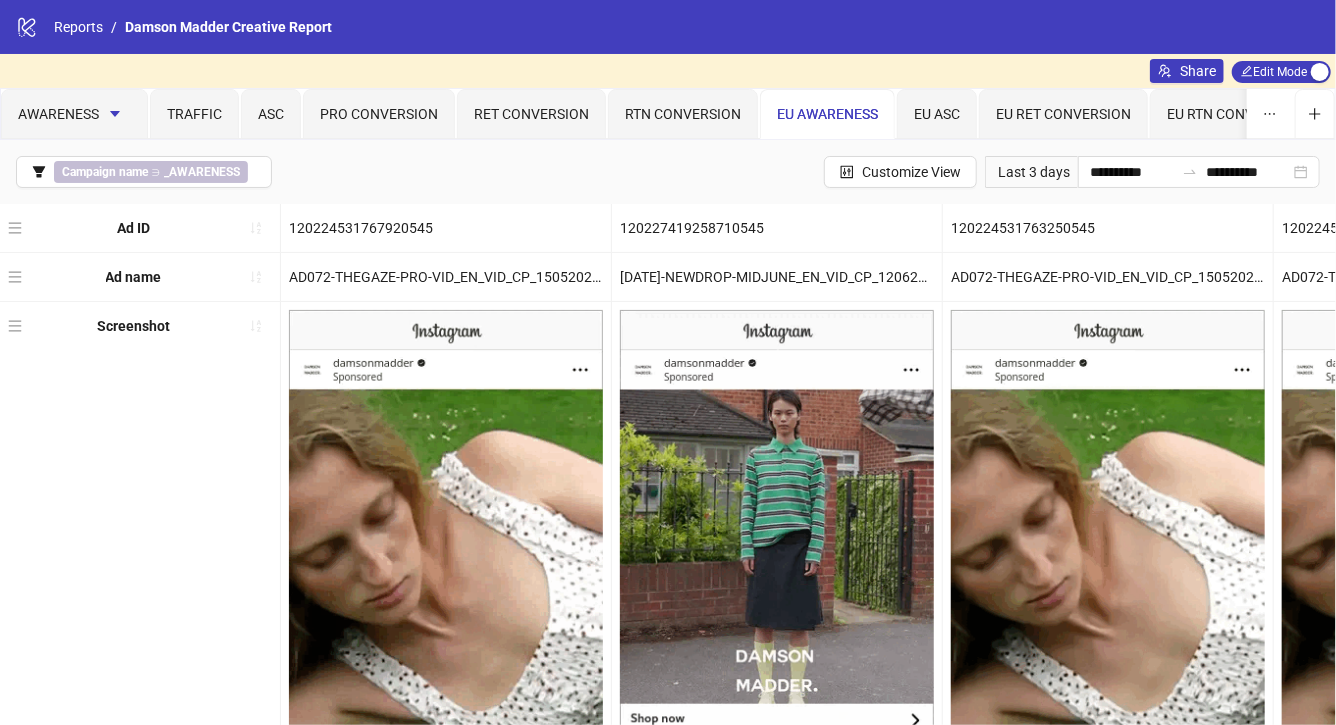 click on "EU AWARENESS" at bounding box center (827, 114) 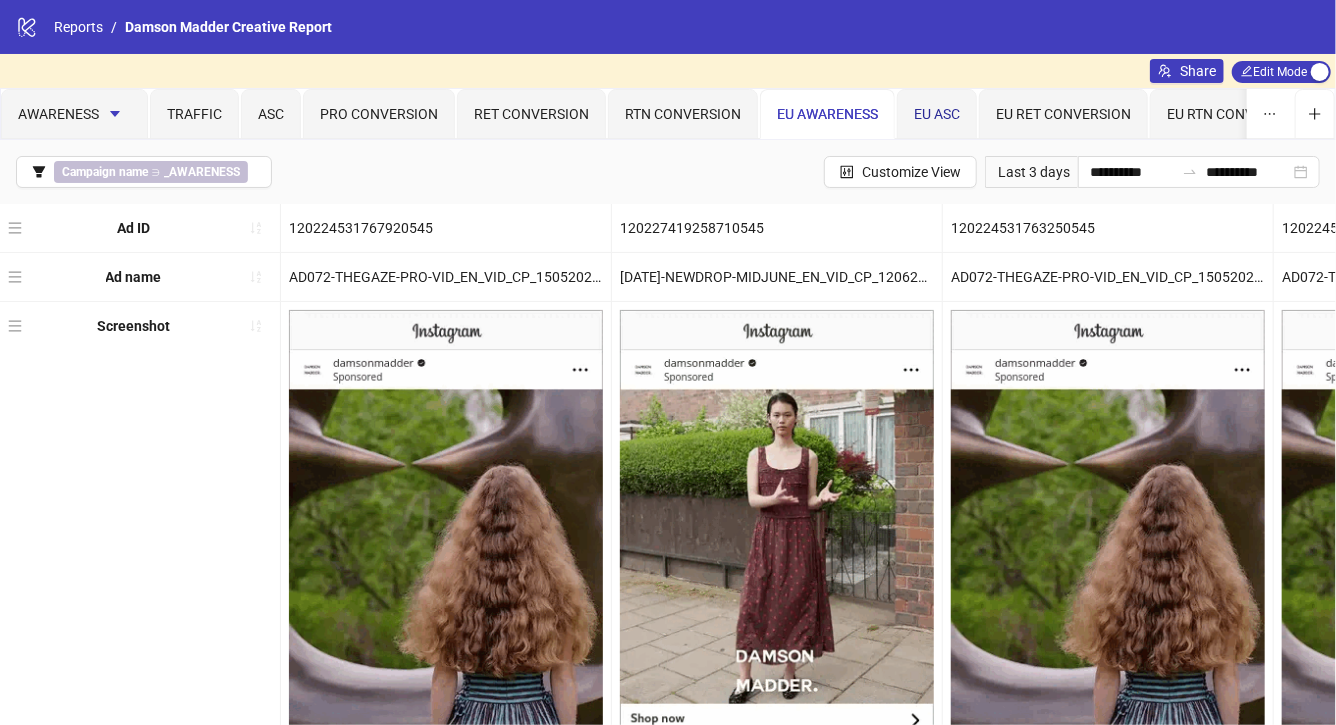 click on "EU ASC" at bounding box center (937, 114) 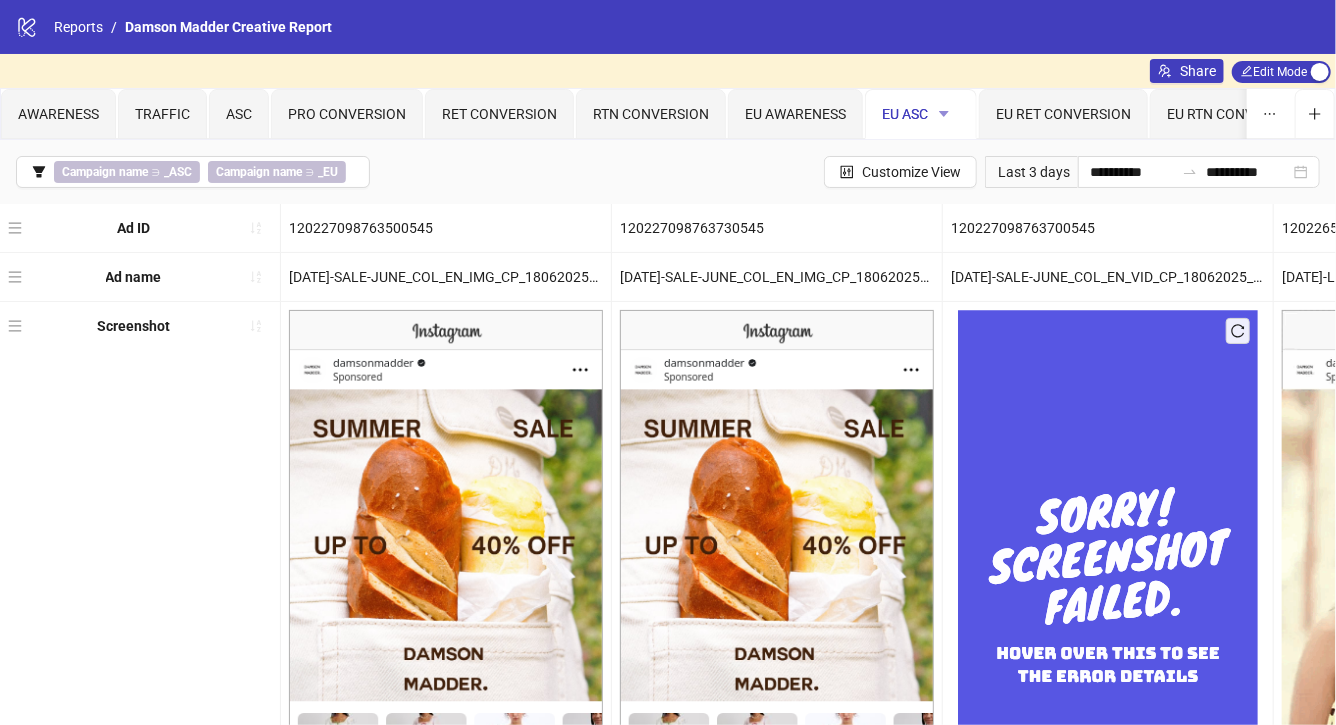 click 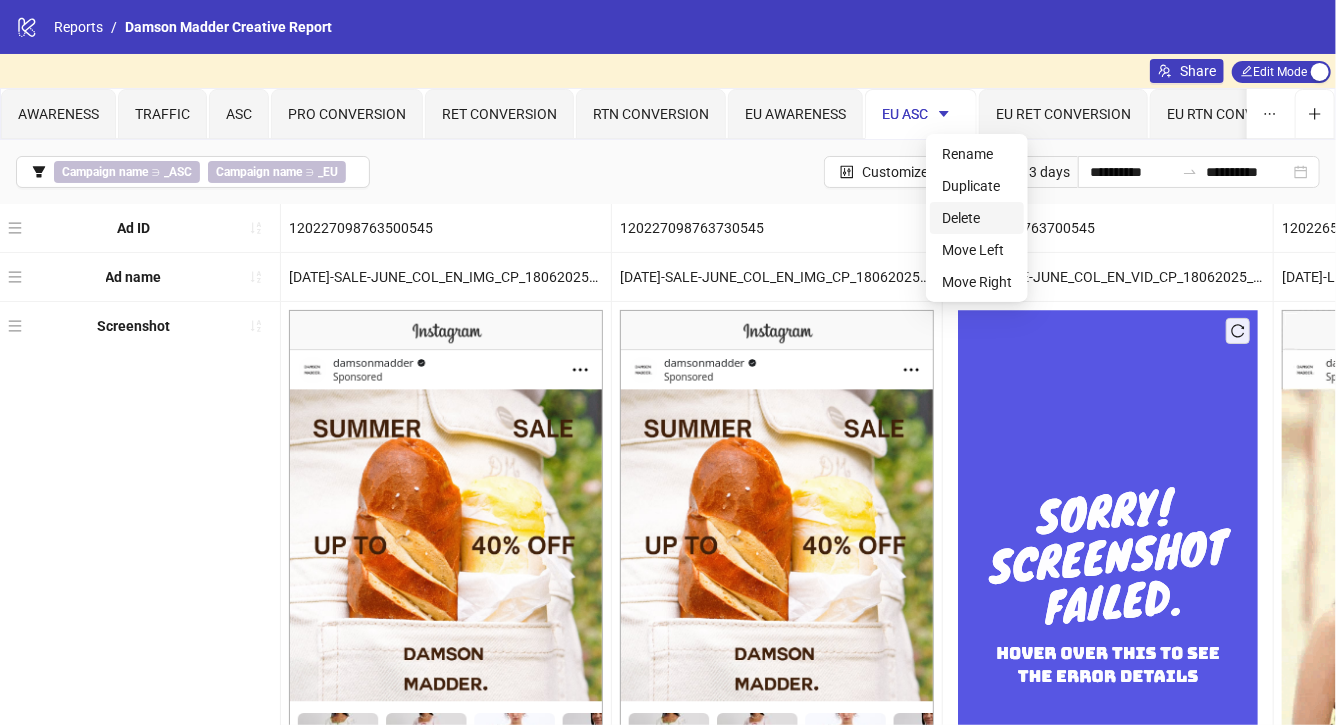 click on "Delete" at bounding box center (977, 218) 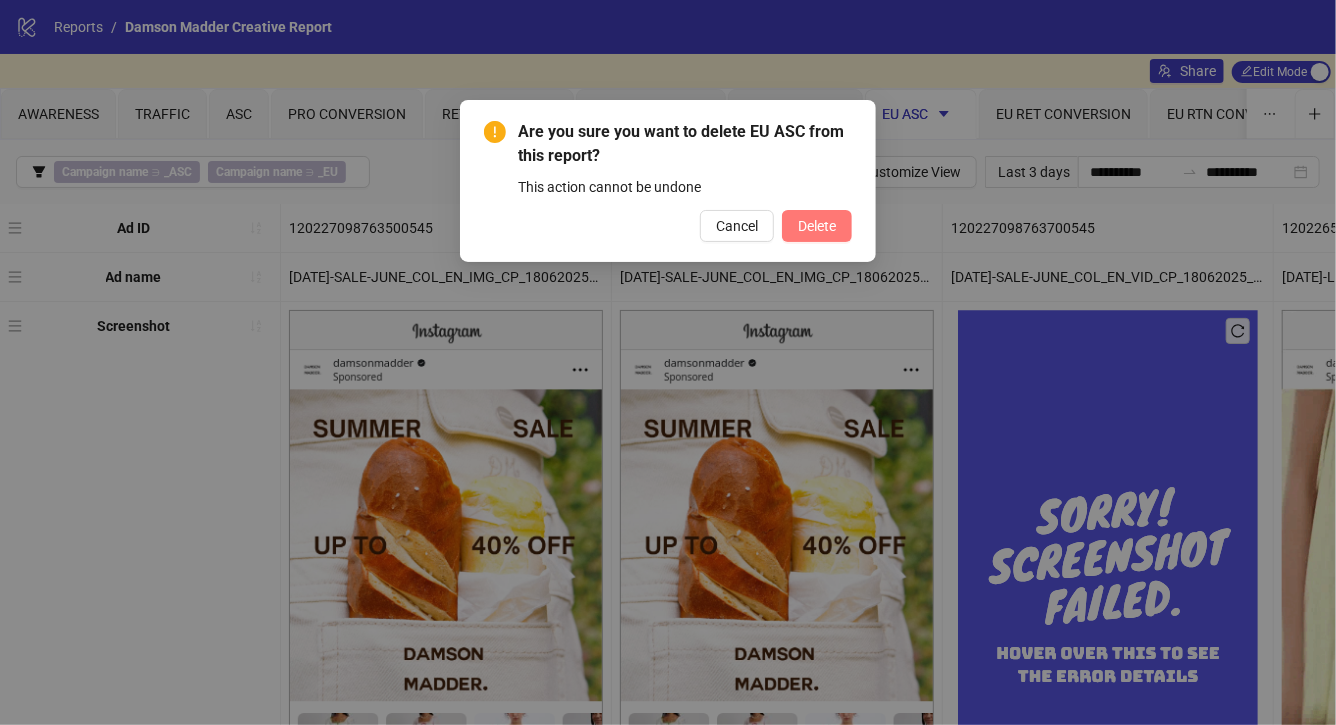 click on "Delete" at bounding box center [817, 226] 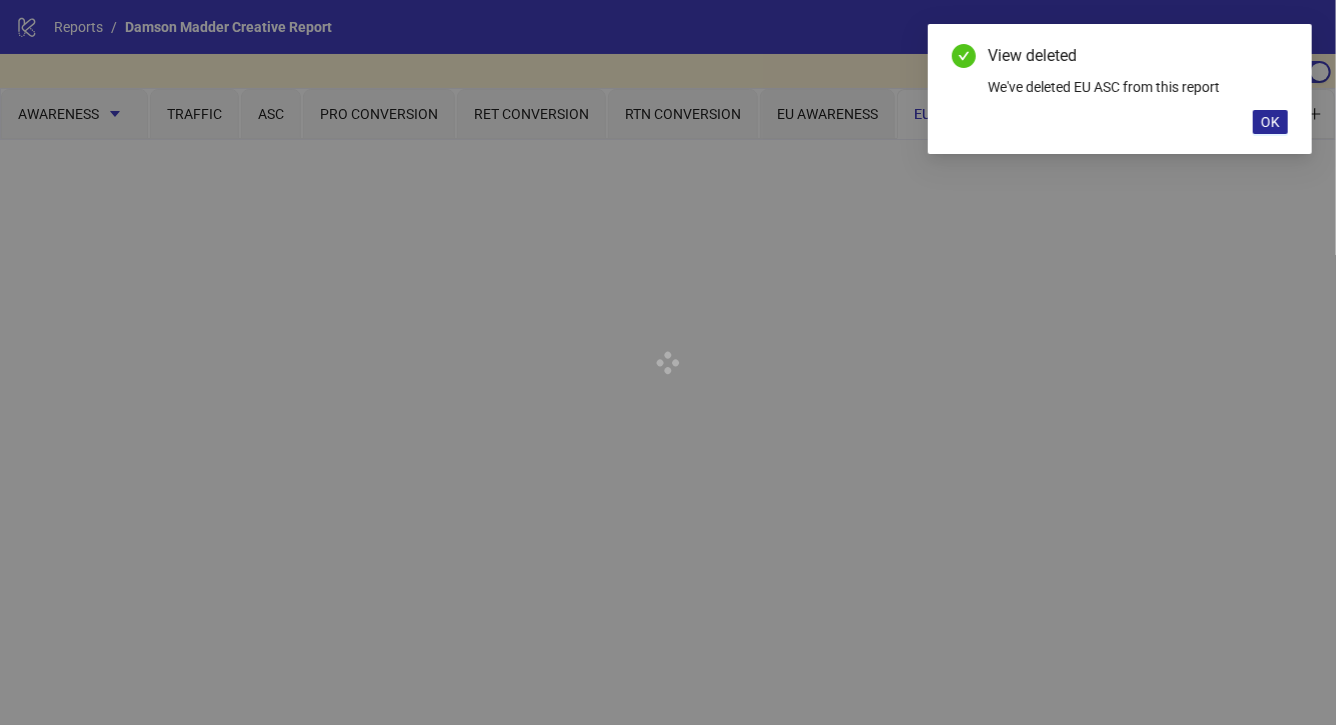 click on "OK" at bounding box center (1270, 122) 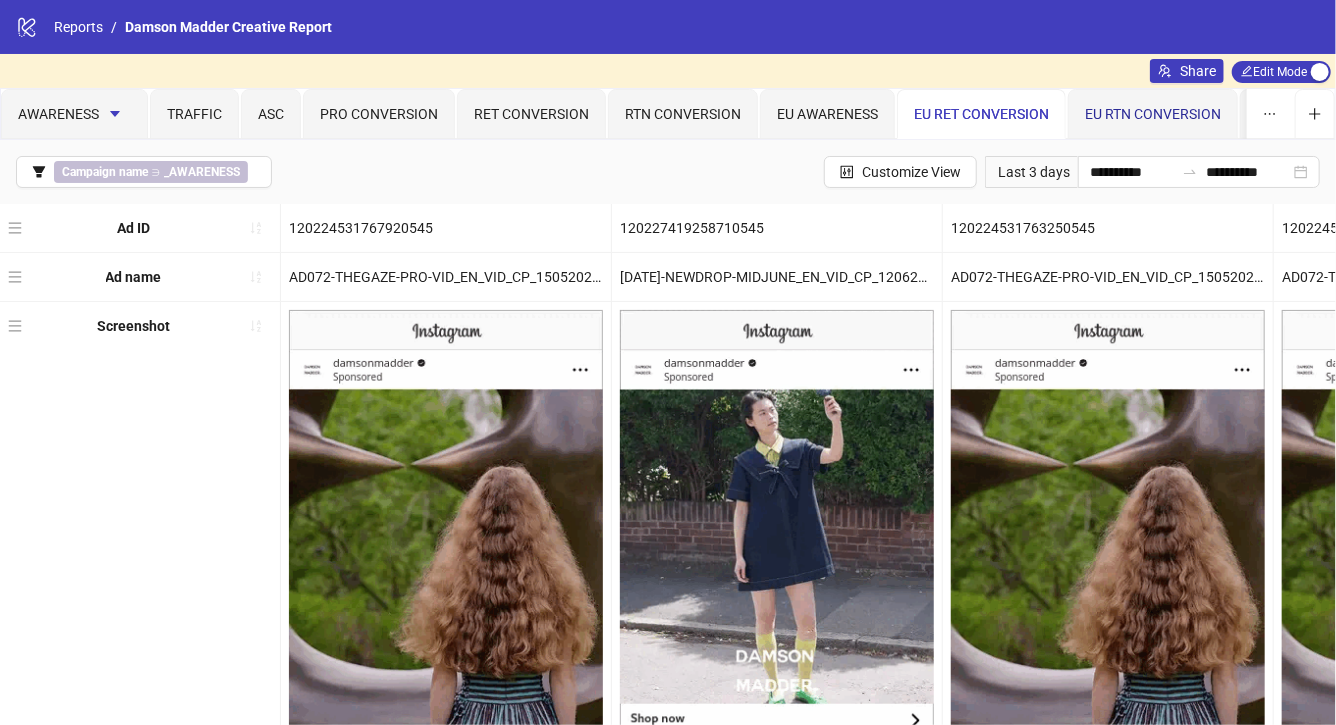 click on "EU RTN CONVERSION" at bounding box center (1153, 114) 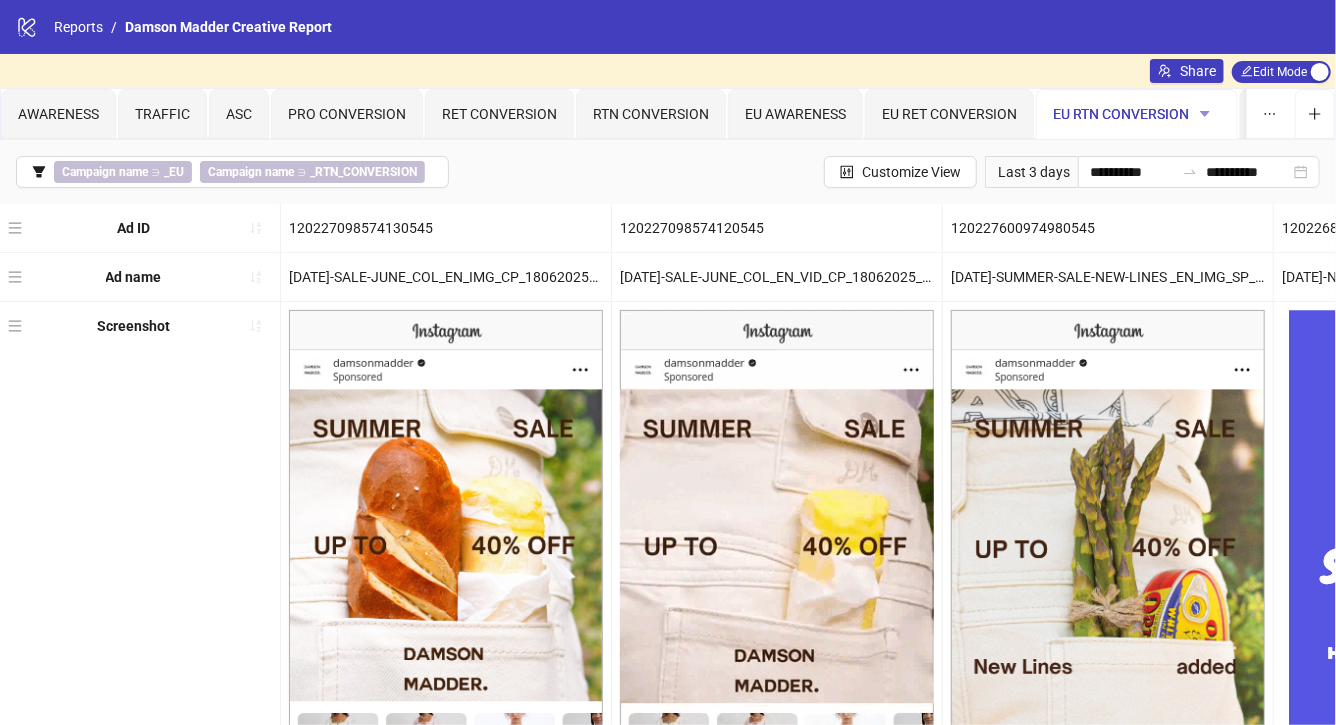 click 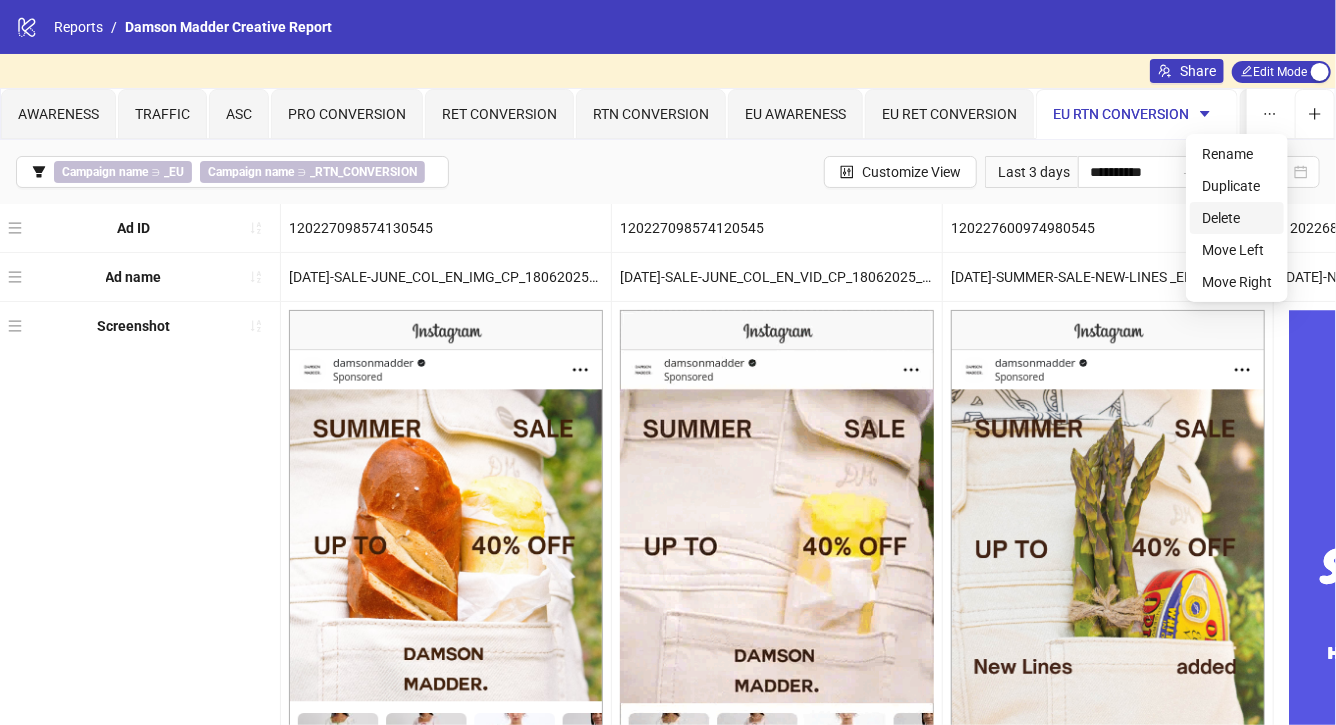 click on "Delete" at bounding box center (1237, 218) 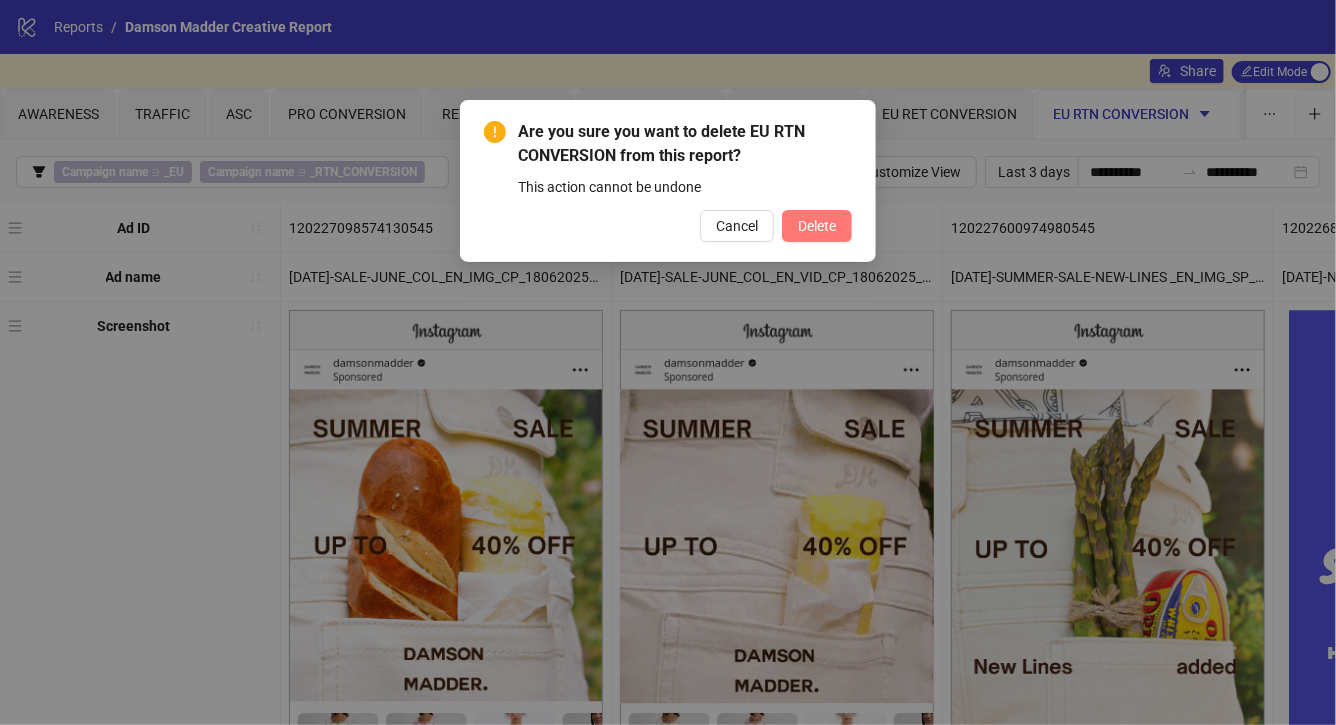 click on "Delete" at bounding box center (817, 226) 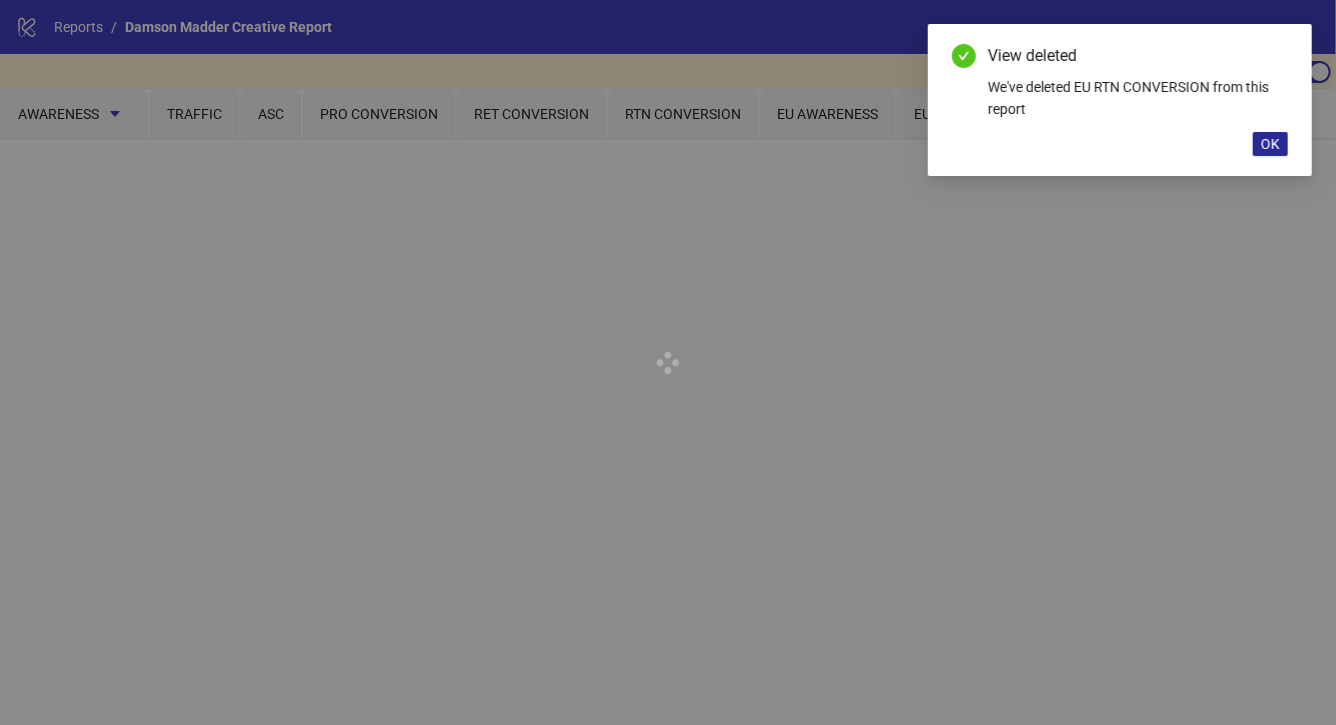 click on "OK" at bounding box center [1270, 144] 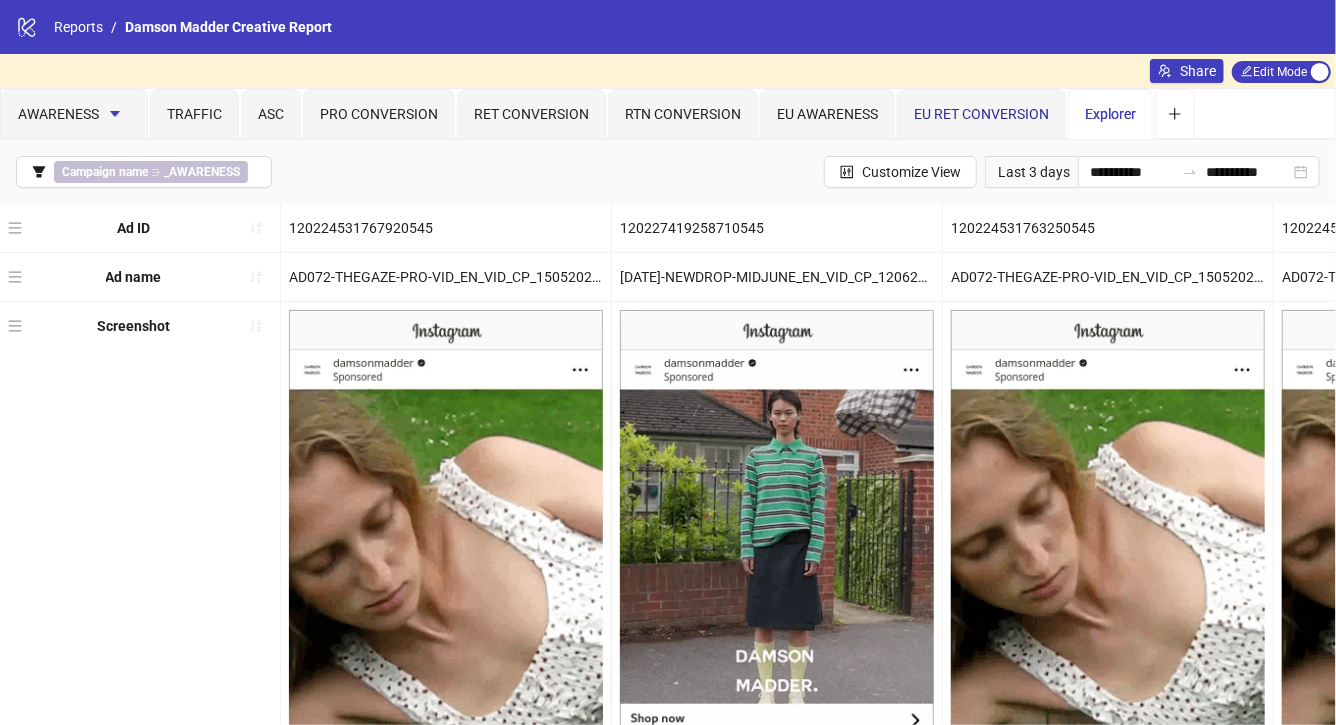 click on "EU RET CONVERSION" at bounding box center (981, 114) 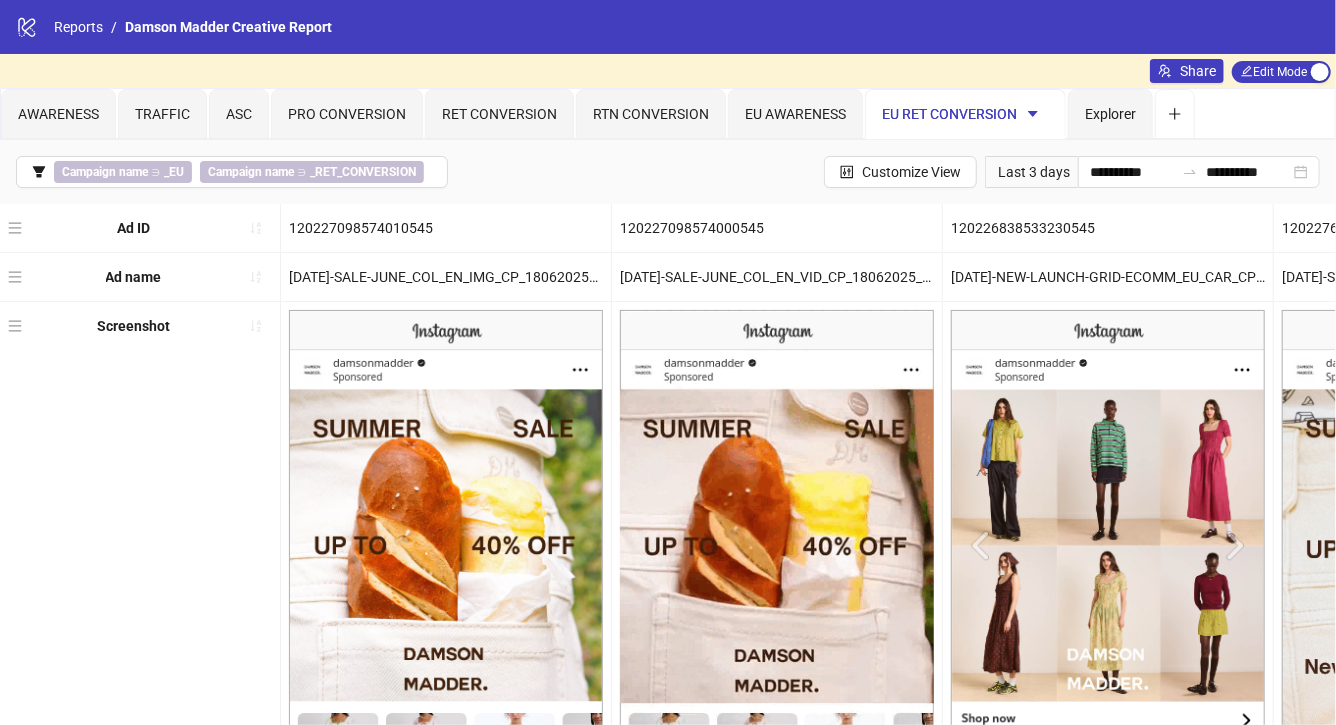 click 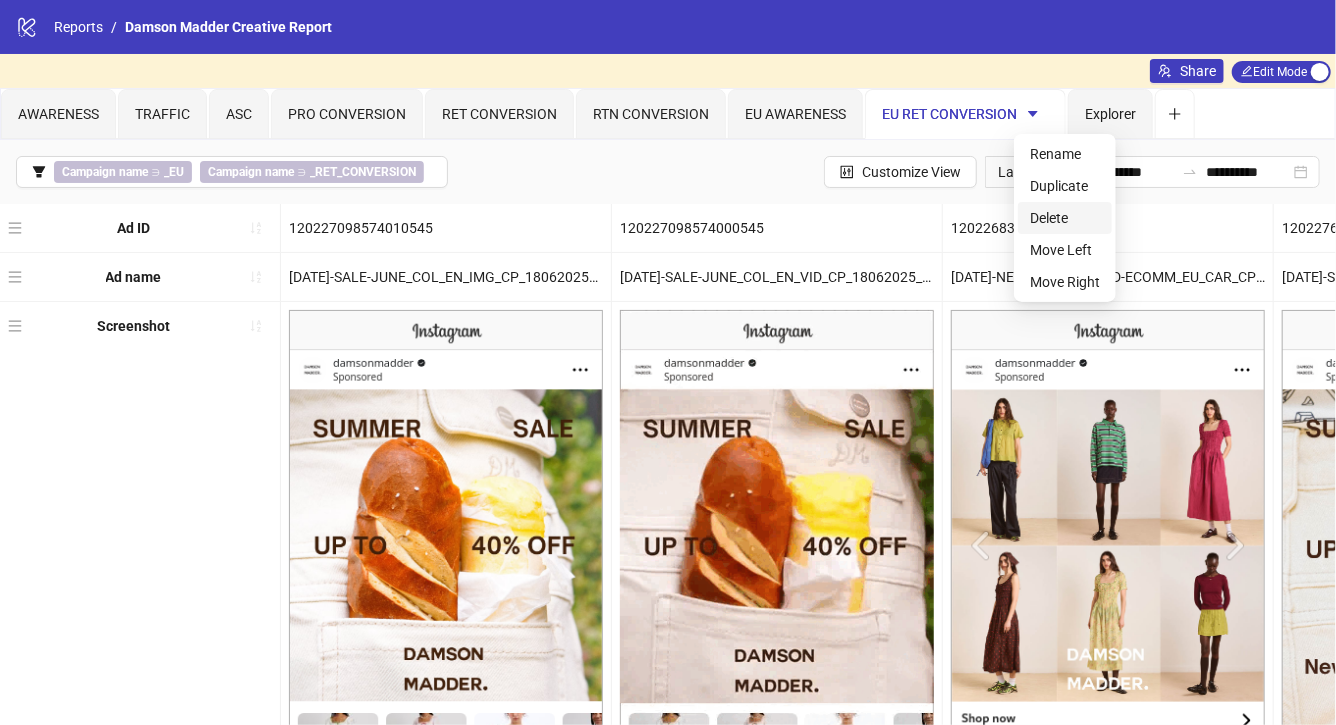 click on "Delete" at bounding box center (1065, 218) 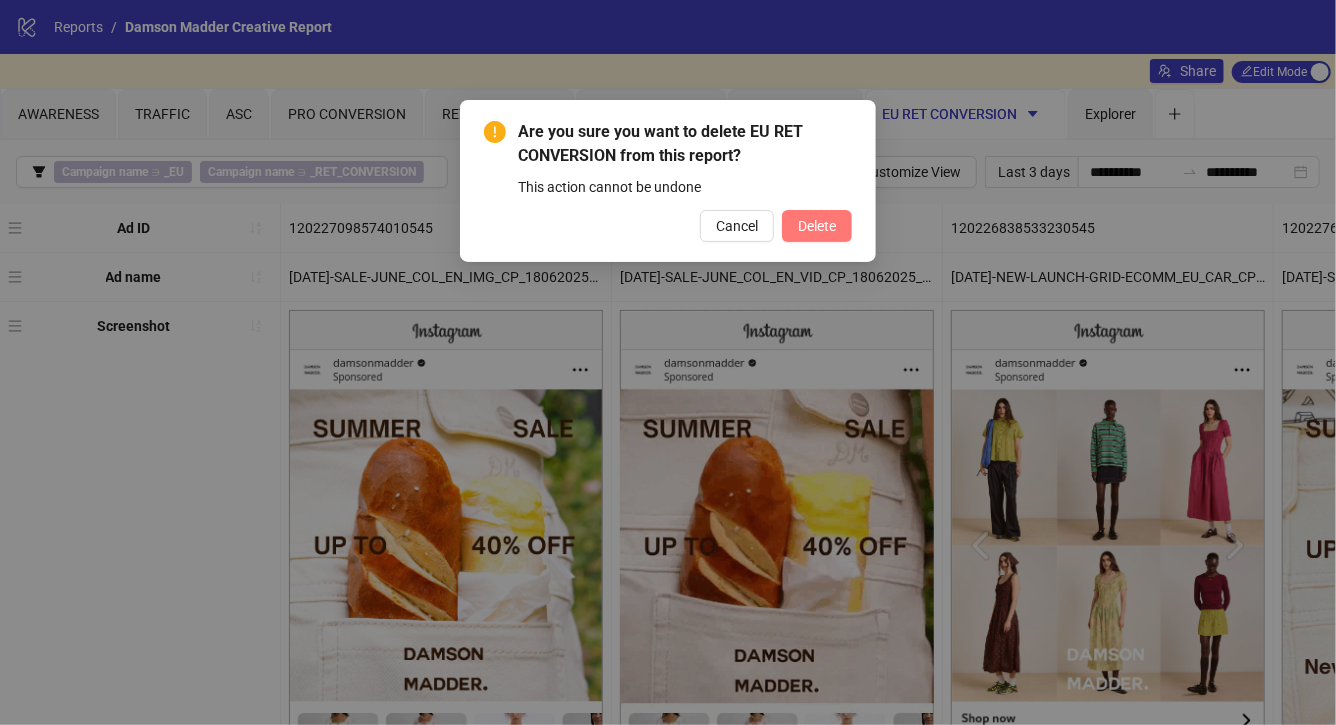 click on "Delete" at bounding box center (817, 226) 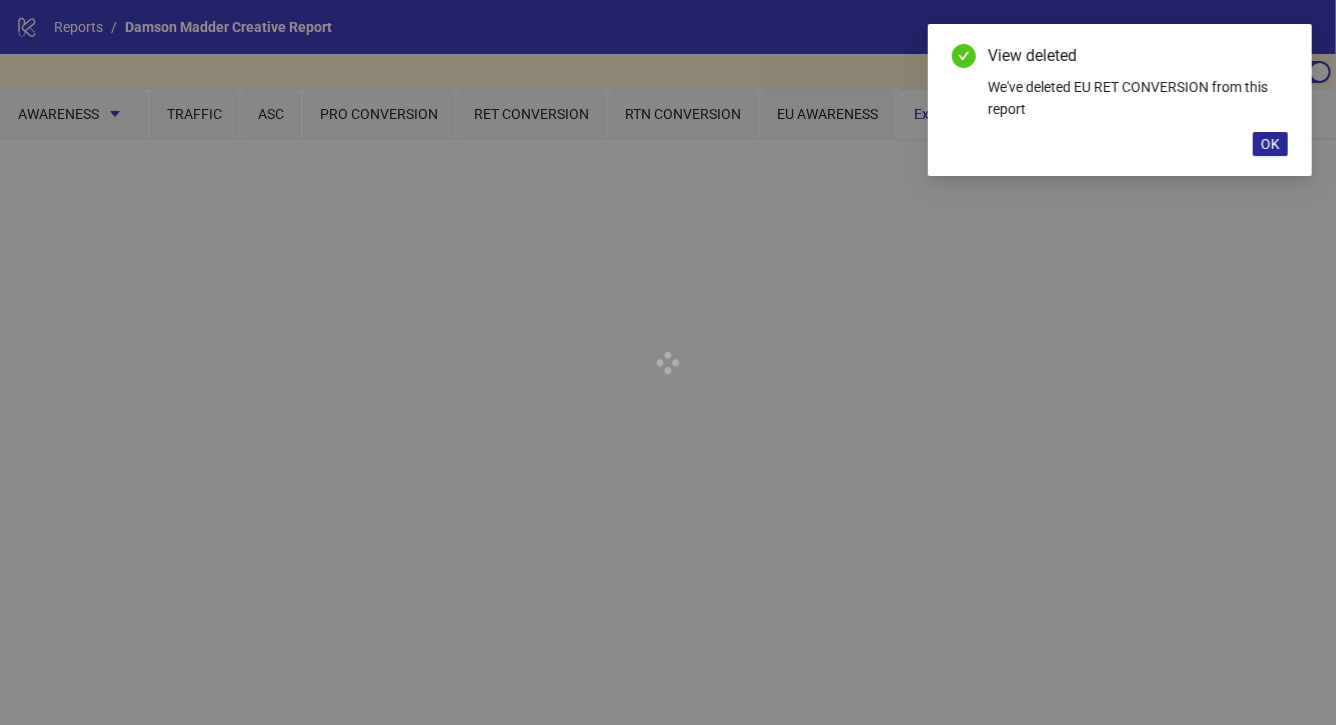 click on "OK" at bounding box center [1270, 144] 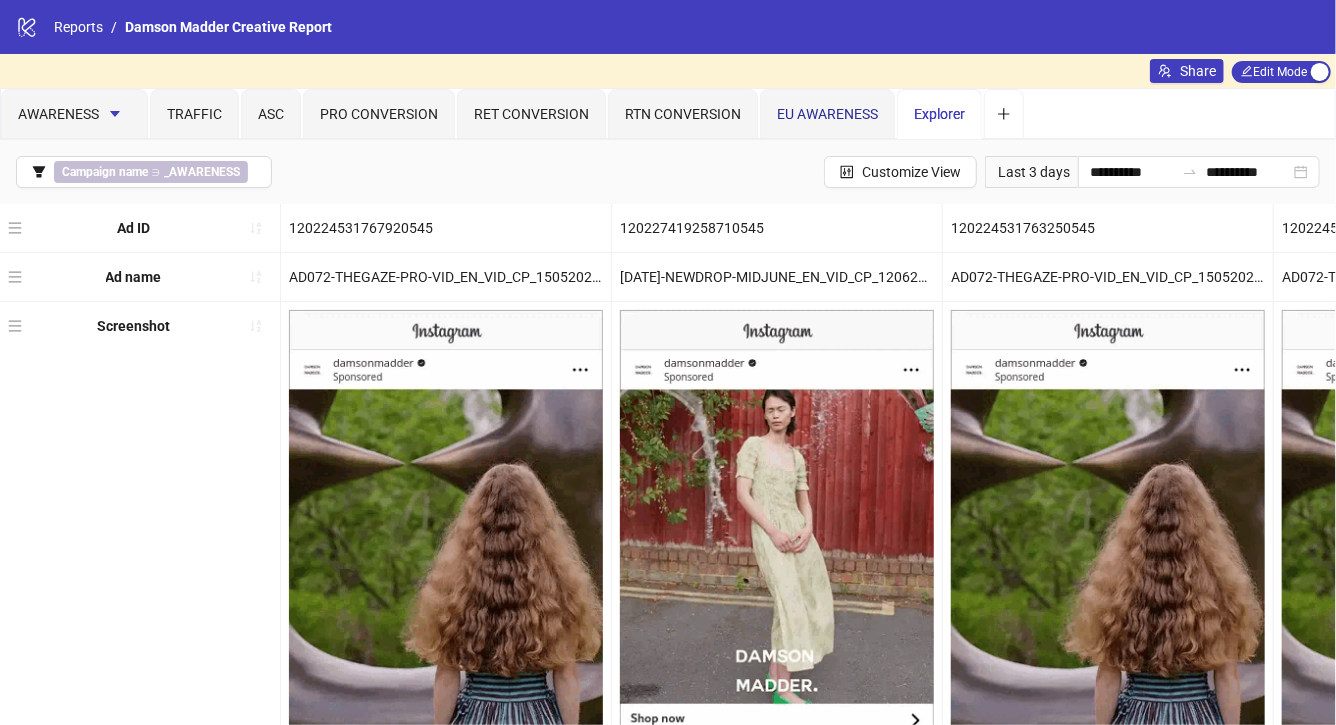 click on "EU AWARENESS" at bounding box center [827, 114] 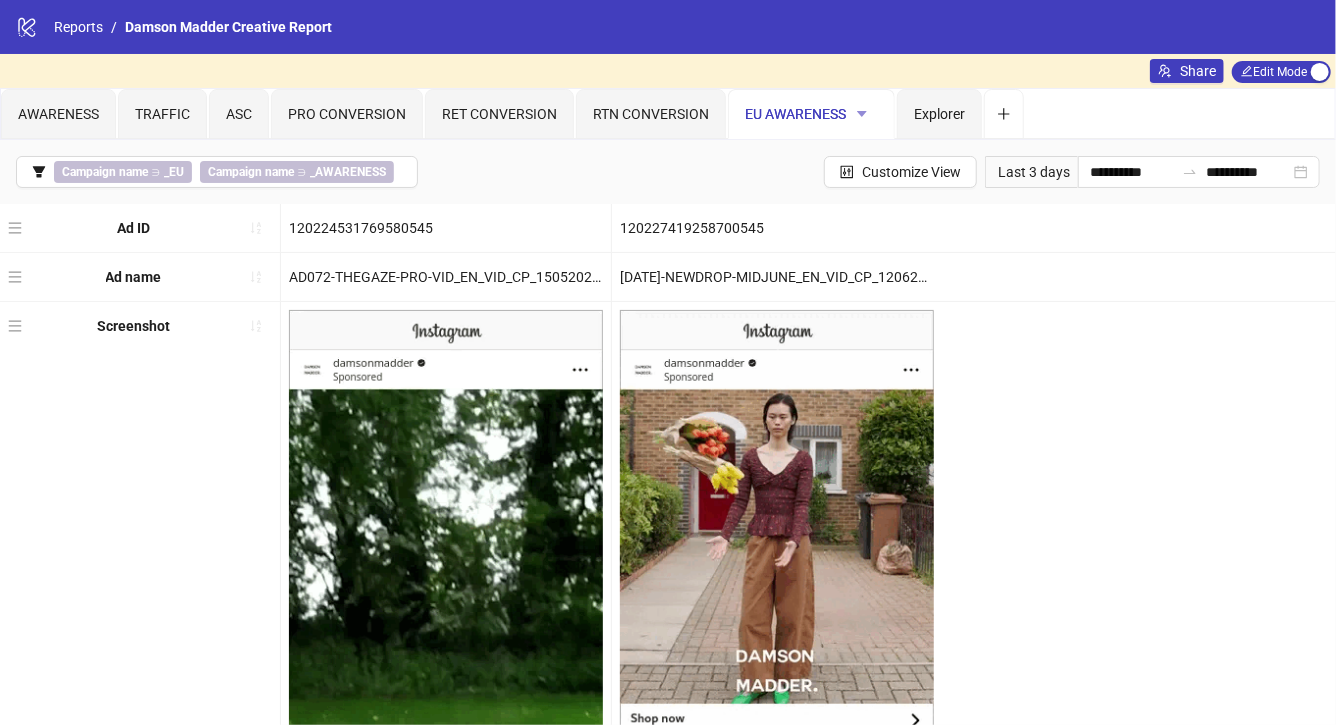click 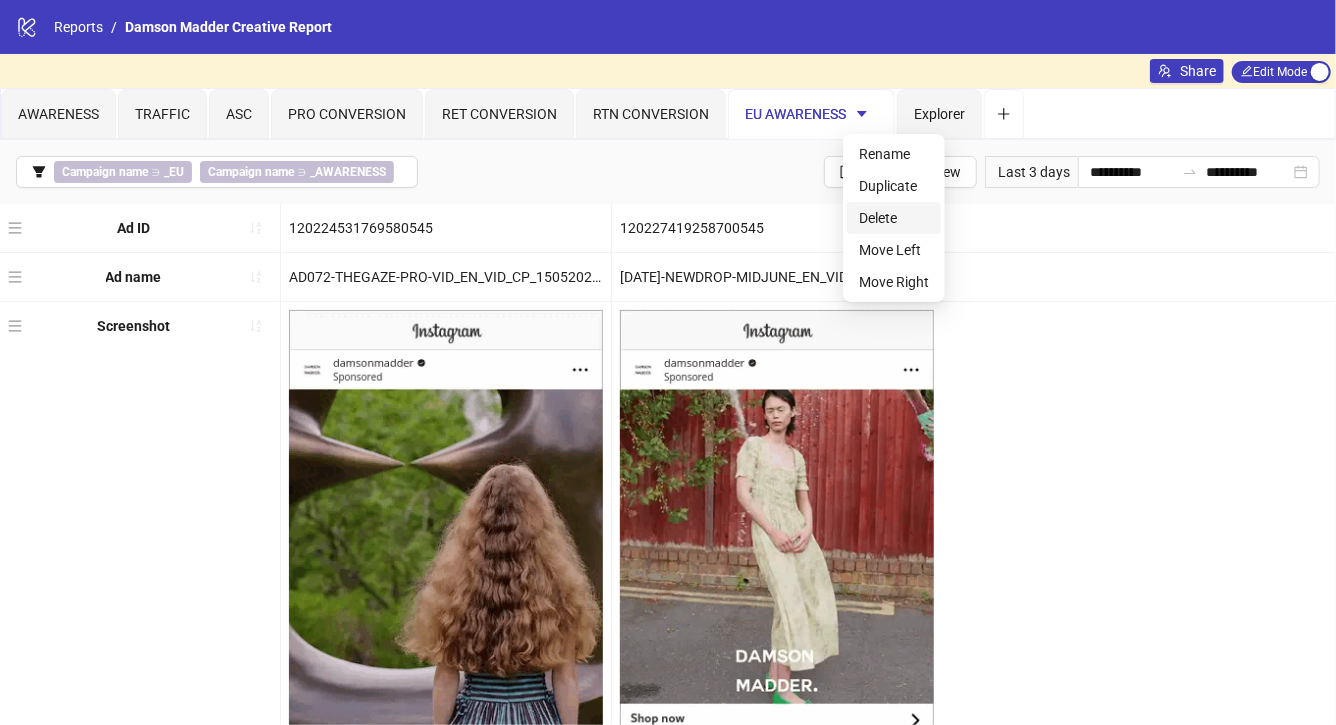 click on "Delete" at bounding box center [894, 218] 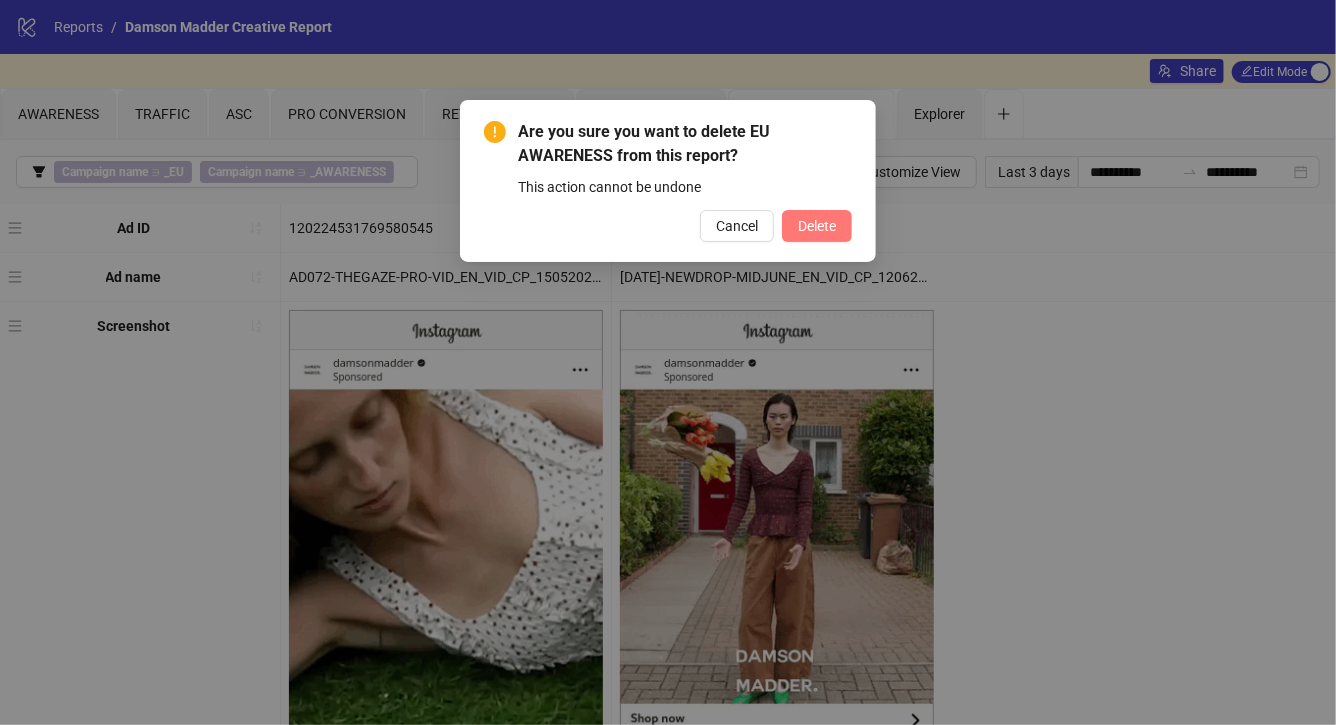 click on "Delete" at bounding box center (817, 226) 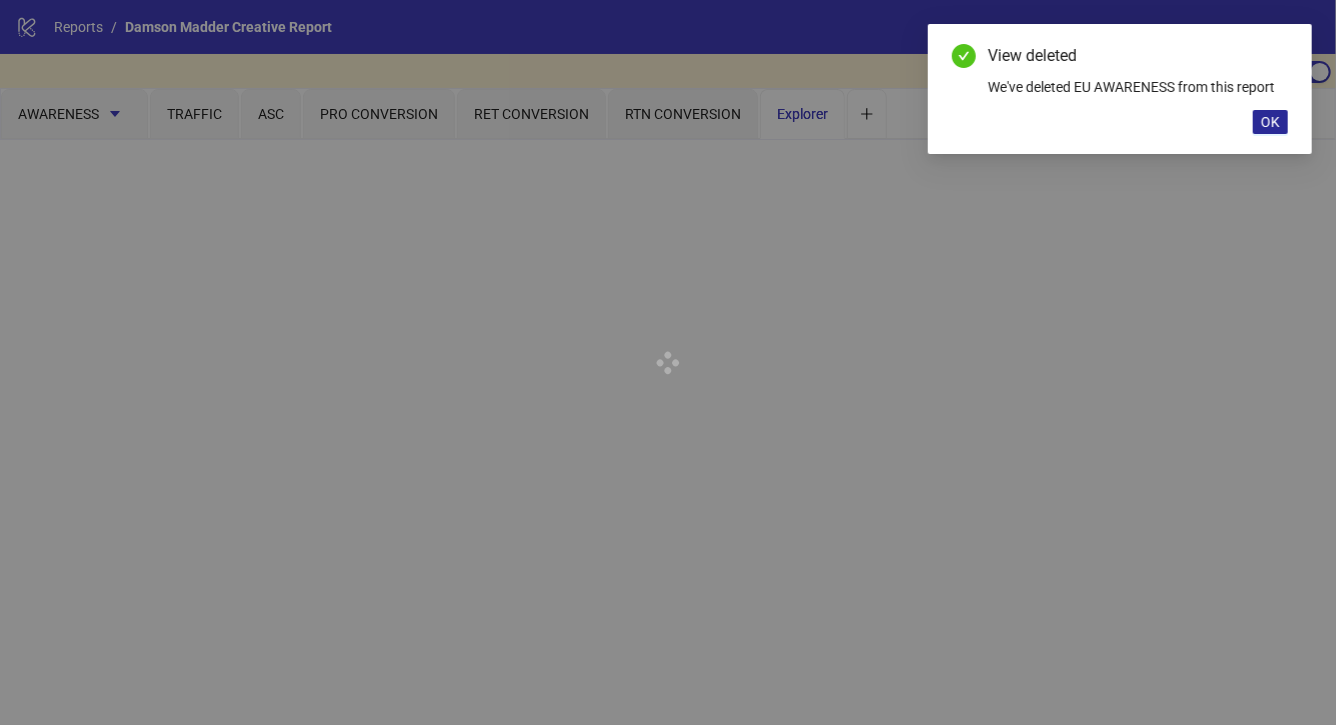 click on "OK" at bounding box center [1270, 122] 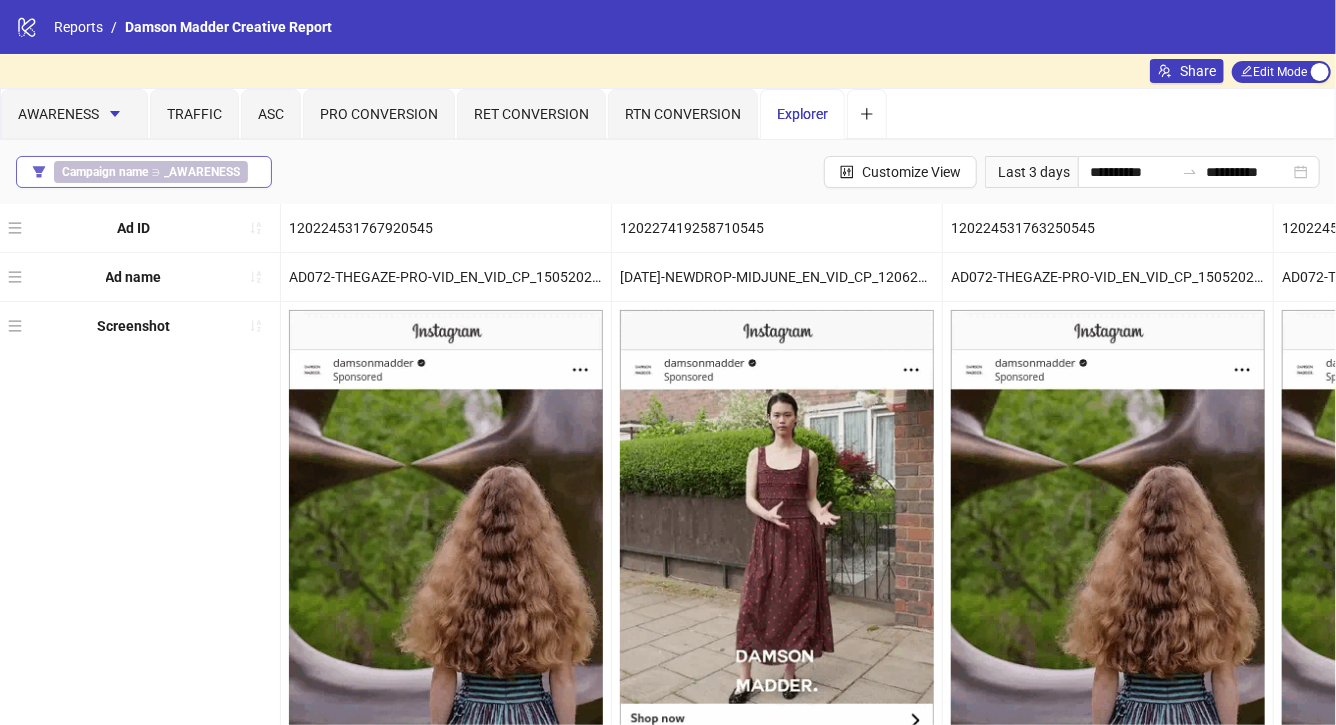 click on "Campaign name   ∋   _AWARENESS" at bounding box center [151, 172] 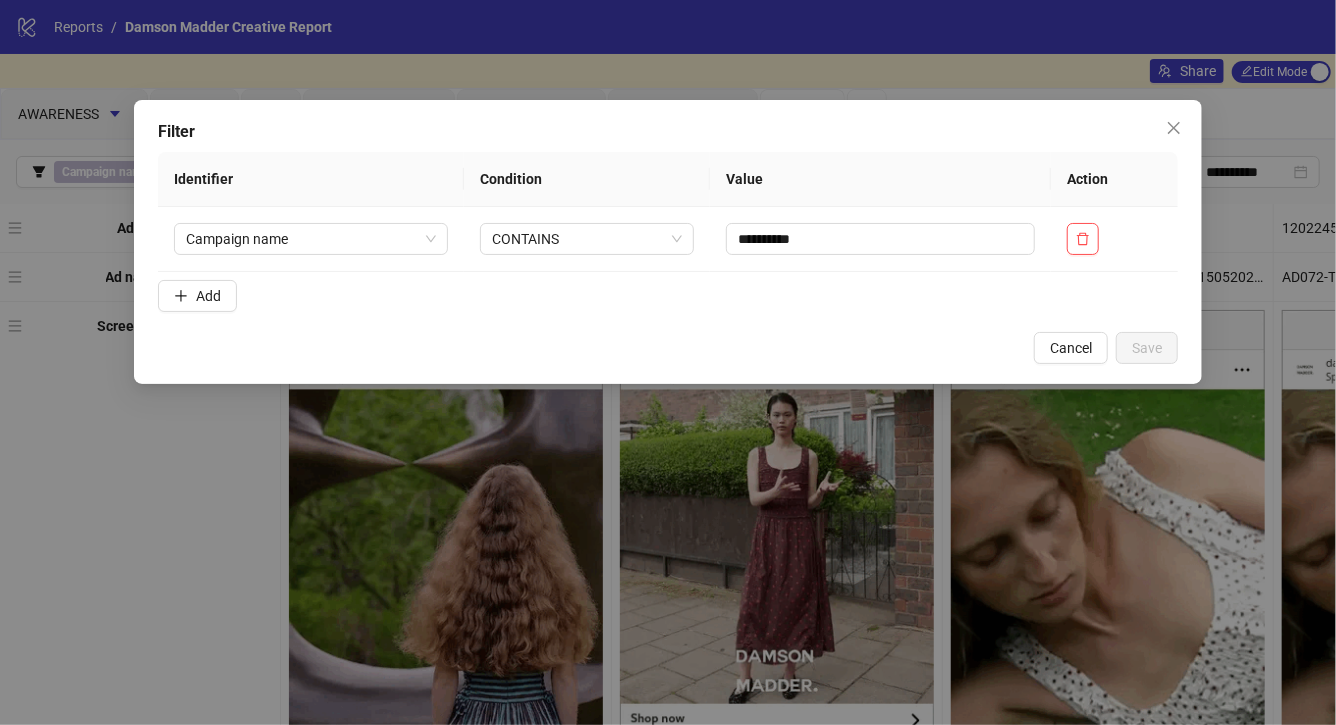 click 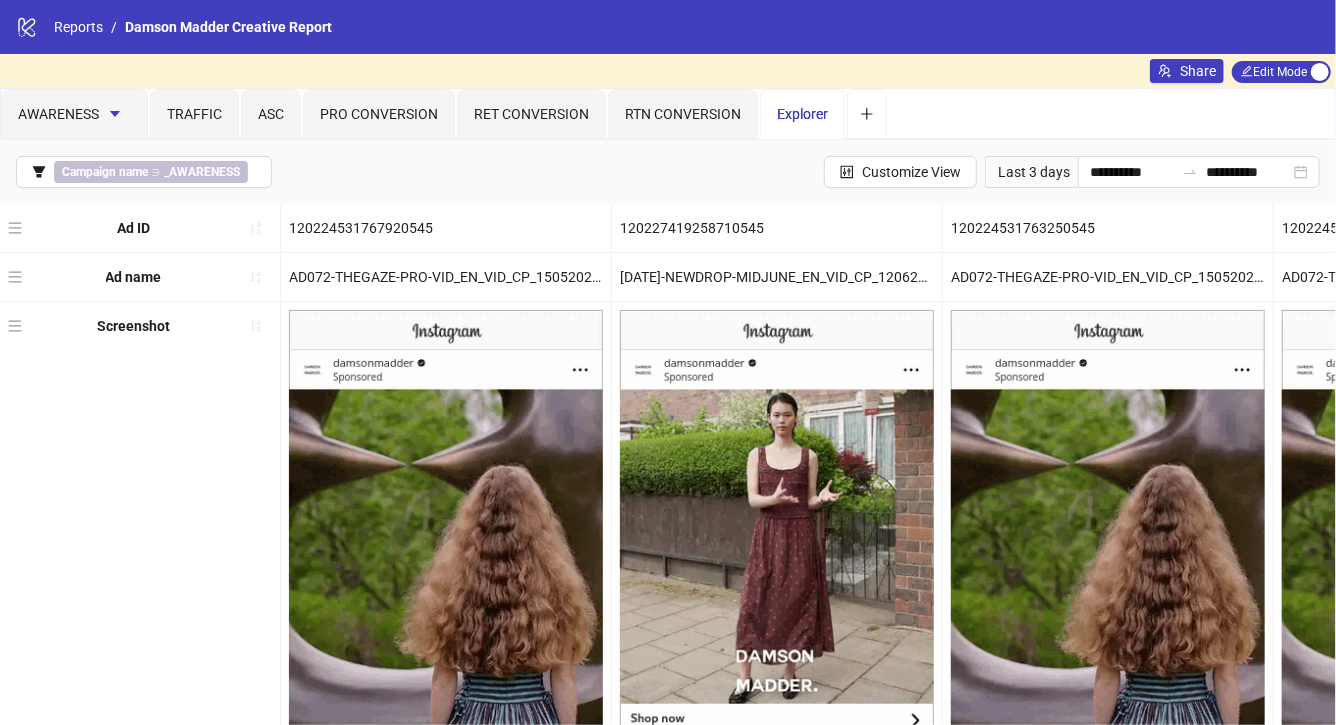 click on "Explorer" at bounding box center (802, 114) 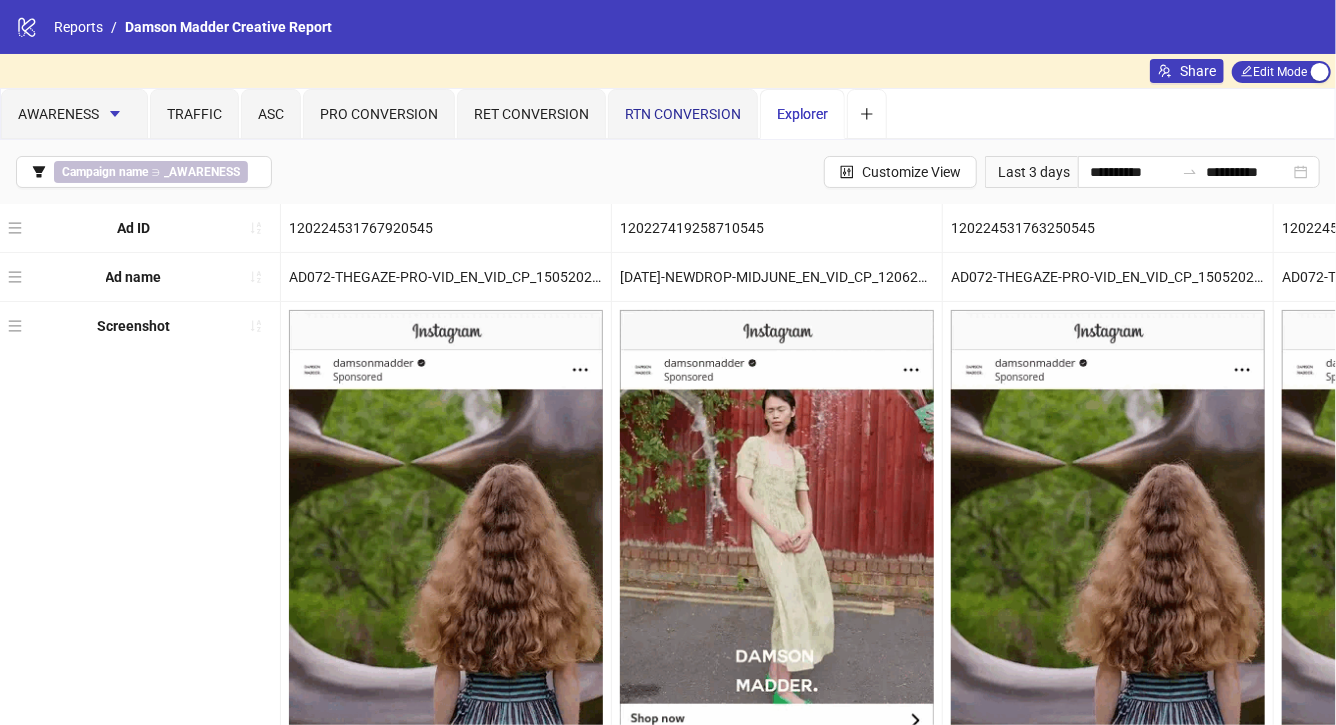 click on "RTN CONVERSION" at bounding box center (683, 114) 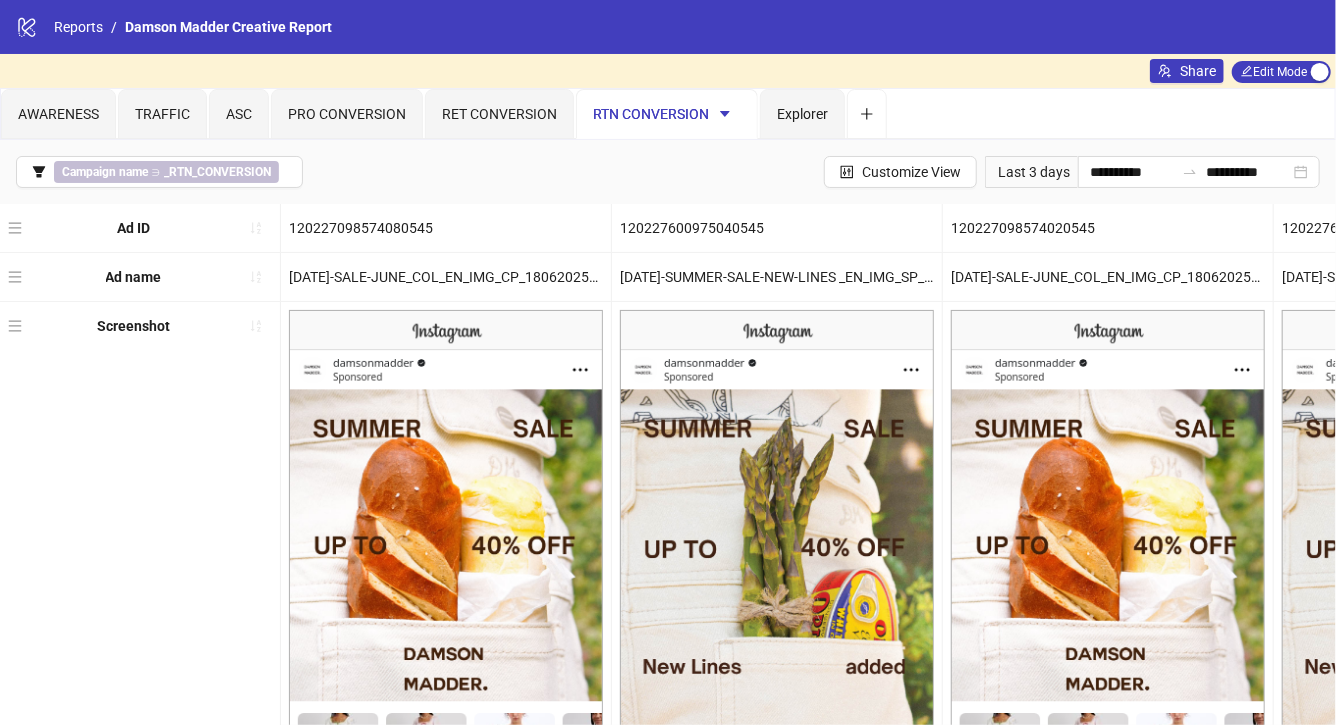 click on "Explorer" at bounding box center (802, 114) 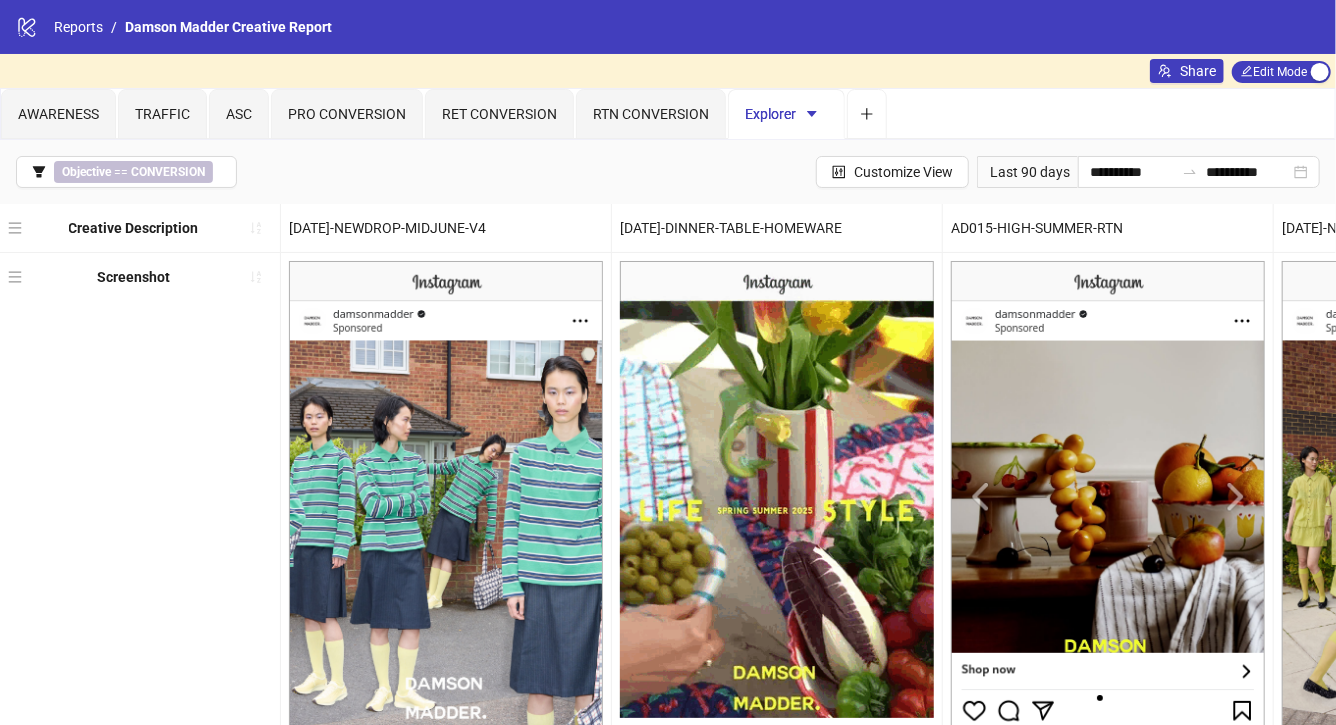 click 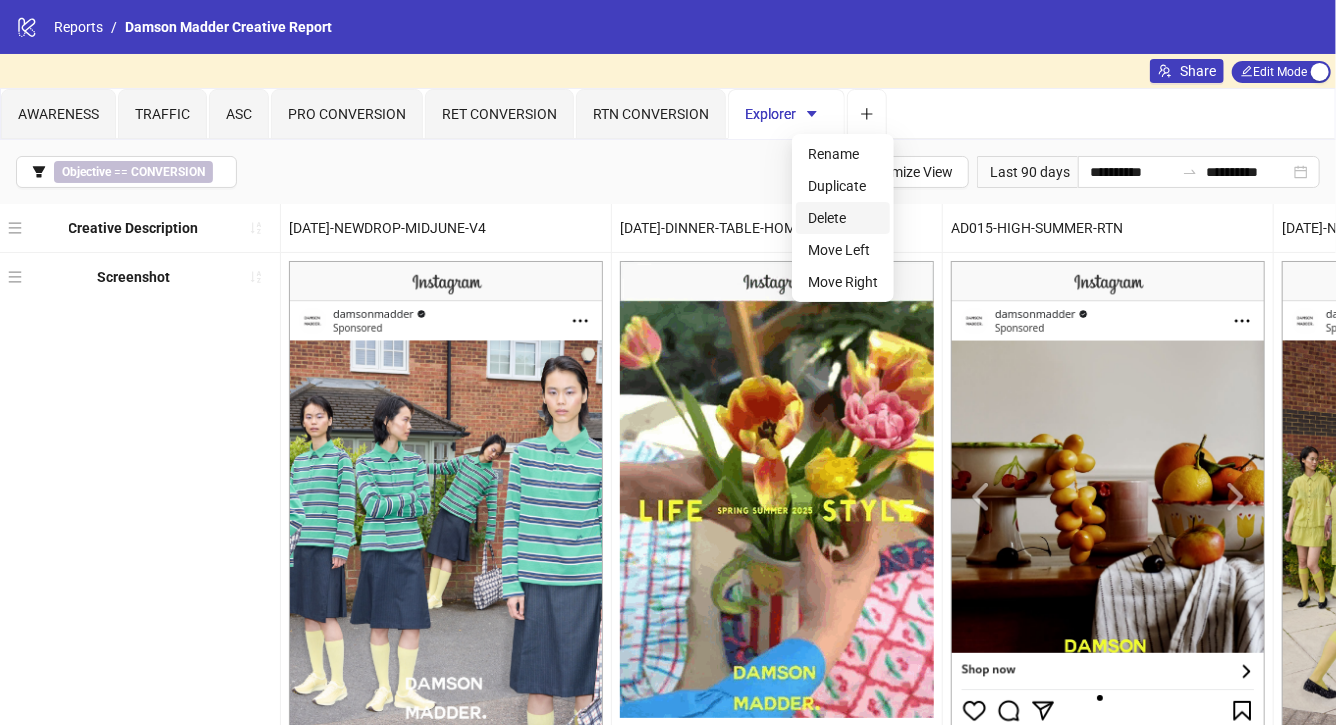 click on "Delete" at bounding box center [843, 218] 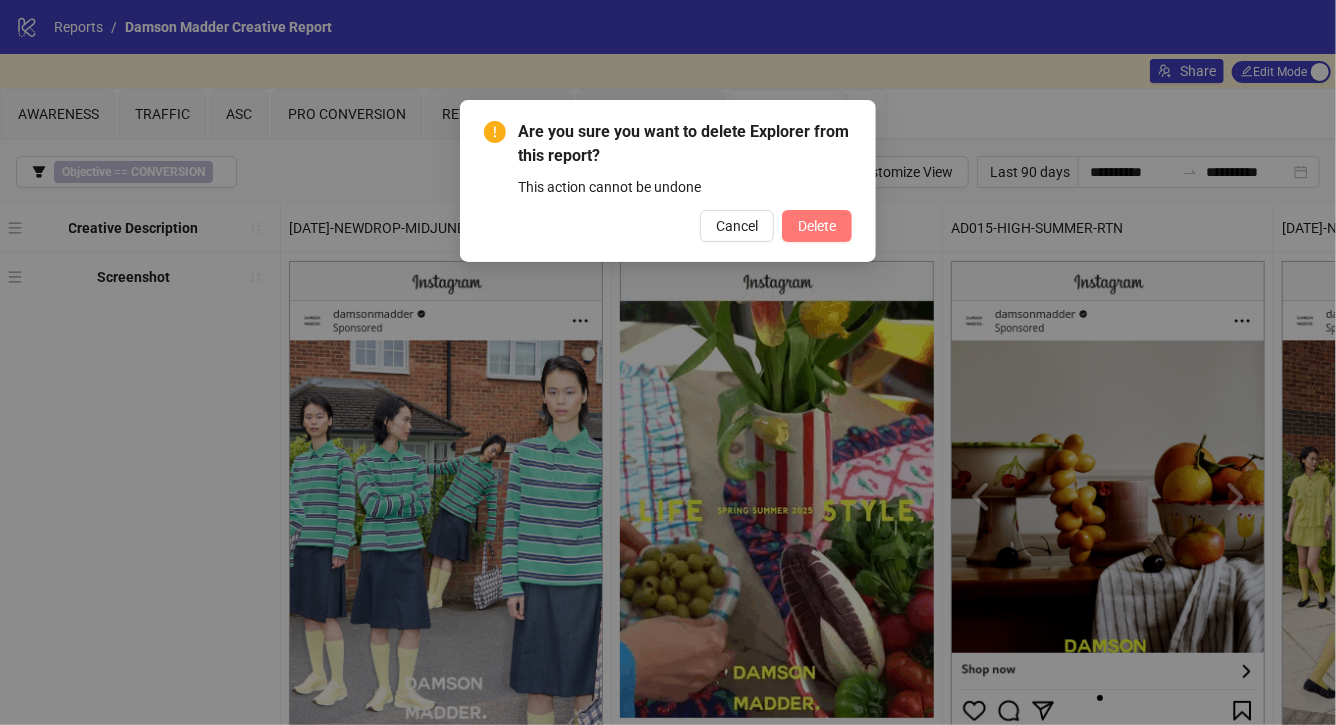 click on "Delete" at bounding box center (817, 226) 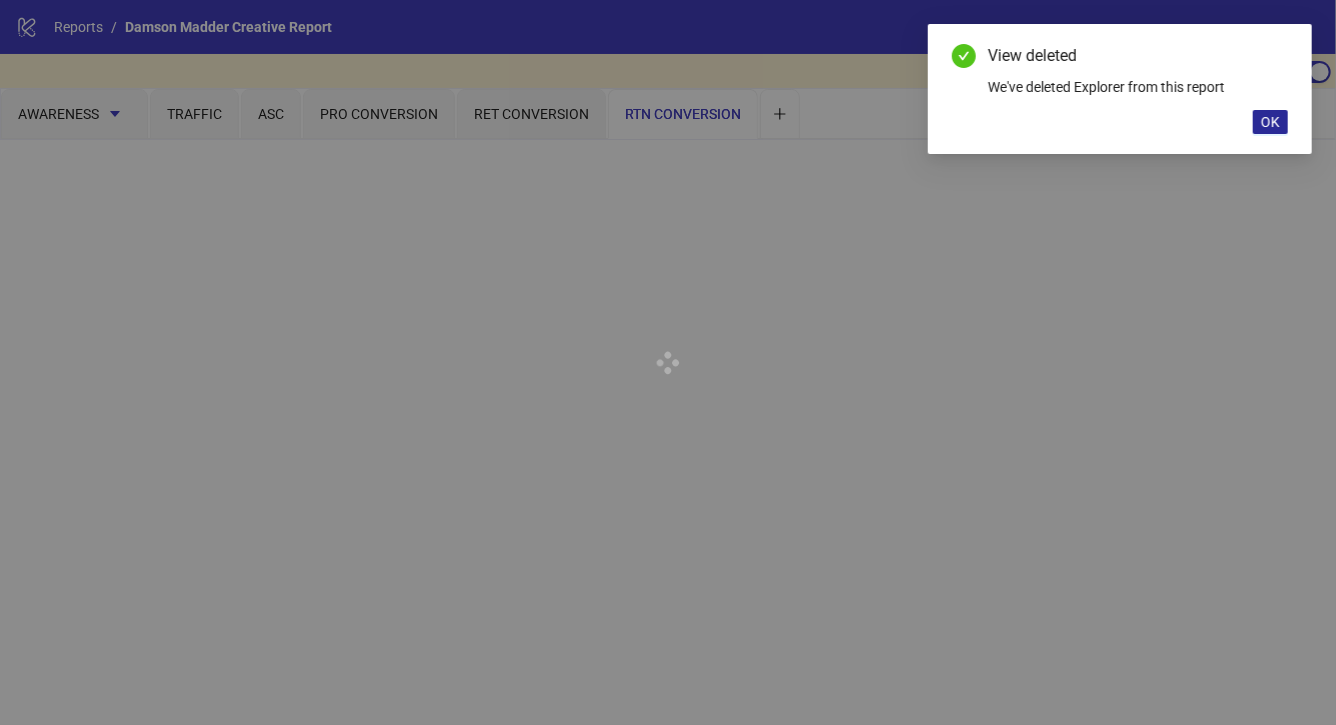 click on "OK" at bounding box center [1270, 122] 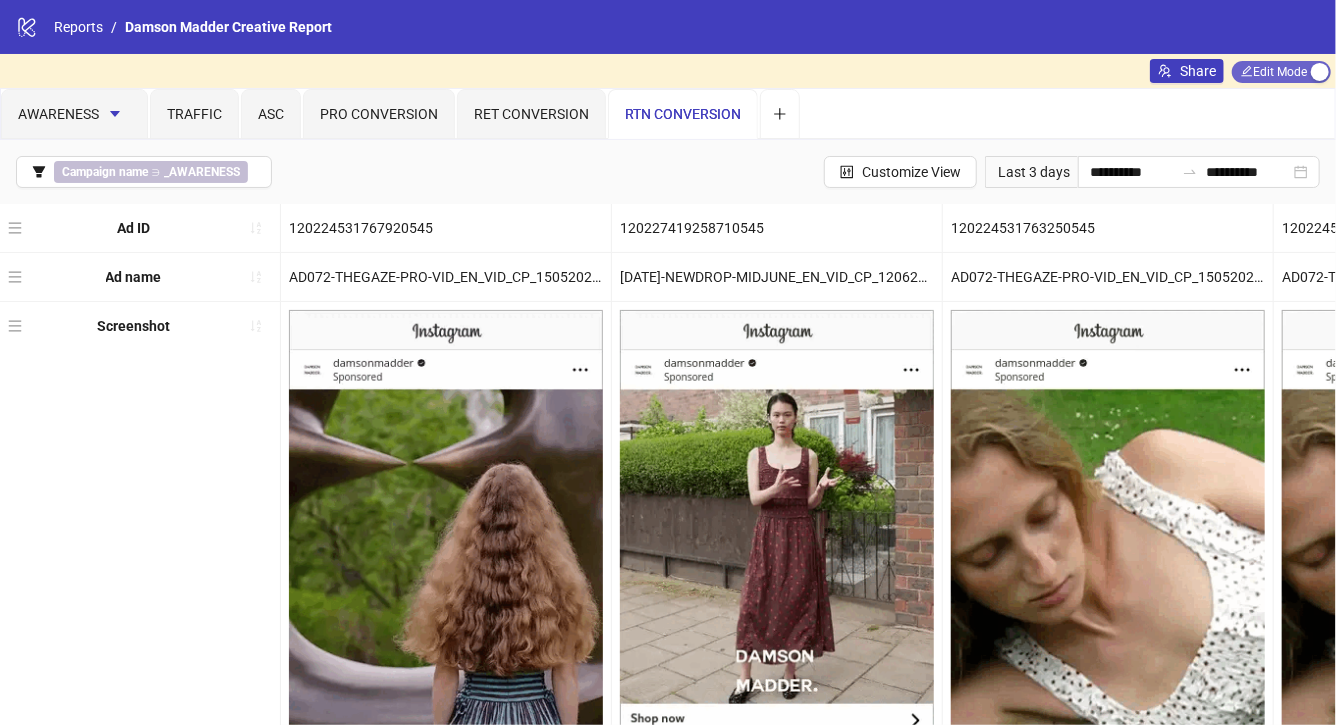 click on "Edit Mode  Edit Mode" at bounding box center (1281, 72) 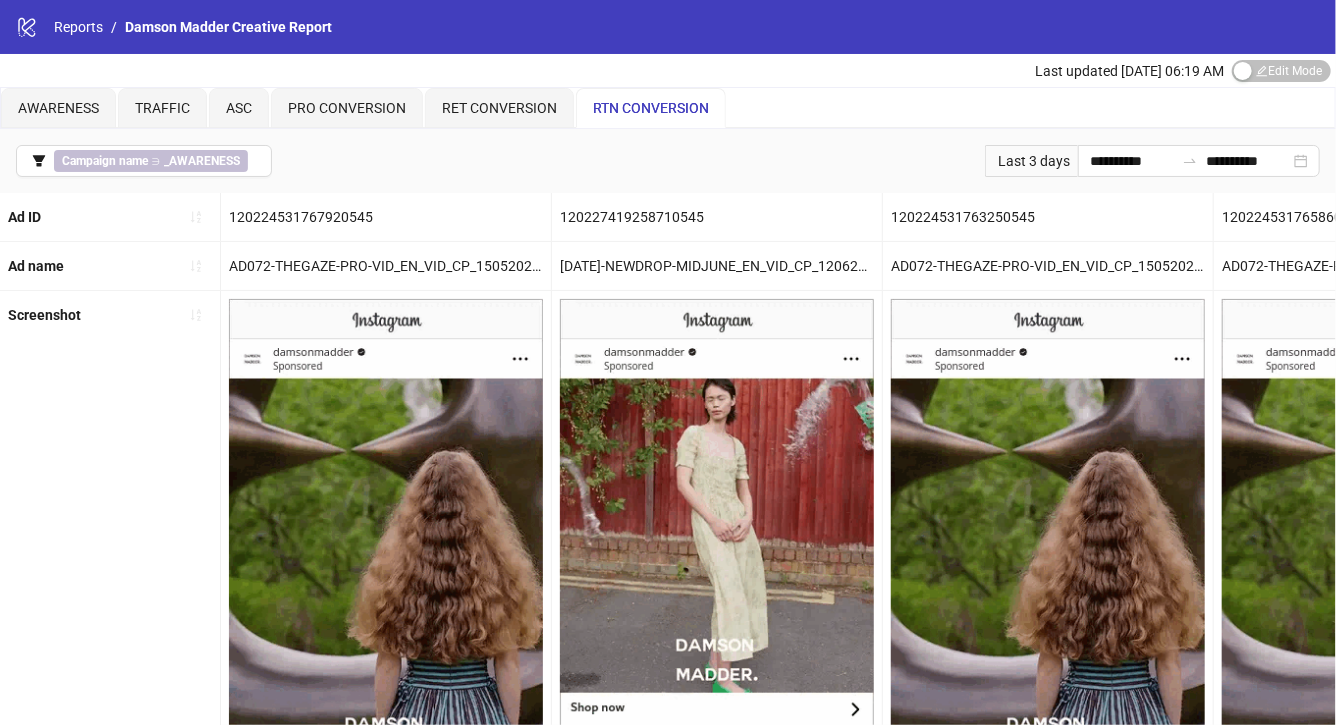 type 